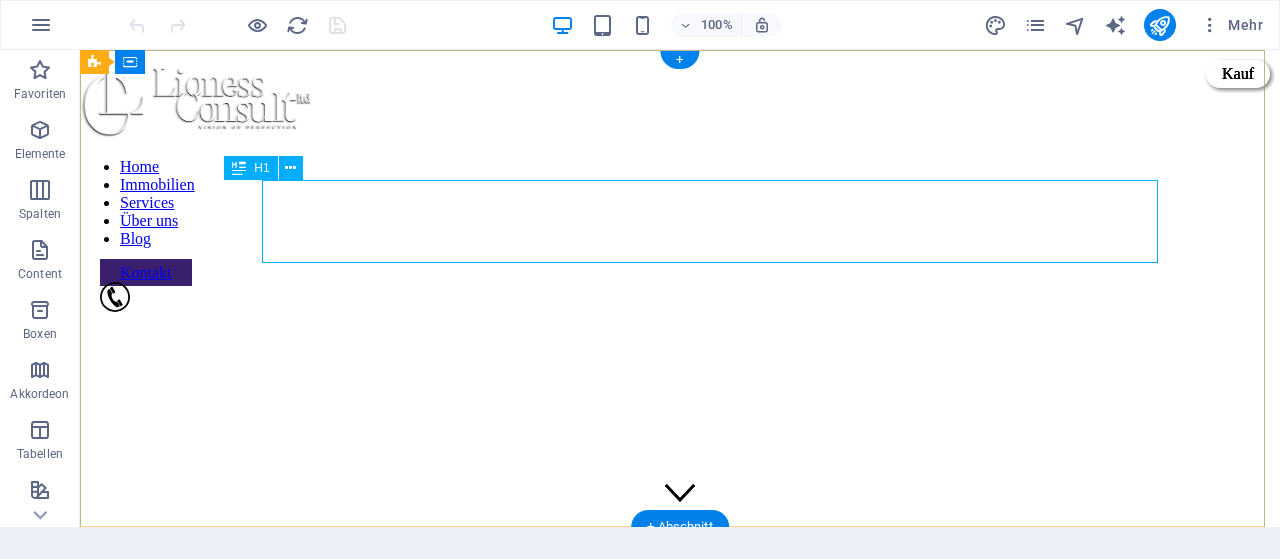scroll, scrollTop: 0, scrollLeft: 0, axis: both 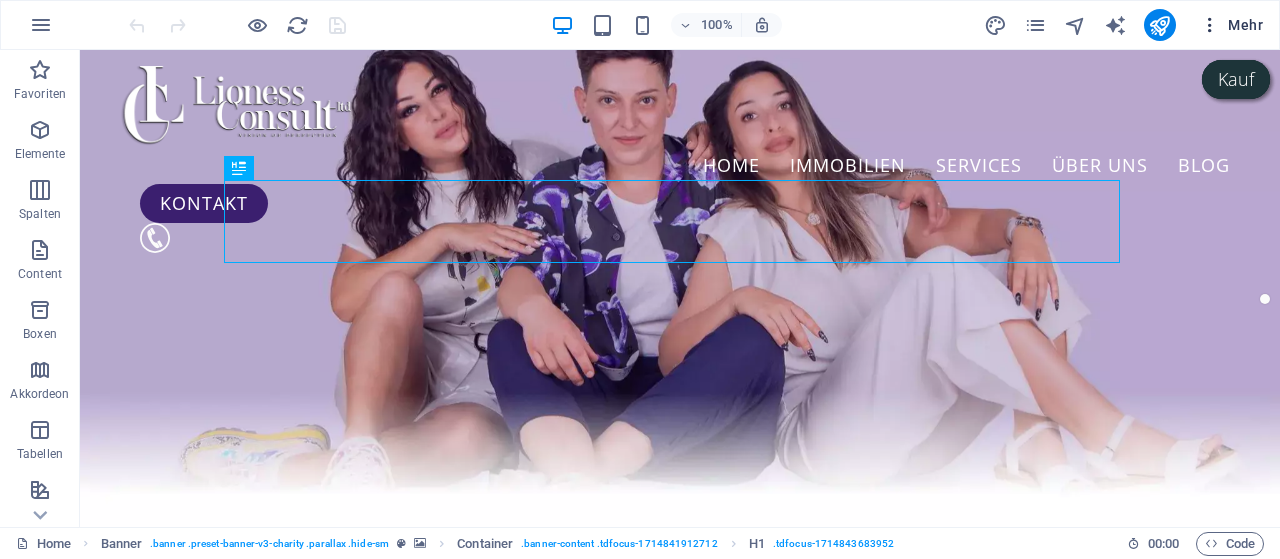 click on "Mehr" at bounding box center (1231, 25) 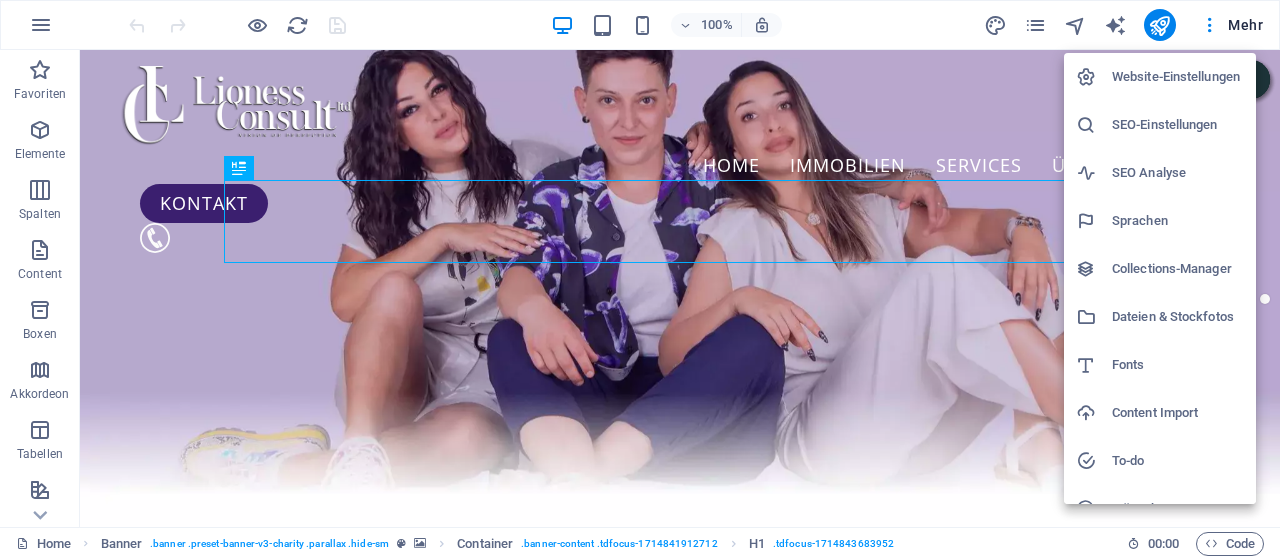 click on "Collections-Manager" at bounding box center [1178, 269] 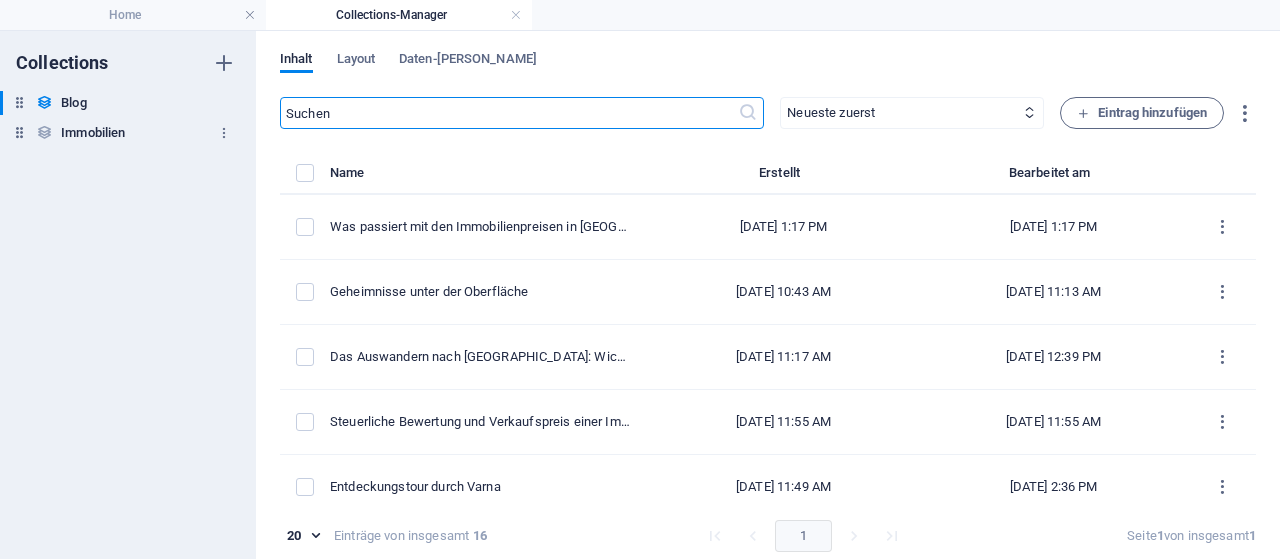 click on "Immobilien" at bounding box center [93, 133] 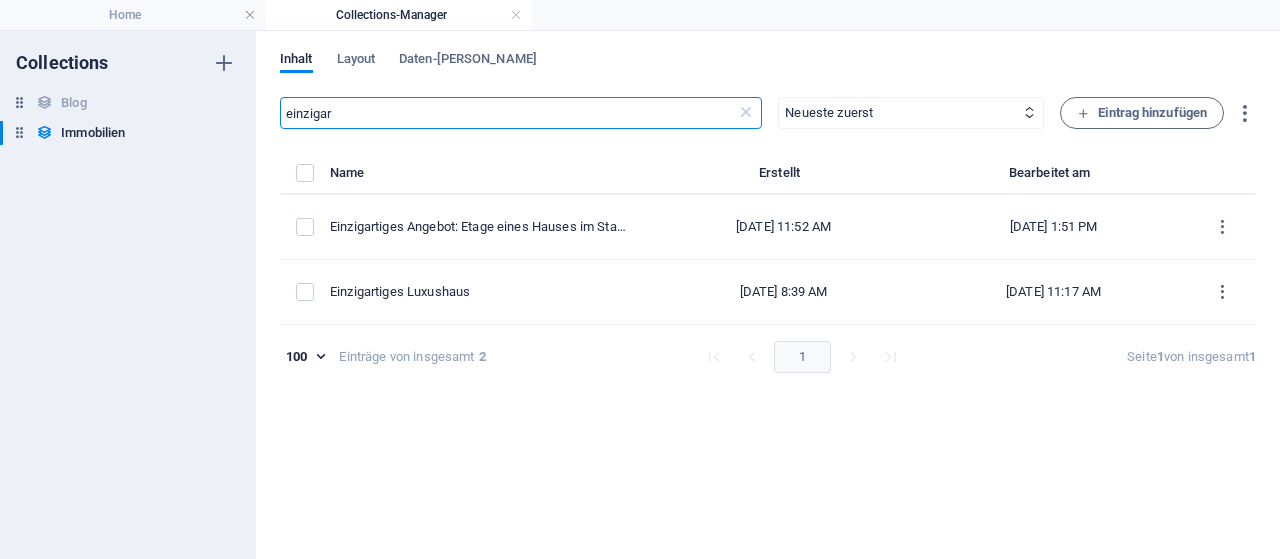 drag, startPoint x: 461, startPoint y: 98, endPoint x: 306, endPoint y: 113, distance: 155.72412 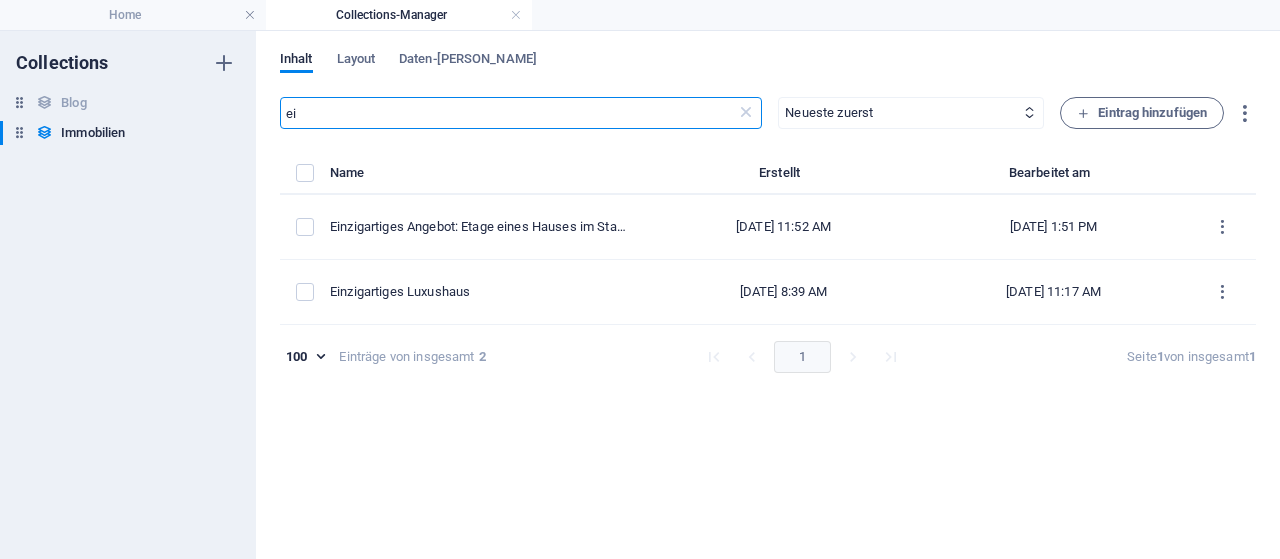type on "e" 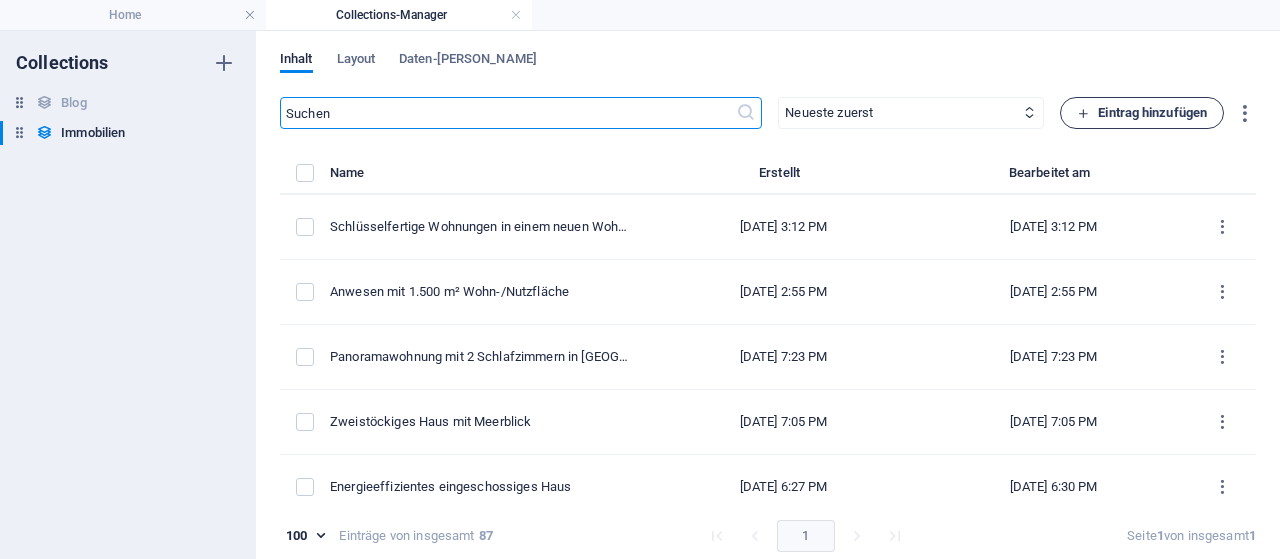 type 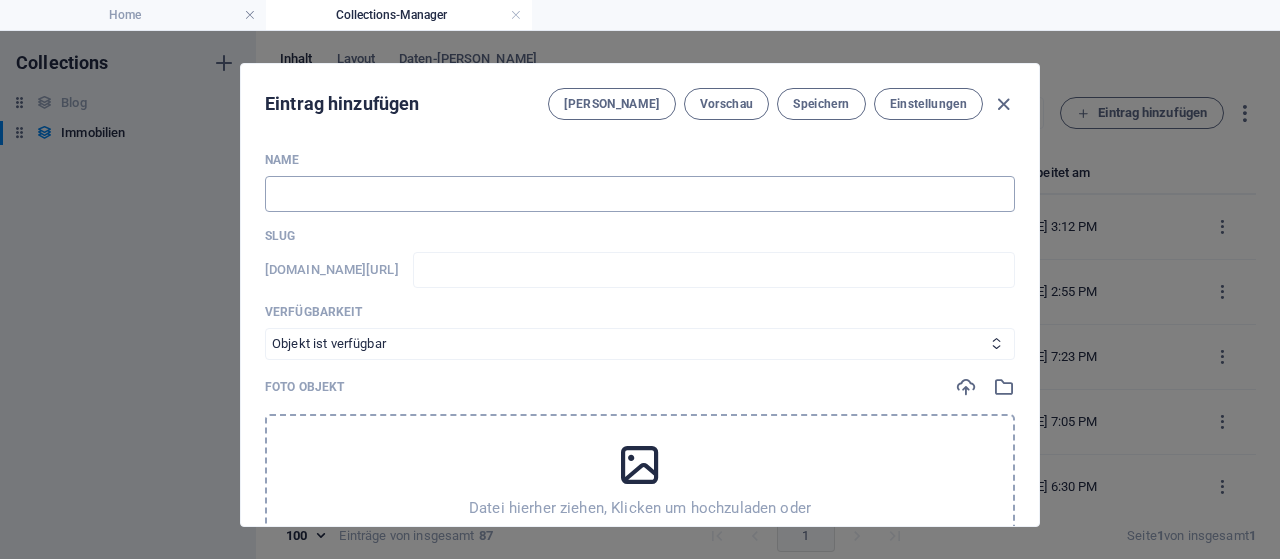 click at bounding box center (640, 194) 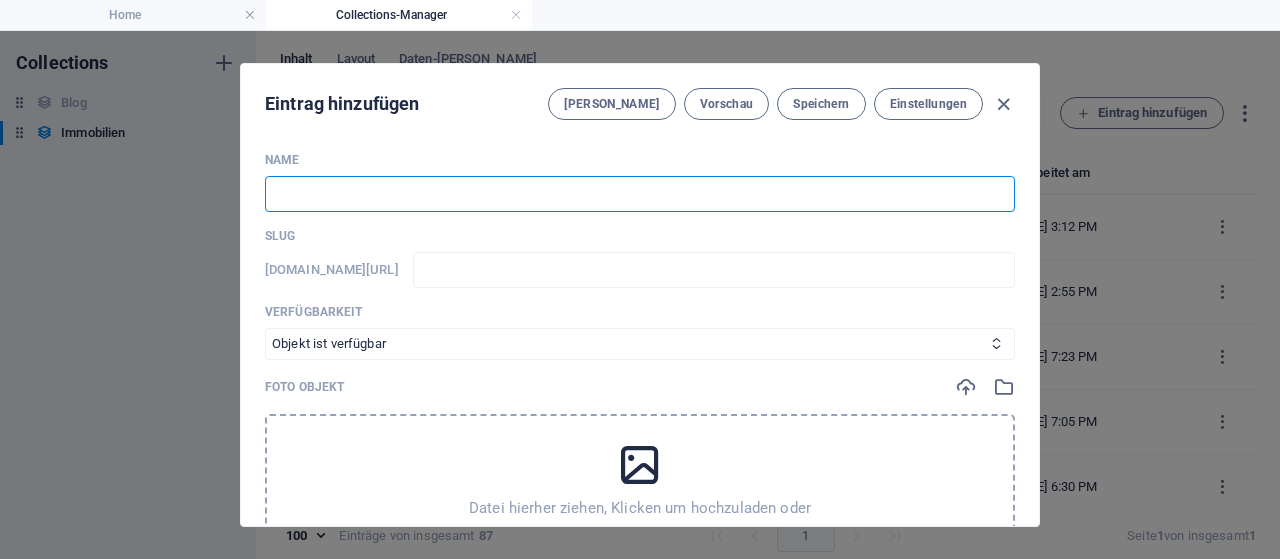paste on "Idyllisches Haus mit herrlichem Meerblick" 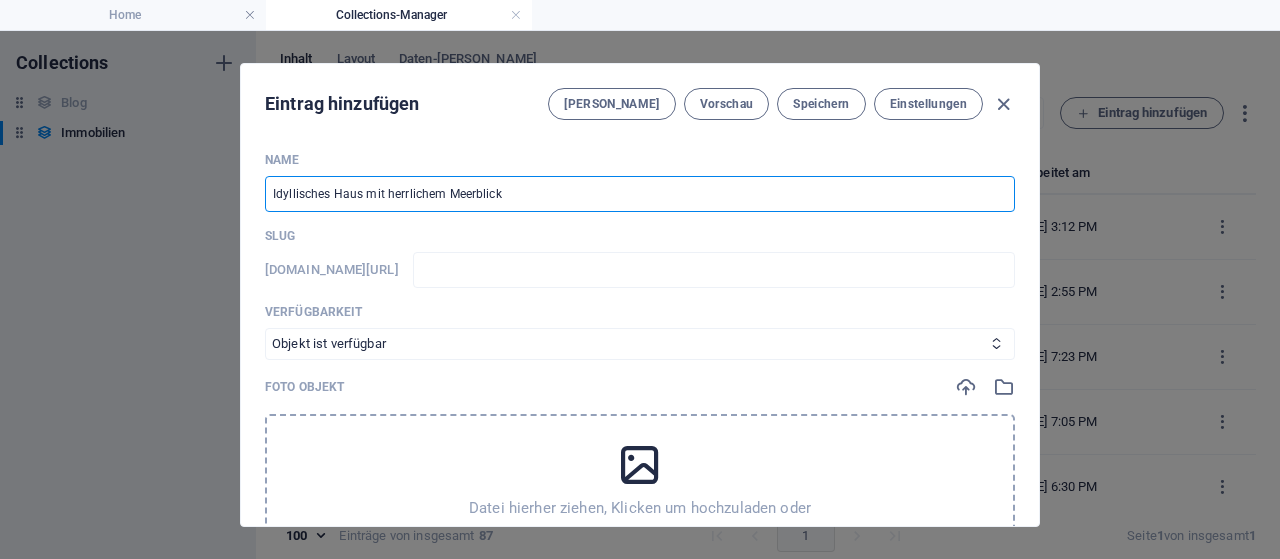 type on "idyllisches-haus-mit-herrlichem-meerblick" 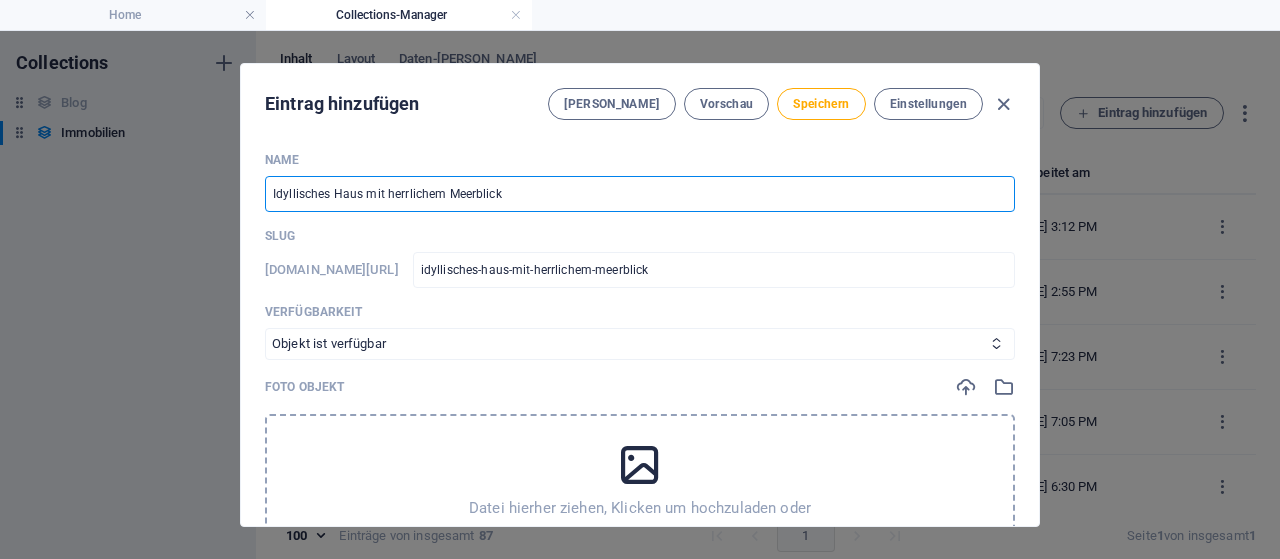 type on "Idyllisches Haus mit herrlichem Meerblick" 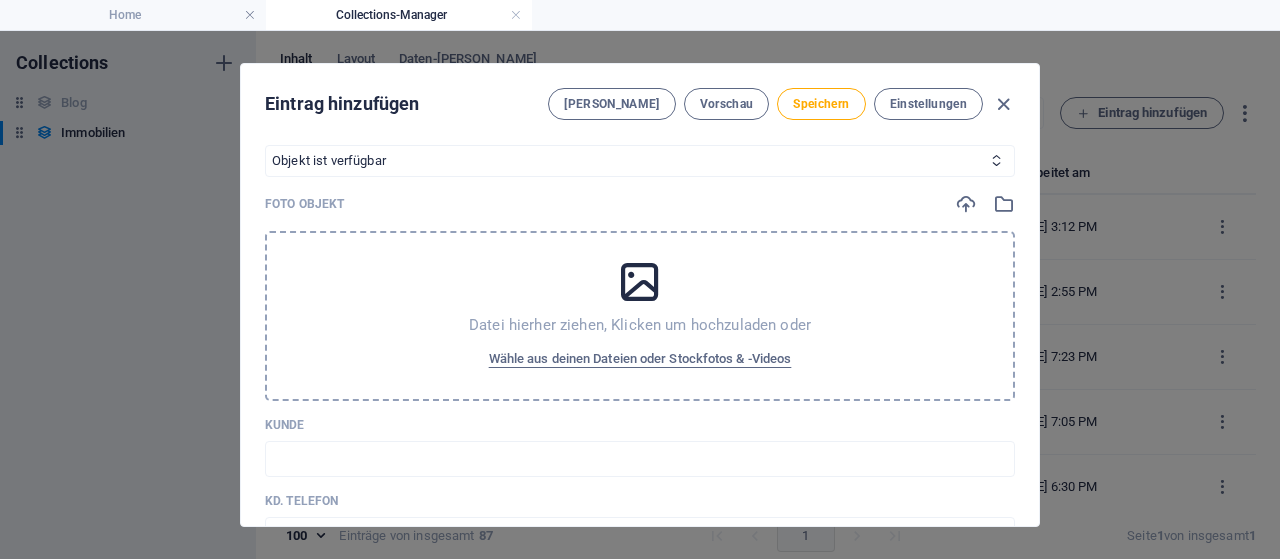 scroll, scrollTop: 222, scrollLeft: 0, axis: vertical 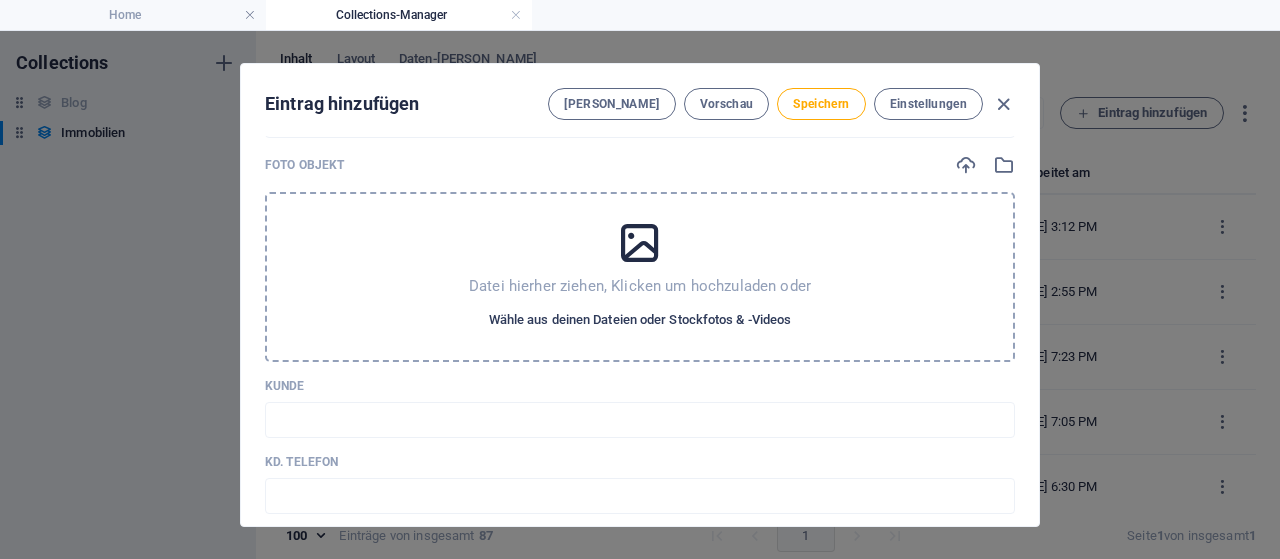 click on "Wähle aus deinen Dateien oder Stockfotos & -Videos" at bounding box center (640, 320) 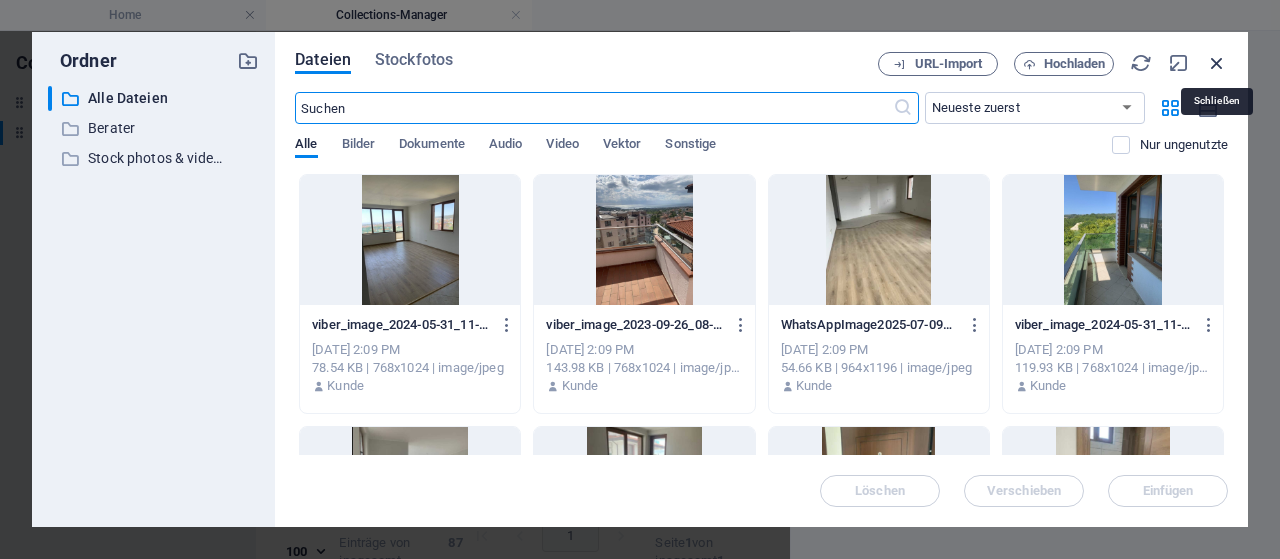 click at bounding box center [1217, 63] 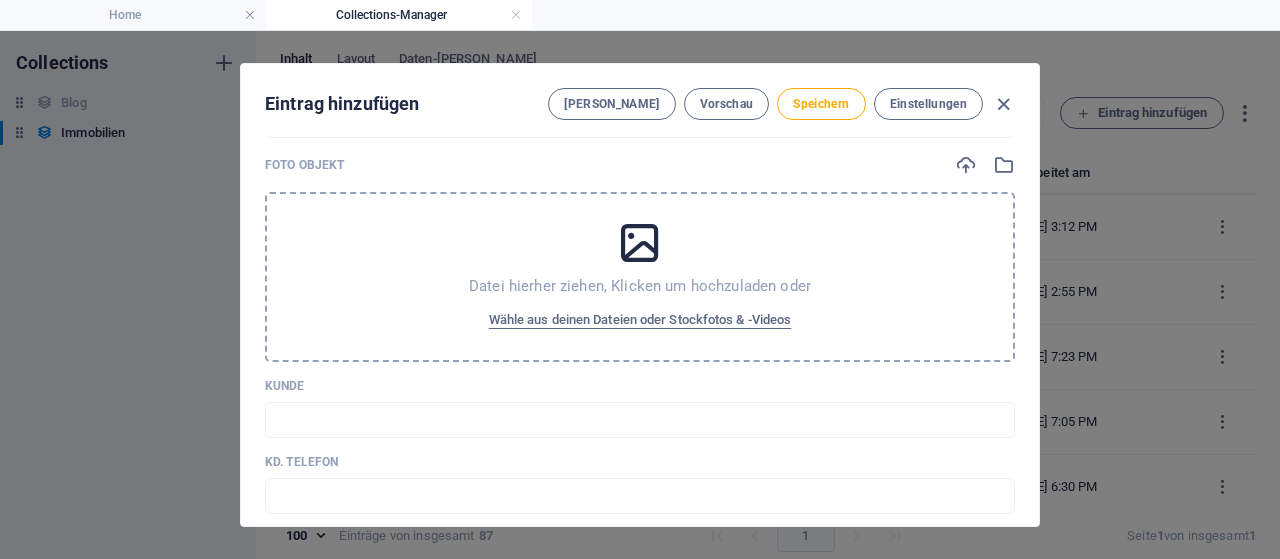 click at bounding box center (640, 243) 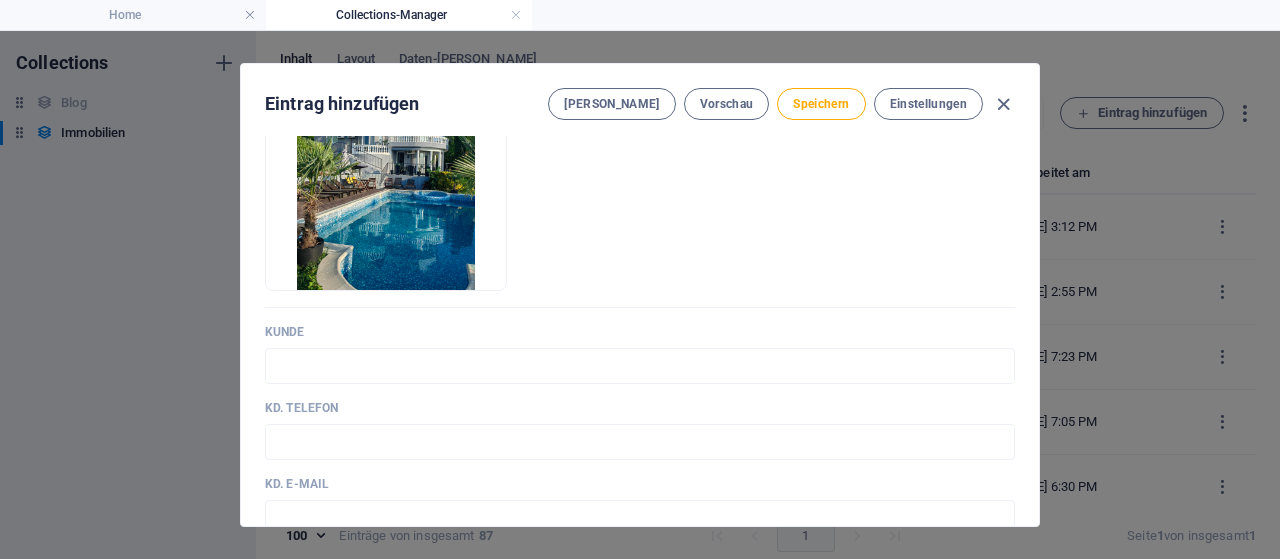 scroll, scrollTop: 362, scrollLeft: 0, axis: vertical 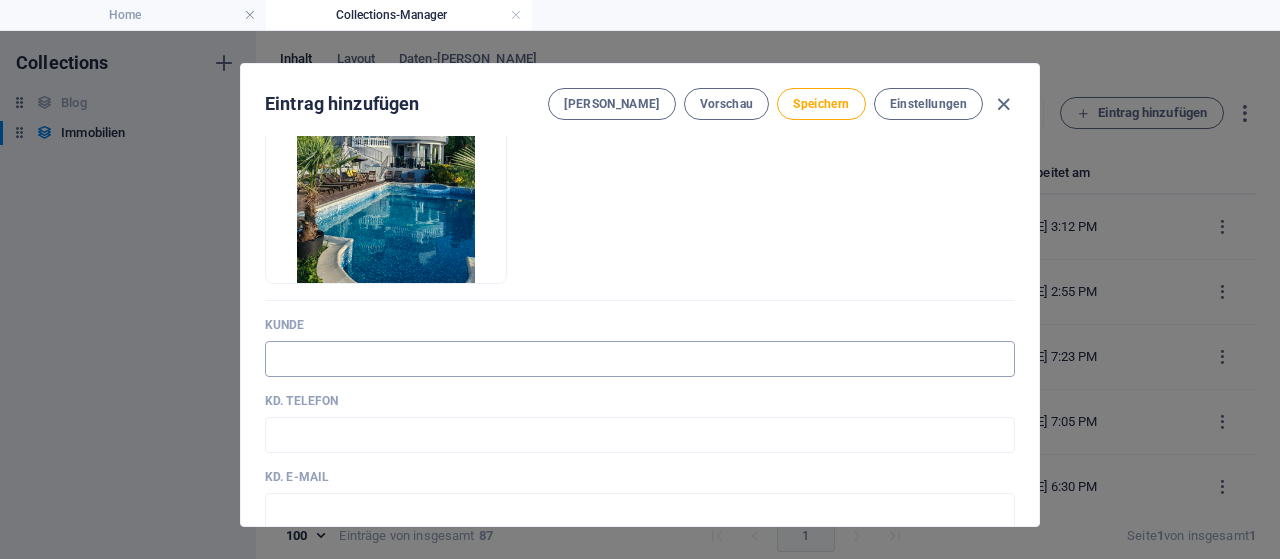 click at bounding box center [640, 359] 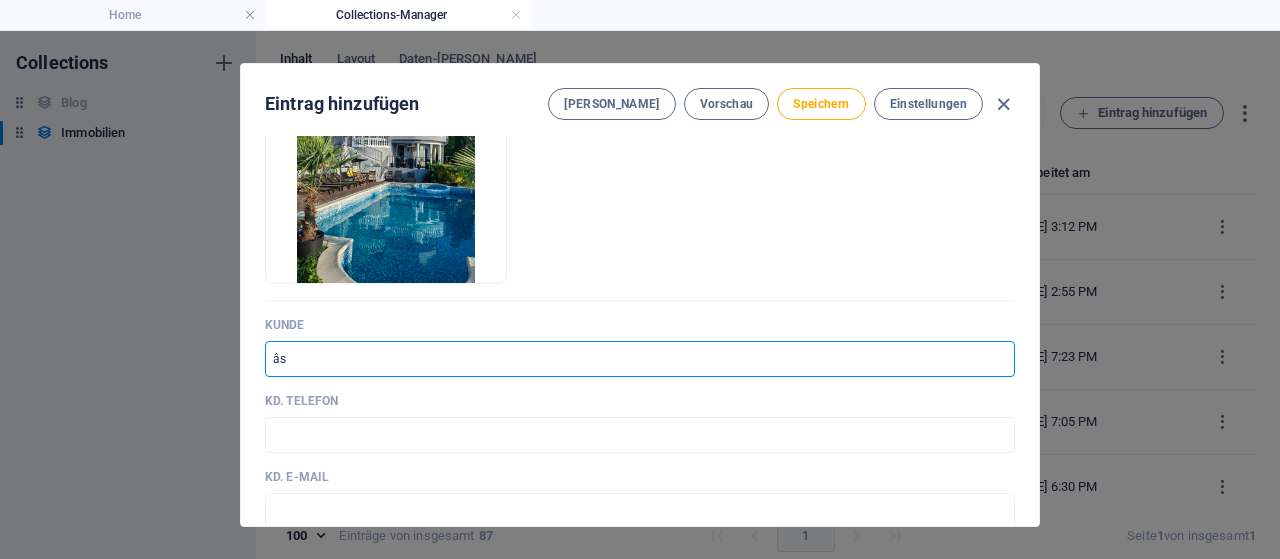 type on "â" 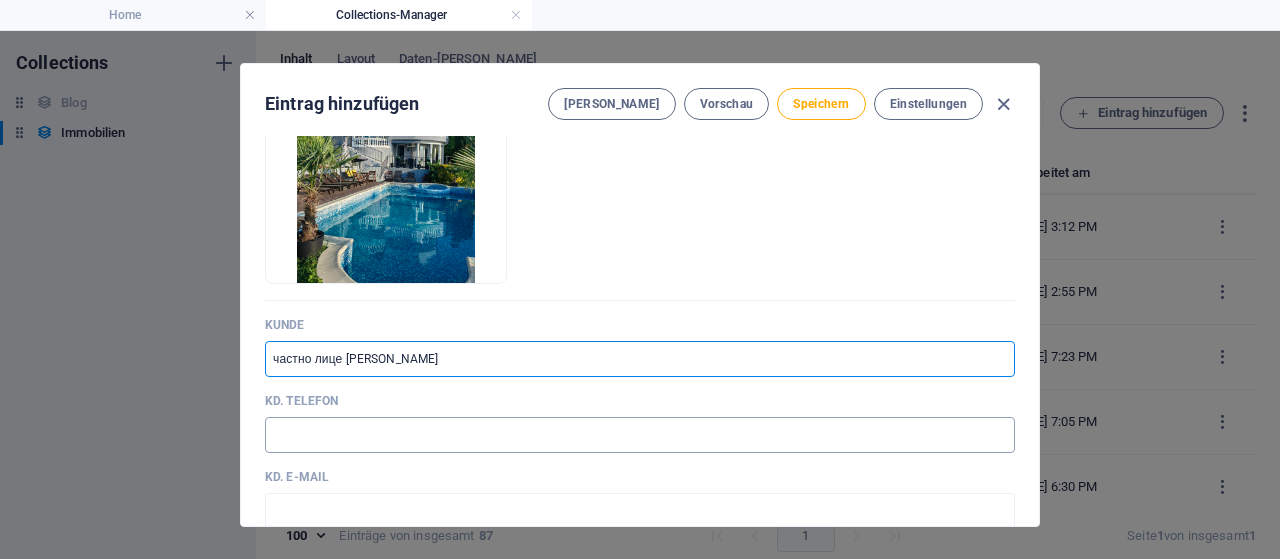 type on "частно лице [PERSON_NAME]" 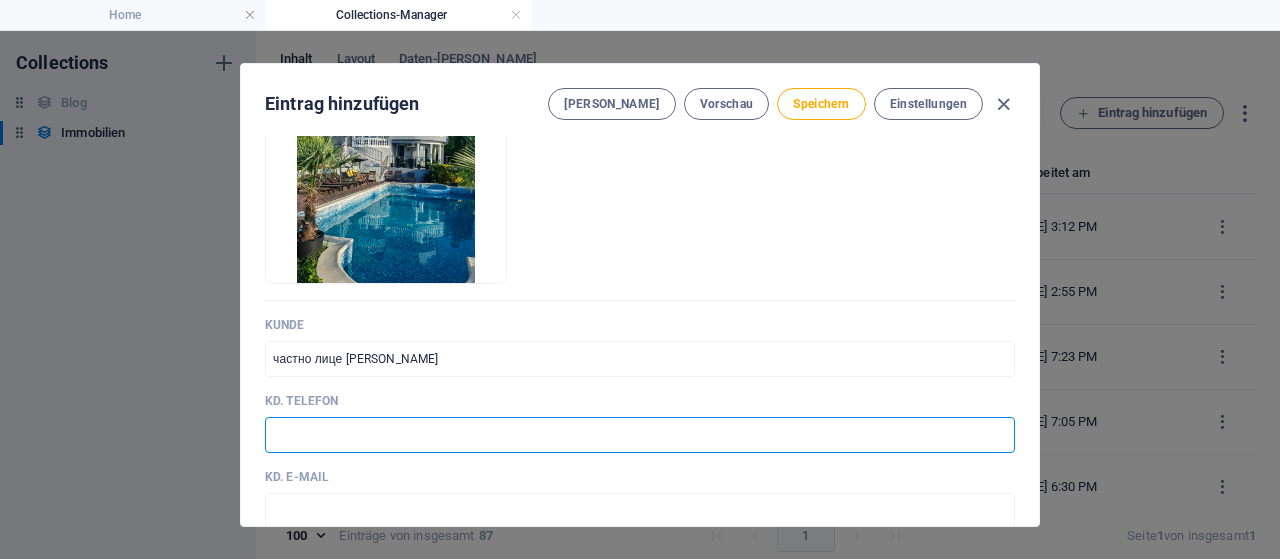 click at bounding box center (640, 435) 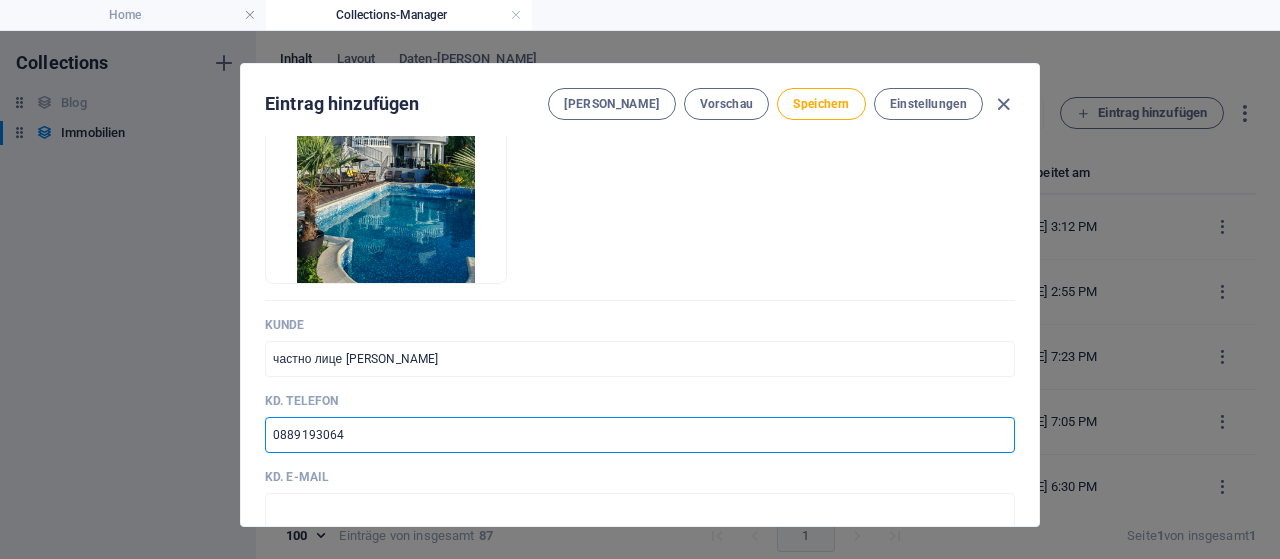 type on "0889193064" 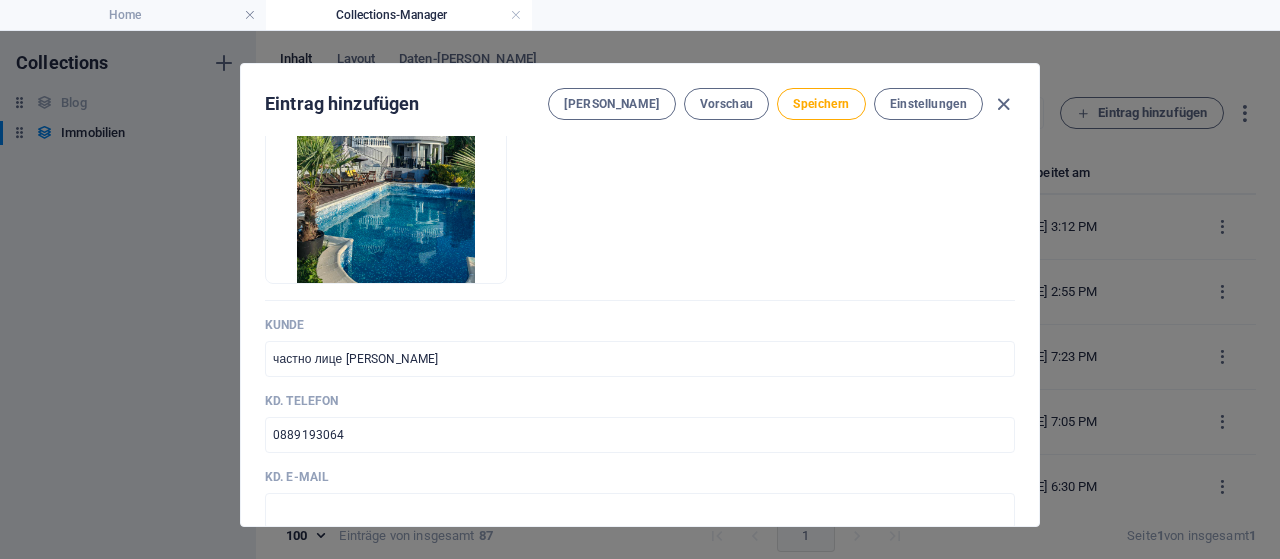 click on "Eintrag hinzufügen [PERSON_NAME] Vorschau Speichern Einstellungen Name Idyllisches Haus mit herrlichem Meerblick ​ Slug [DOMAIN_NAME][URL] idyllisches-haus-mit-herrlichem-meerblick ​ Verfügbarkeit Objekt ist verfügbar Leider nicht mehr verfügbar Objekt bereits verkauft Reserviert Foto Objekt Lege Dateien hier ab, um sie sofort hochzuladen Kunde частно лице [PERSON_NAME] ​ Kd. Telefon [PHONE_NUMBER] ​ Kd. E-Mail ​ Vereinbarungen Formatierung Normal Überschrift 1 Überschrift 2 Überschrift 3 Überschrift 4 Heading 5 Heading 6 Quelltext Schriftart Arial [US_STATE][PERSON_NAME] Tahoma Times New Roman Verdana Schriftgröße 8 9 10 11 12 14 18 24 30 36 48 60 72 96 Fett Kursiv Unterstrichen Durchgestrichen Farben Icons Linksbündig ausrichten Zentriert ausrichten Rechtsbündig ausrichten Blocksatz Unnummerierte Liste Nummerierte Liste Link einfügen Tabelle einfügen Formatierung löschen Ansprechpartner [PERSON_NAME] Ich spreche Deutsch | English | български Formatierung" at bounding box center (640, 295) 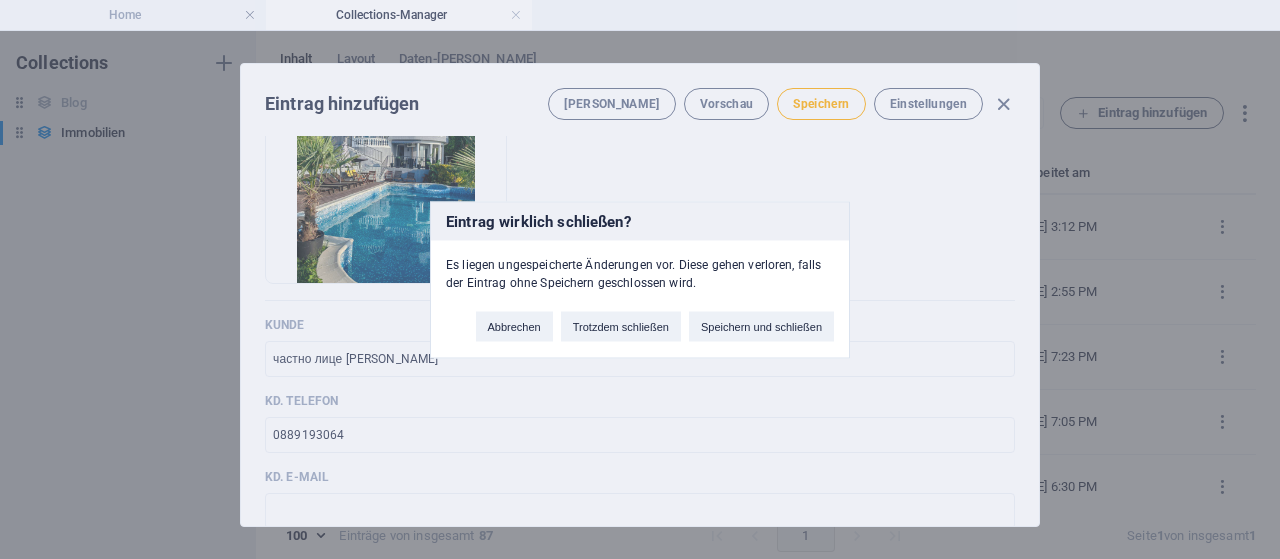 click on "Eintrag wirklich schließen? Es liegen ungespeicherte Änderungen vor. Diese gehen verloren, falls der Eintrag ohne Speichern geschlossen wird. Abbrechen Trotzdem schließen Speichern und schließen" at bounding box center (640, 279) 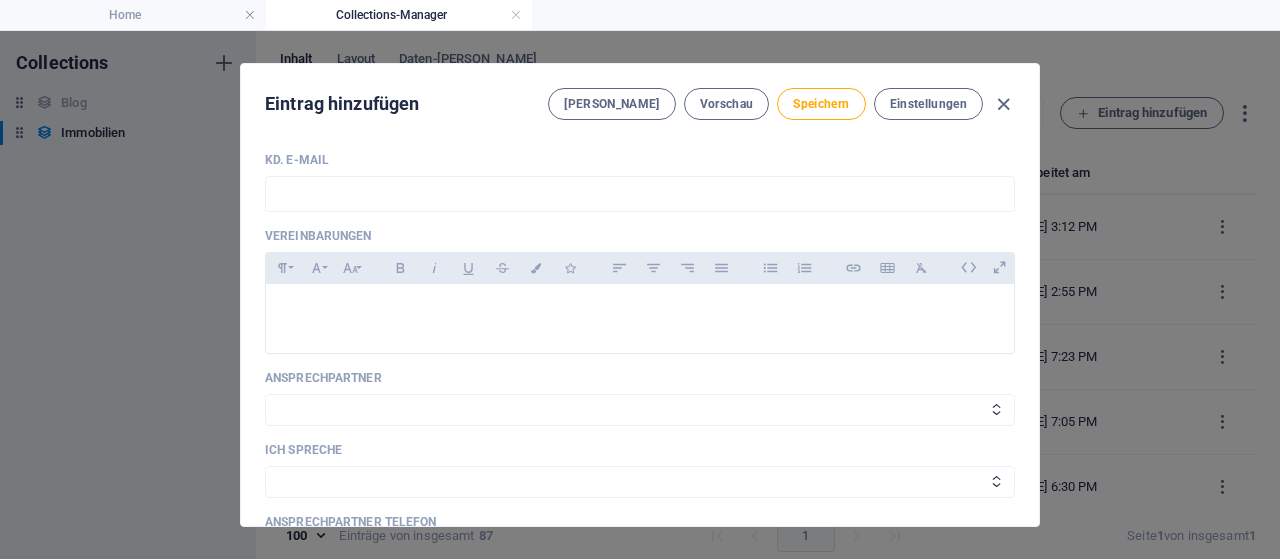 scroll, scrollTop: 705, scrollLeft: 0, axis: vertical 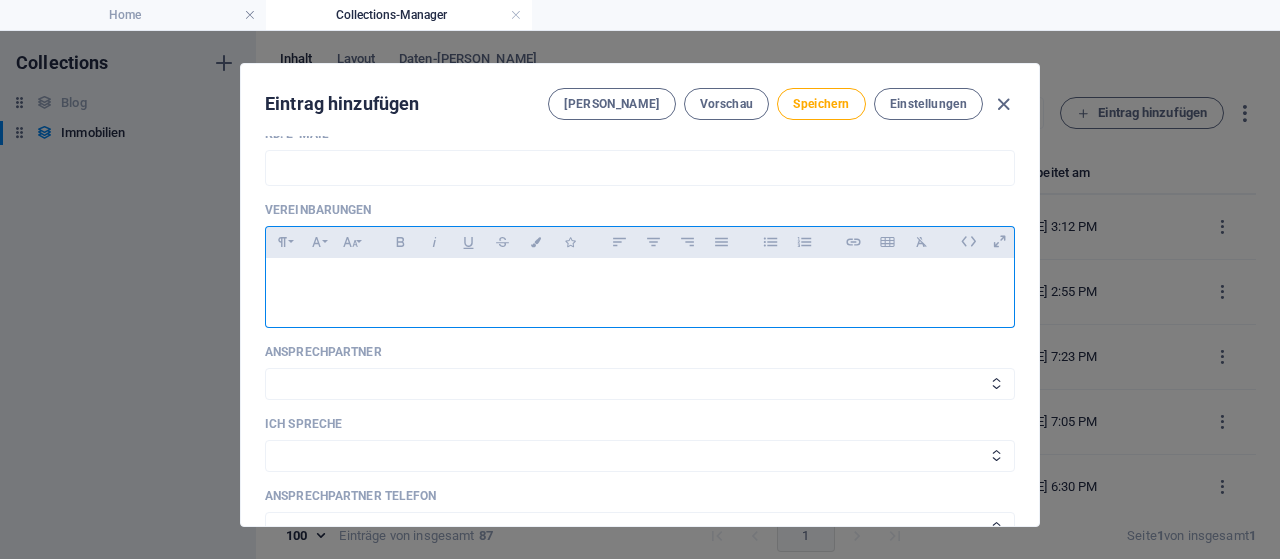click at bounding box center (640, 288) 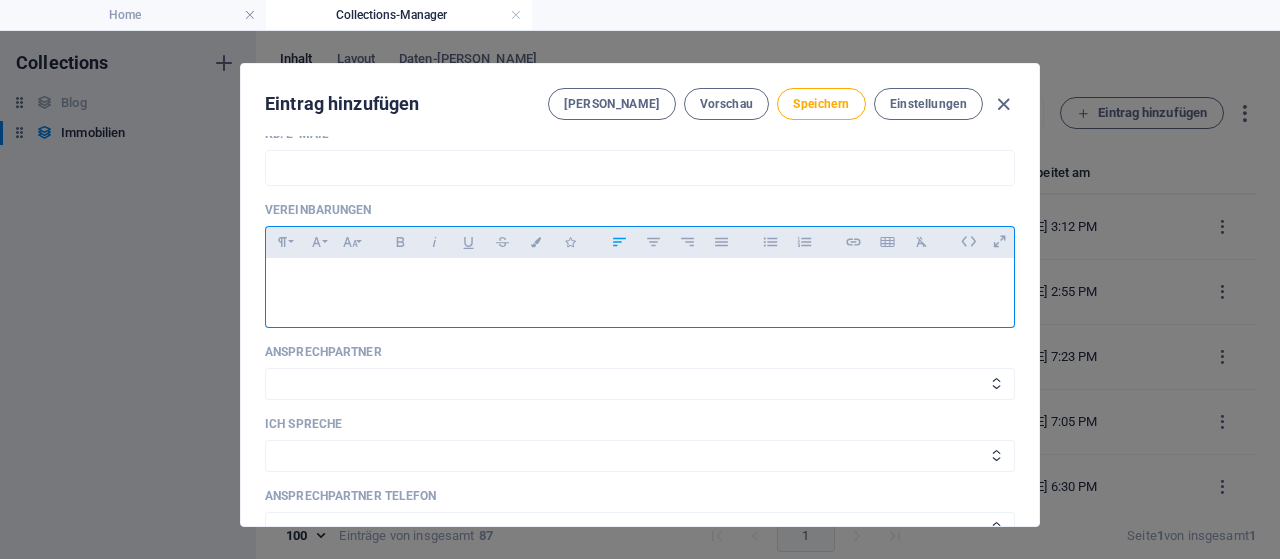 type 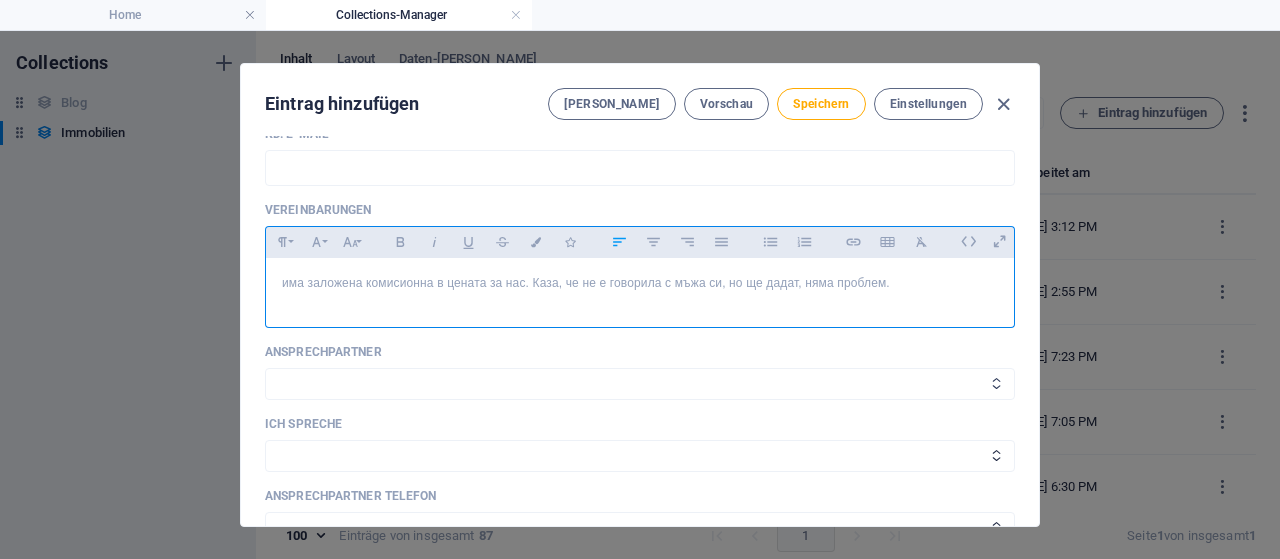 click on "[PERSON_NAME]" at bounding box center (640, 384) 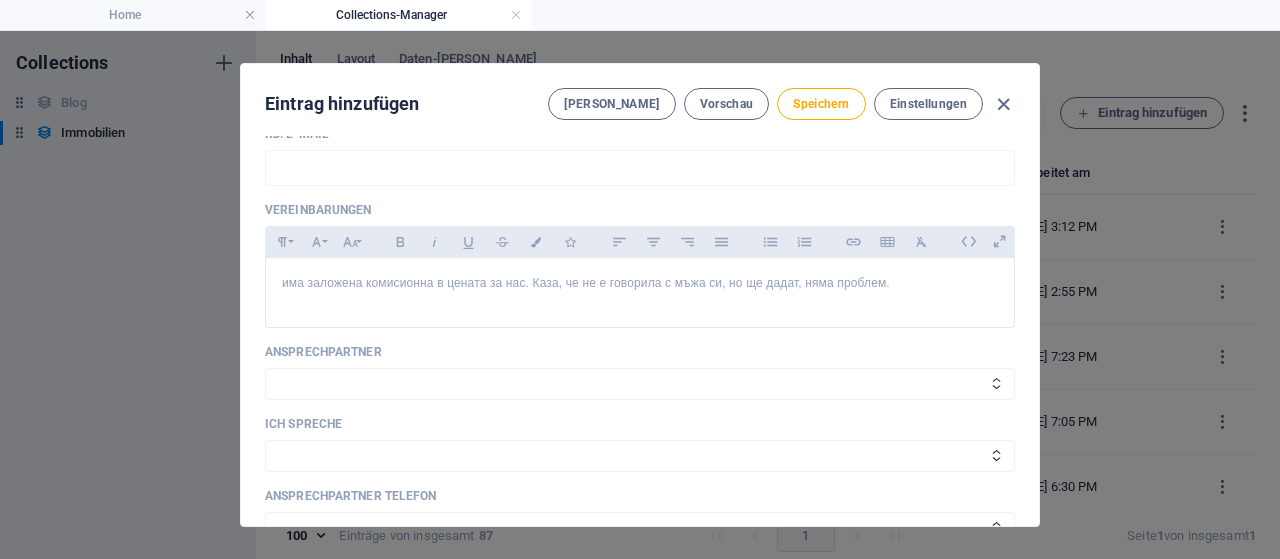 select on "[PERSON_NAME]" 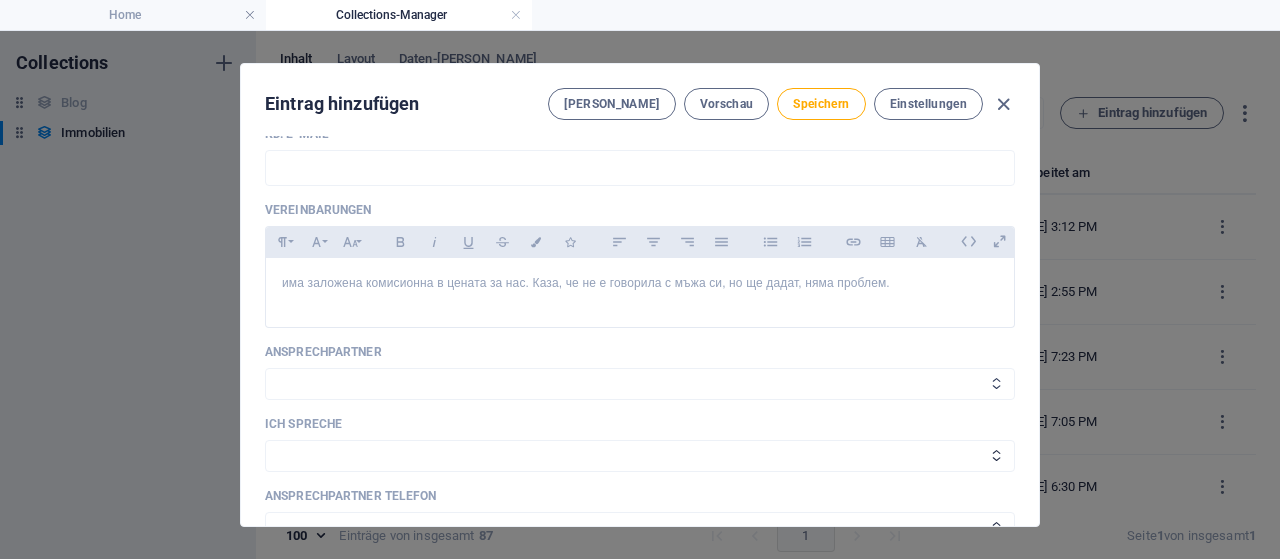 click on "[PERSON_NAME]" at bounding box center (640, 384) 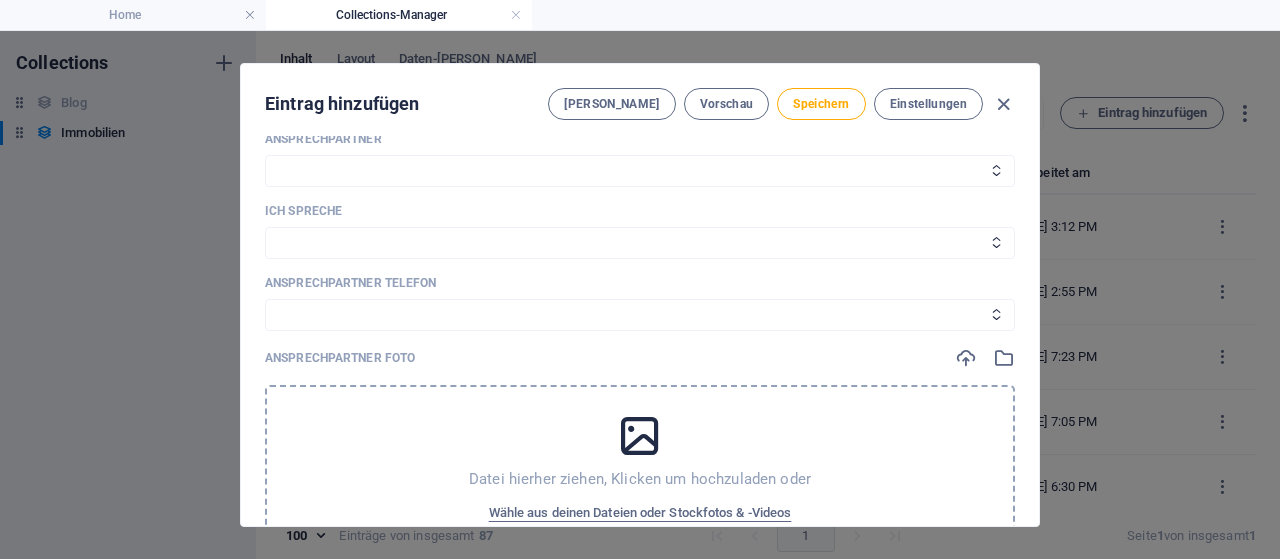 scroll, scrollTop: 957, scrollLeft: 0, axis: vertical 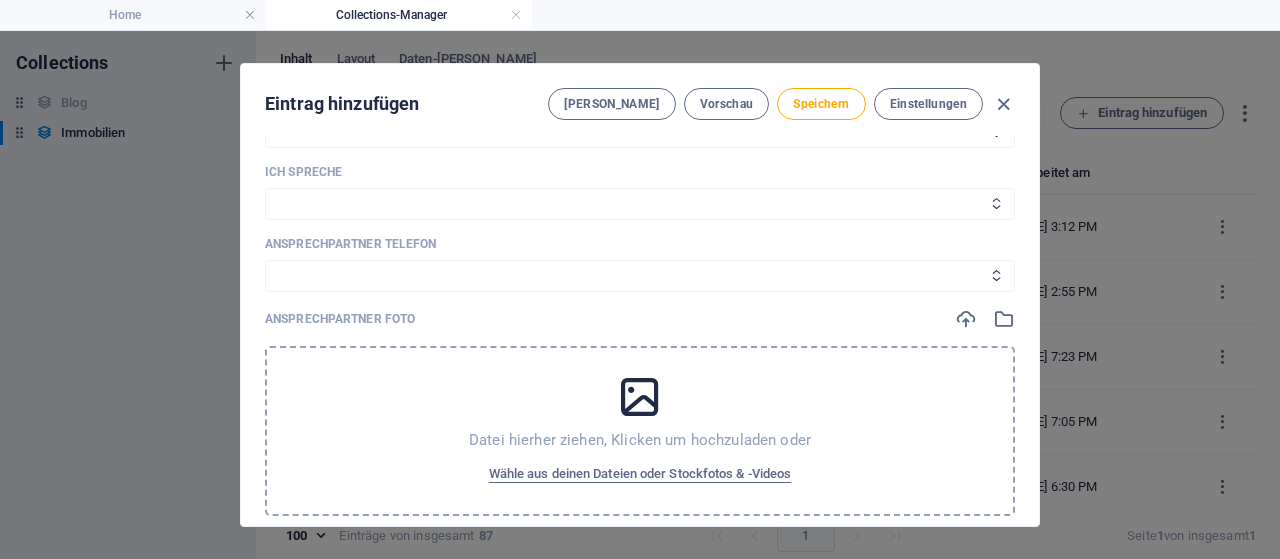 click on "Deutsch | English | български Ich spreche: Deutsch | български Deutsch | English | български | Italiano" at bounding box center [640, 204] 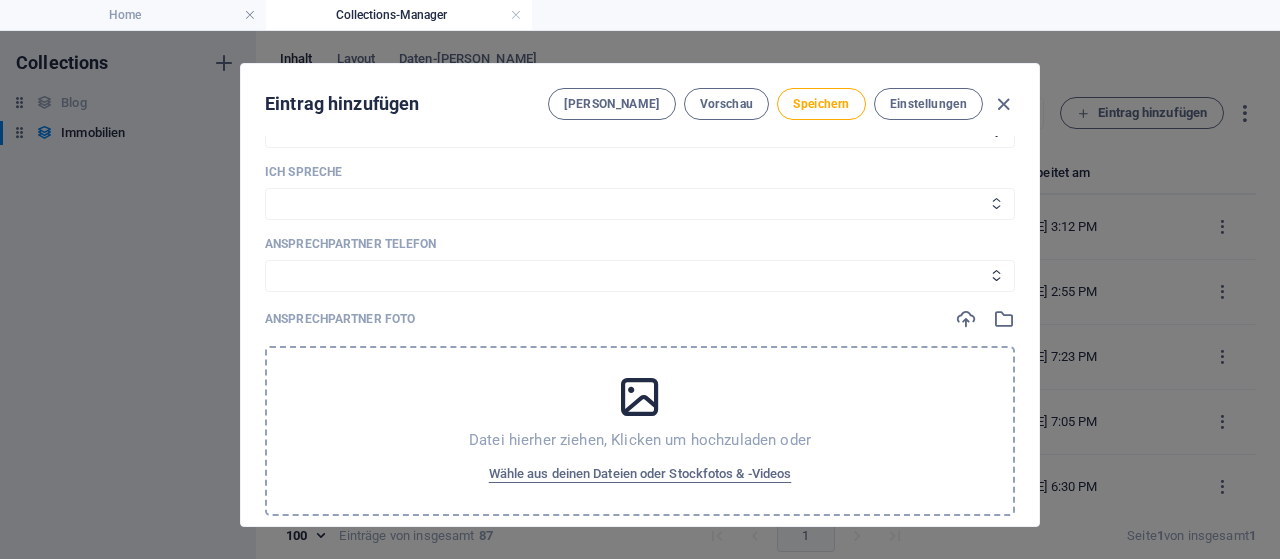 select on "Deutsch | English | български" 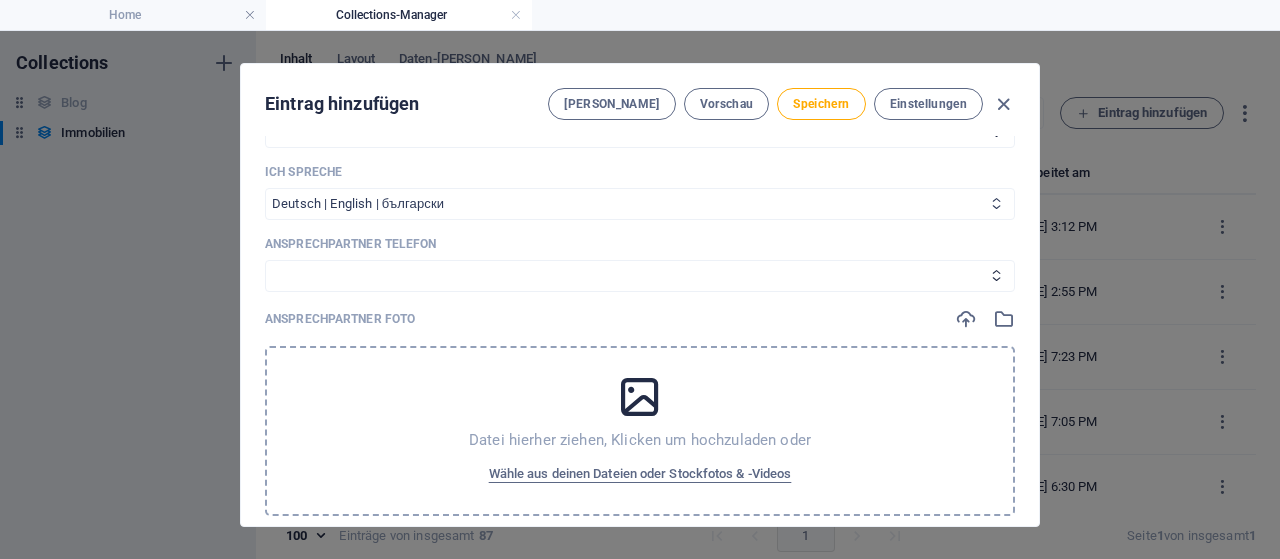click on "Deutsch | English | български Ich spreche: Deutsch | български Deutsch | English | български | Italiano" at bounding box center [640, 204] 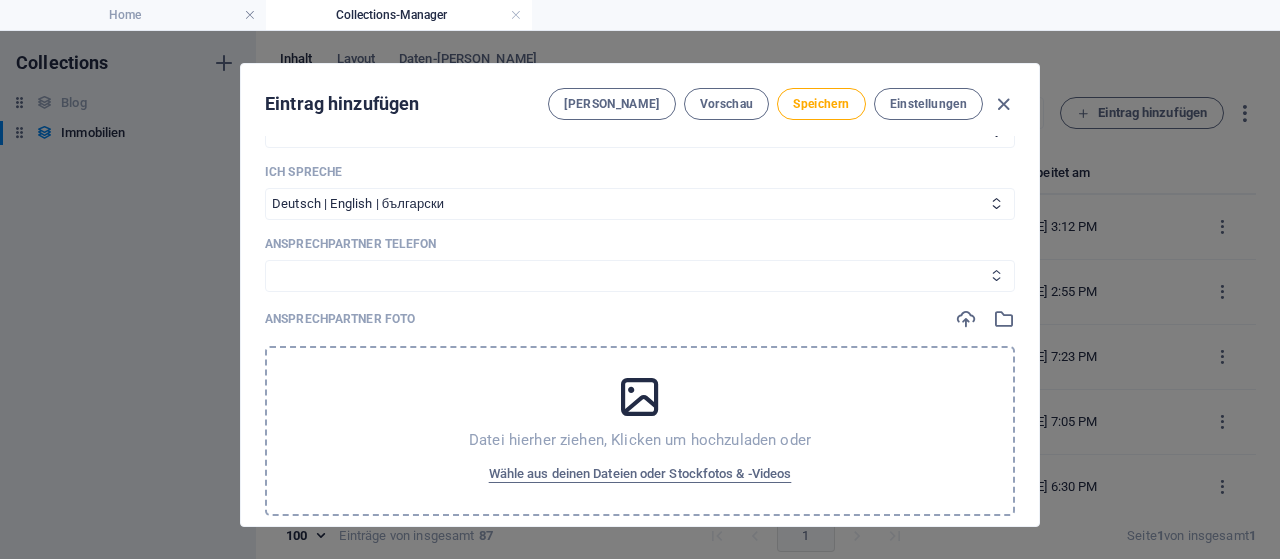click on "[PHONE_NUMBER] [PHONE_NUMBER]" at bounding box center (640, 276) 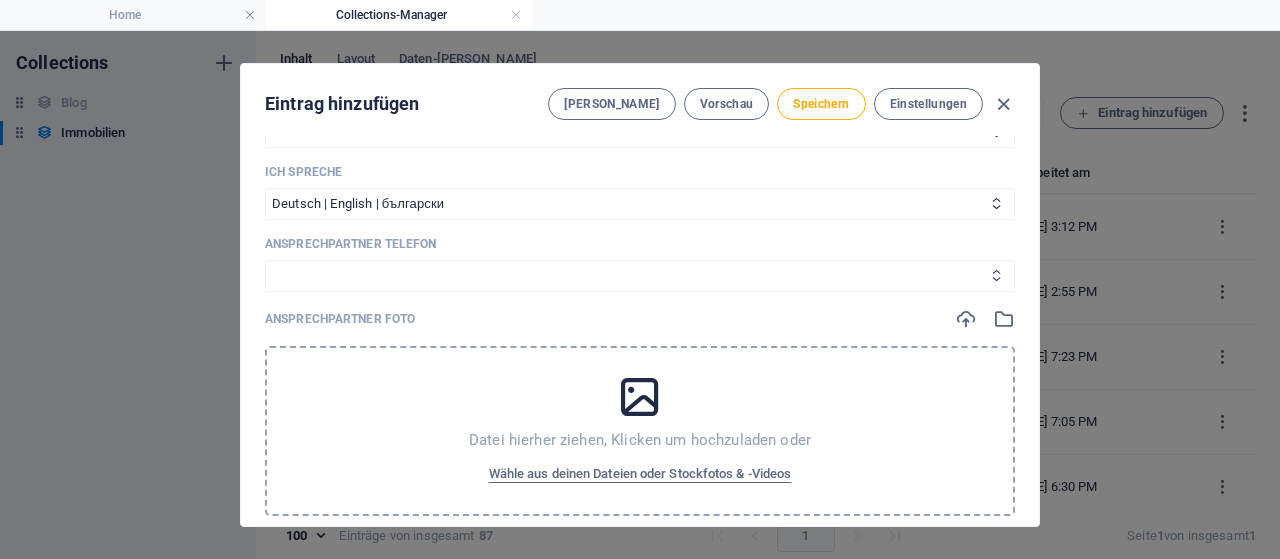 select on "[PHONE_NUMBER]" 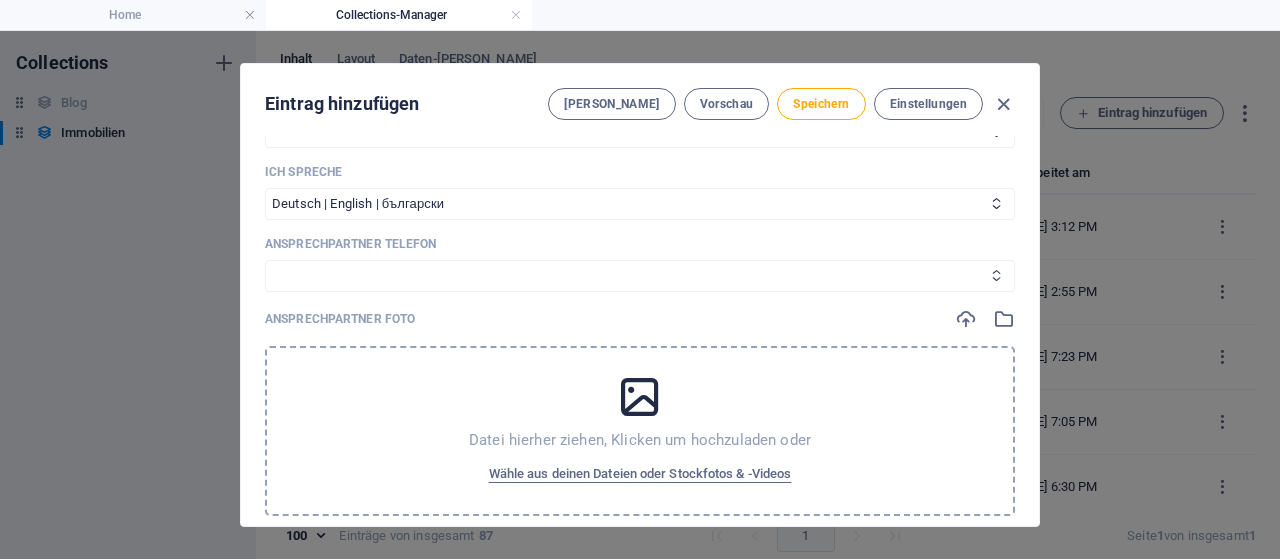 click on "[PHONE_NUMBER] [PHONE_NUMBER]" at bounding box center [640, 276] 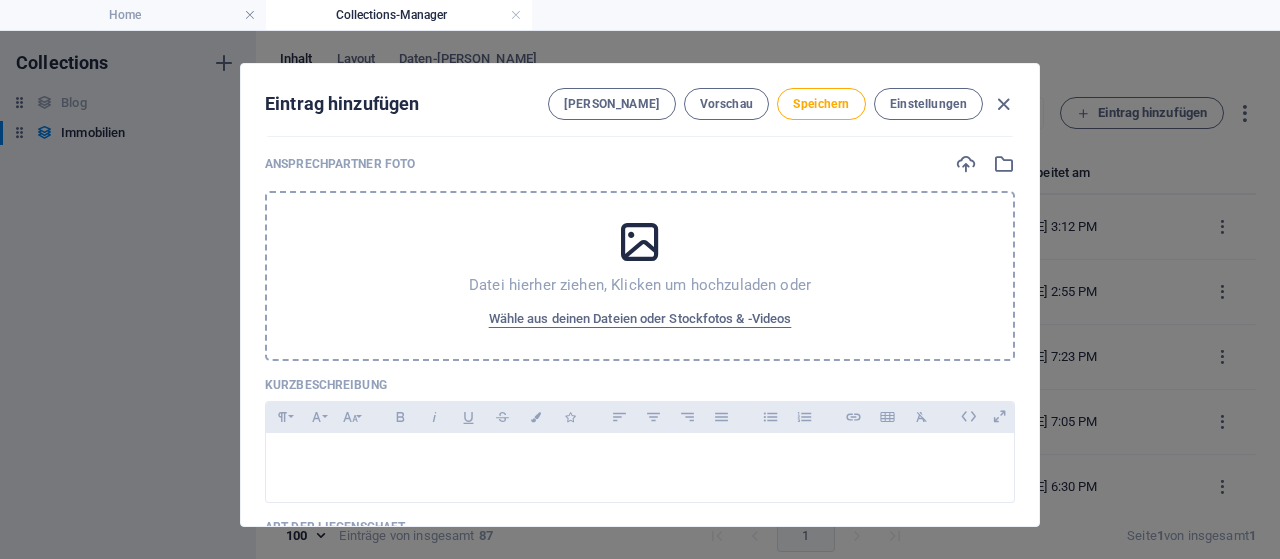 scroll, scrollTop: 1144, scrollLeft: 0, axis: vertical 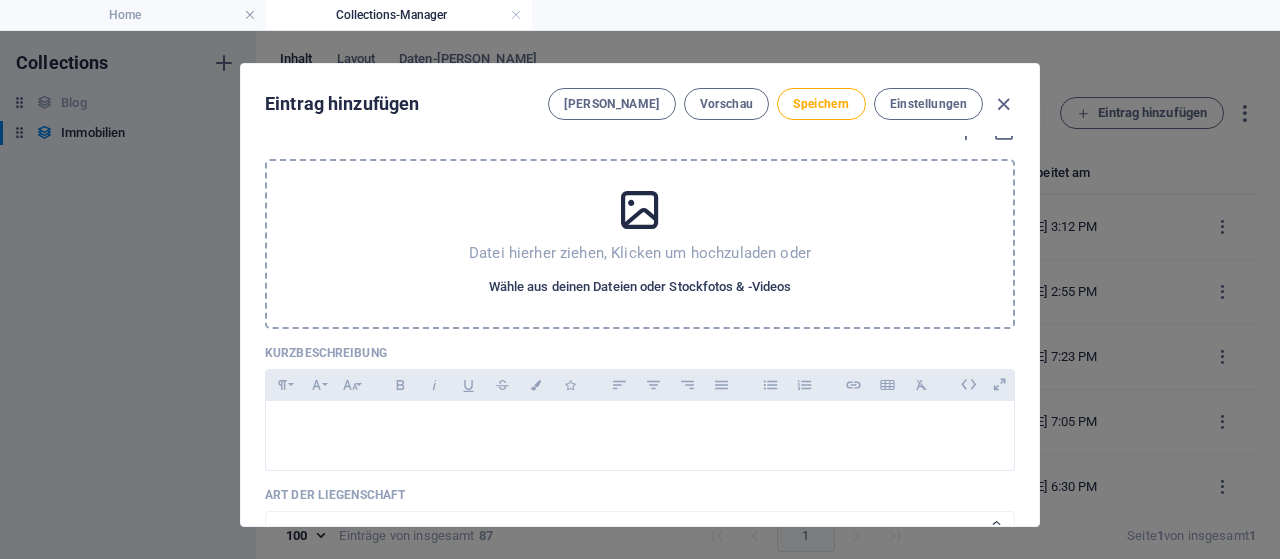click on "Wähle aus deinen Dateien oder Stockfotos & -Videos" at bounding box center (640, 287) 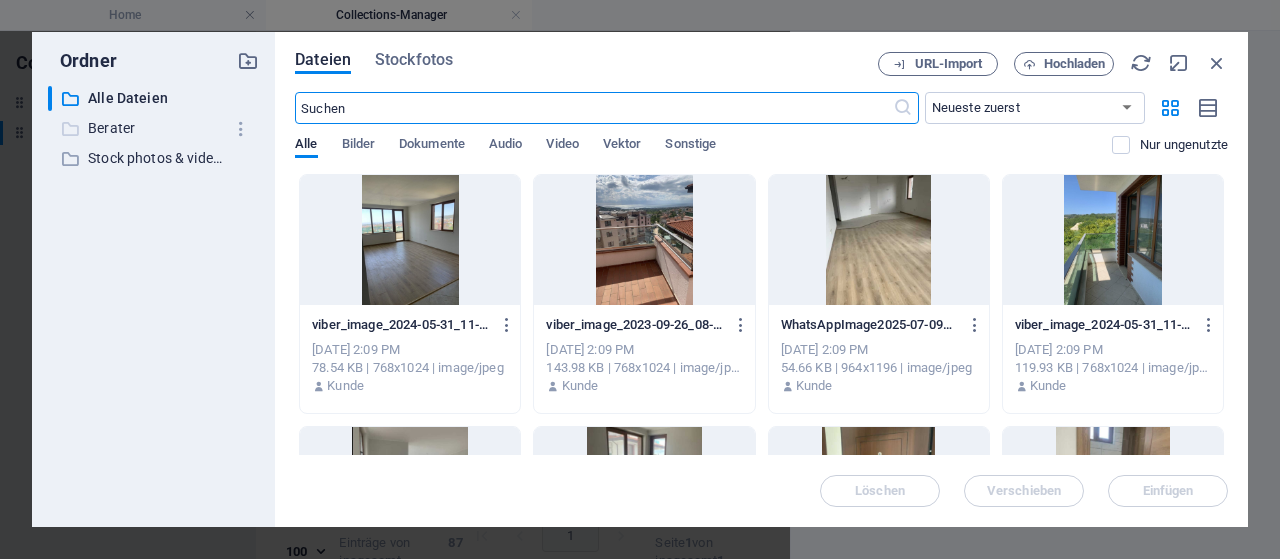click on "Berater" at bounding box center [155, 128] 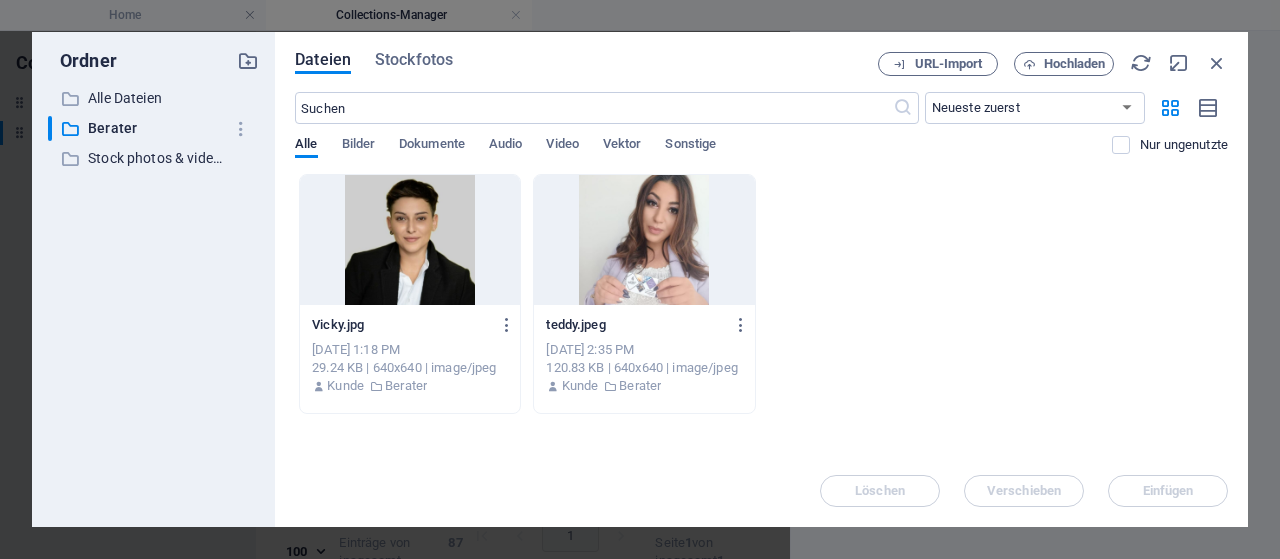 click at bounding box center (644, 240) 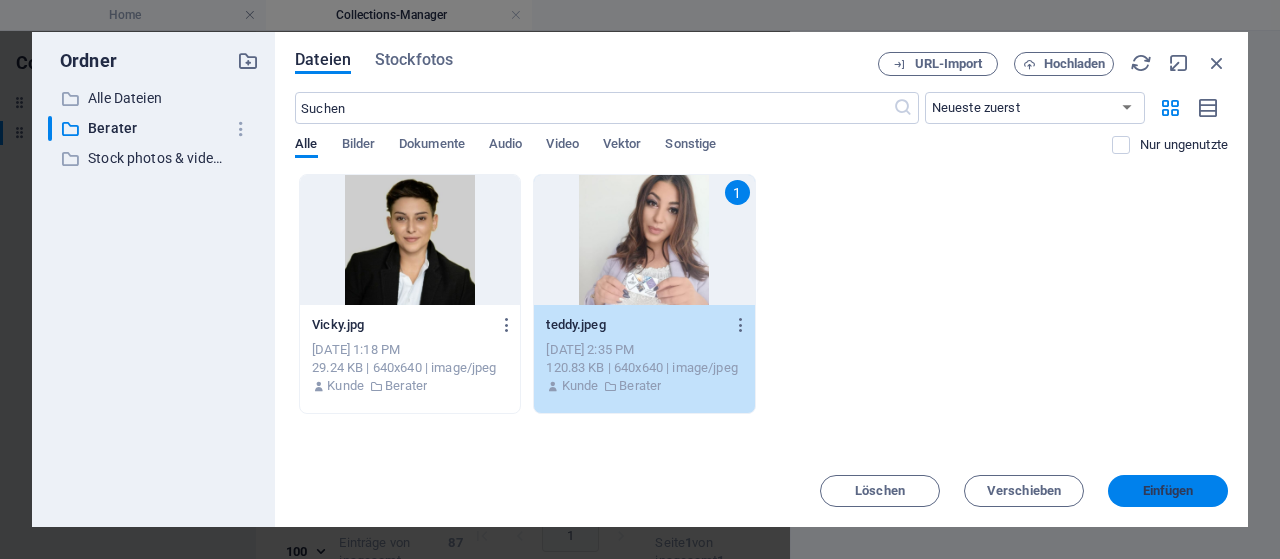 click on "Einfügen" at bounding box center (1168, 491) 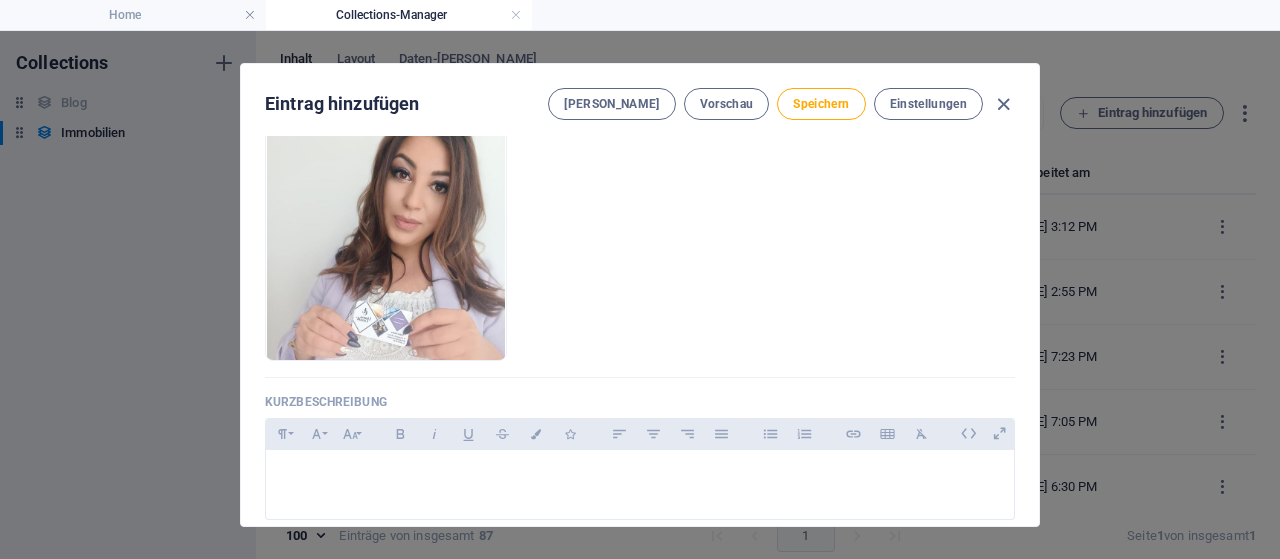 scroll, scrollTop: 1144, scrollLeft: 0, axis: vertical 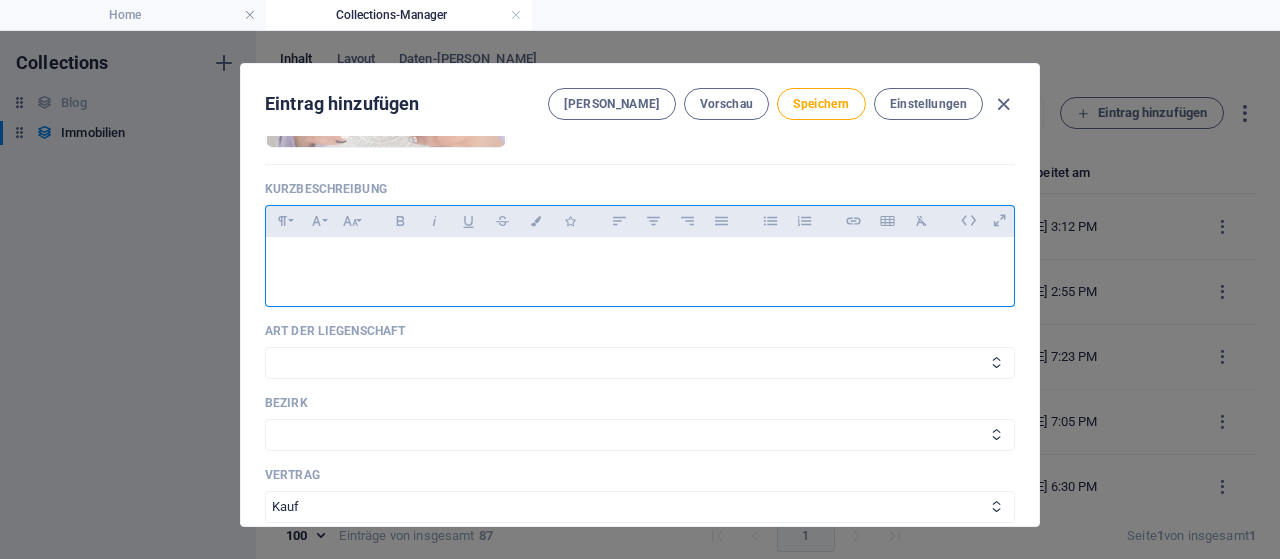 click at bounding box center [640, 262] 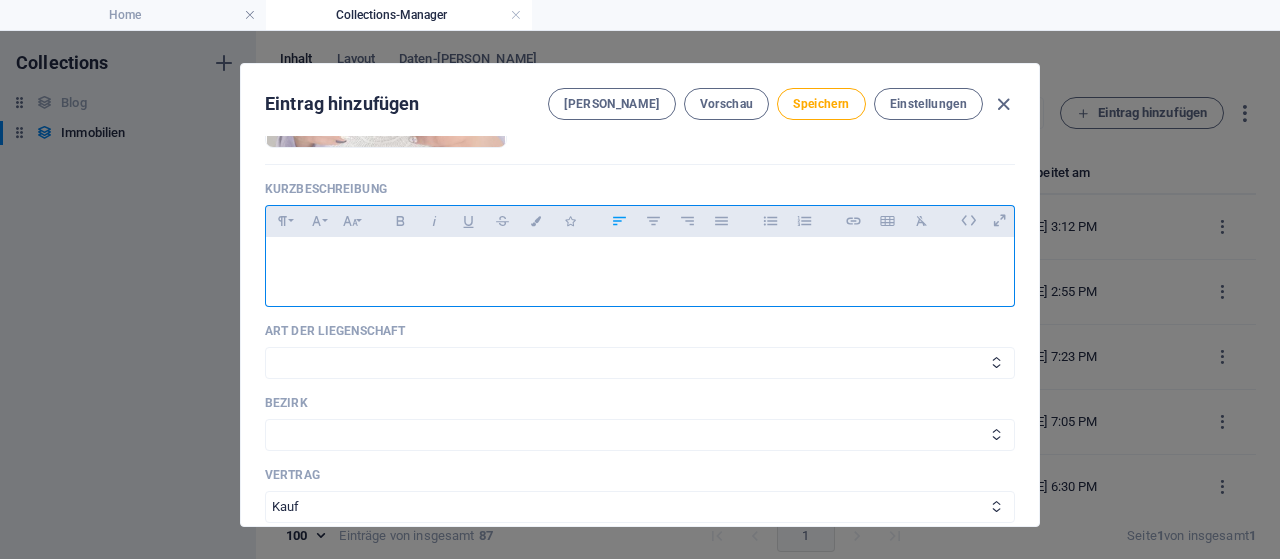 scroll, scrollTop: 172, scrollLeft: 0, axis: vertical 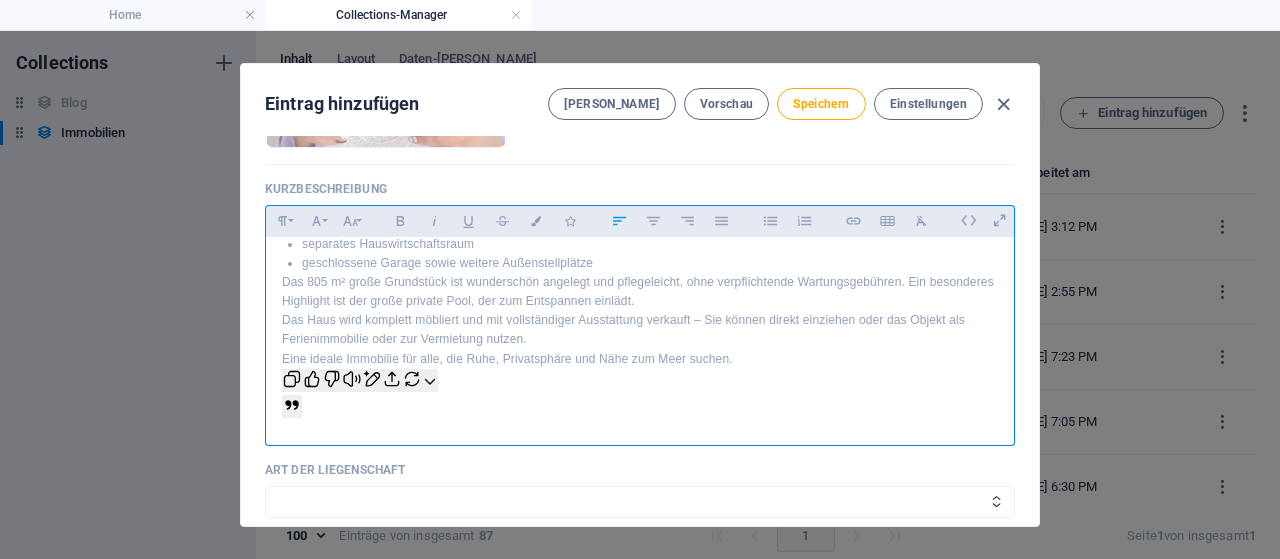 click on "Eine ideale Immobilie für alle, die Ruhe, Privatsphäre und Nähe zum Meer suchen." at bounding box center [640, 359] 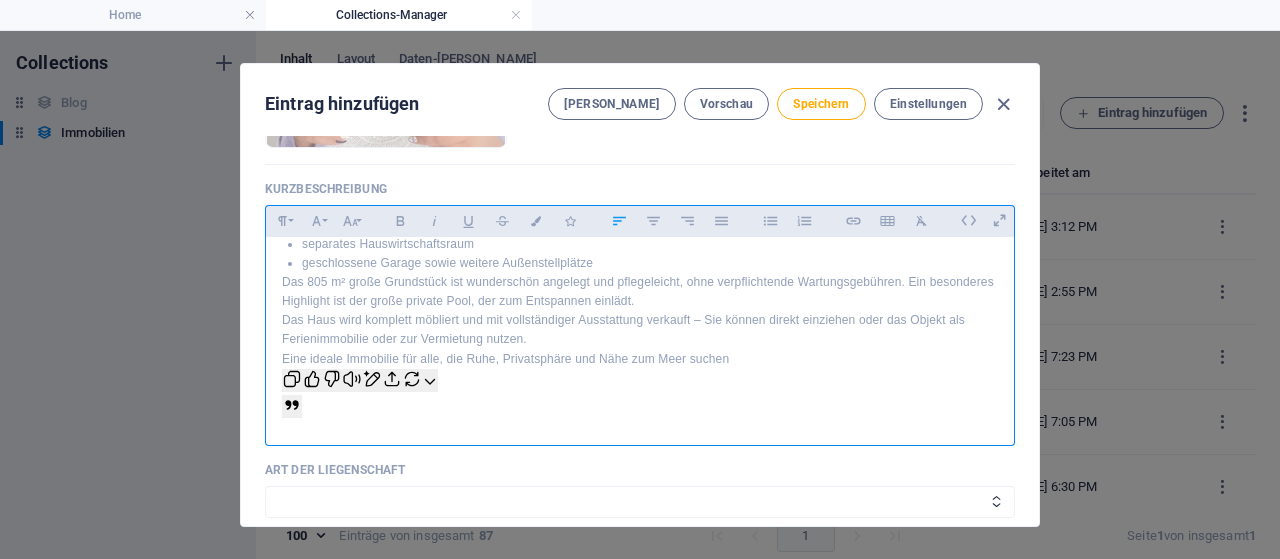 type 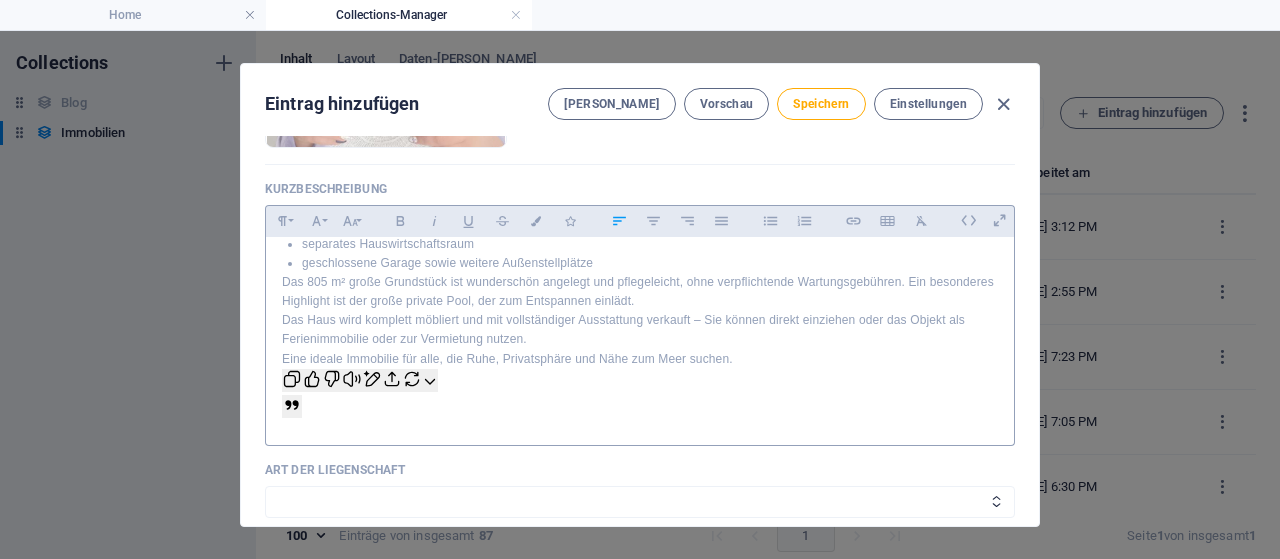 click on "Name Idyllisches Haus mit herrlichem Meerblick ​ Slug [DOMAIN_NAME][URL] idyllisches-haus-mit-herrlichem-meerblick ​ Verfügbarkeit Objekt ist verfügbar Leider nicht mehr verfügbar Objekt bereits verkauft Reserviert Foto Objekt Lege Dateien hier ab, um sie sofort hochzuladen Kunde частно лице [PERSON_NAME] ​ Kd. Telefon [PHONE_NUMBER] ​ Kd. E-Mail ​ Vereinbarungen Formatierung Normal Überschrift 1 Überschrift 2 Überschrift 3 Überschrift 4 Heading 5 Heading 6 Quelltext Schriftart Arial [US_STATE][PERSON_NAME] Tahoma Times New Roman Verdana Schriftgröße 8 9 10 11 12 14 18 24 30 36 48 60 72 96 Fett Kursiv Unterstrichen Durchgestrichen Farben Icons Linksbündig ausrichten Zentriert ausrichten Rechtsbündig ausrichten Blocksatz Unnummerierte Liste Nummerierte Liste Link einfügen Tabelle einfügen Formatierung löschen Ansprechpartner [PERSON_NAME] Ich spreche Deutsch | English | български Ich spreche: Deutsch | български Ansprechpartner Telefon Normal" at bounding box center [640, 331] 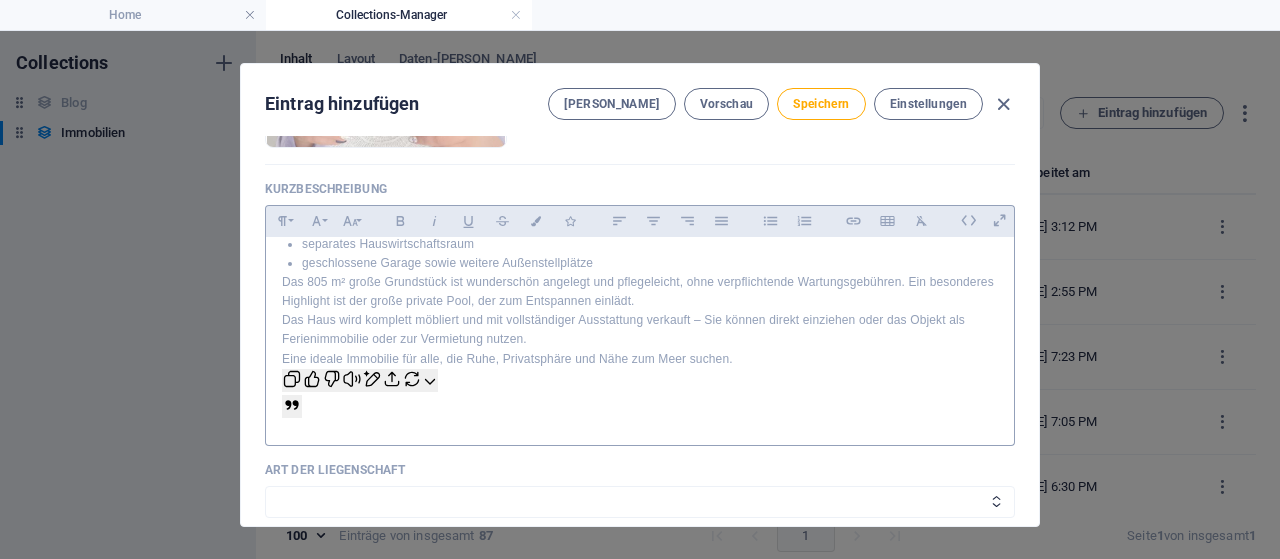 scroll, scrollTop: 0, scrollLeft: 0, axis: both 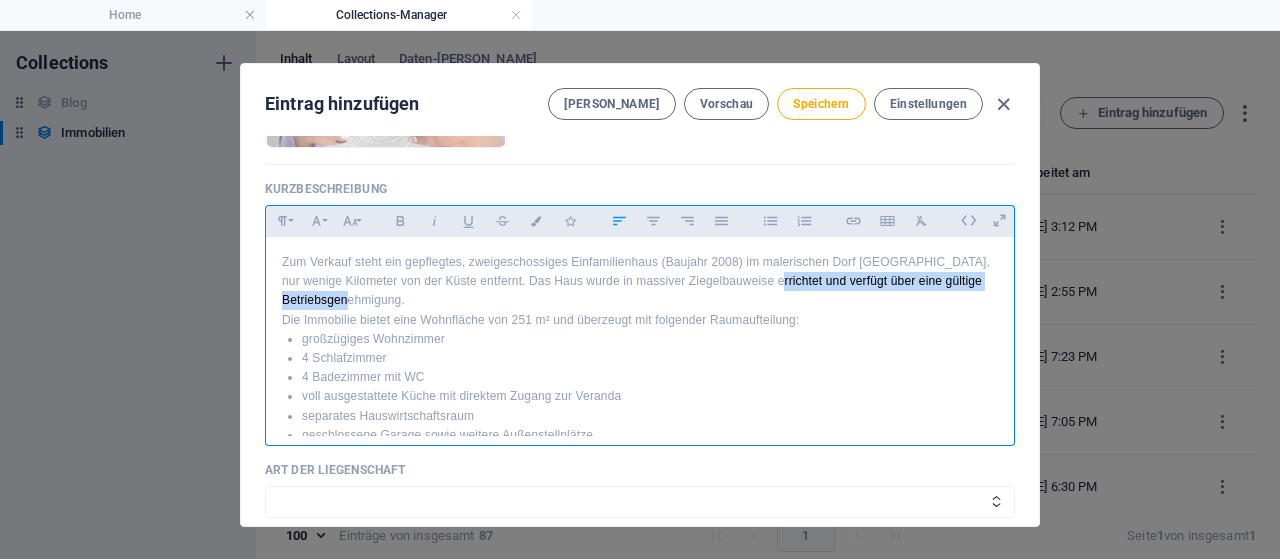 drag, startPoint x: 754, startPoint y: 273, endPoint x: 395, endPoint y: 297, distance: 359.80133 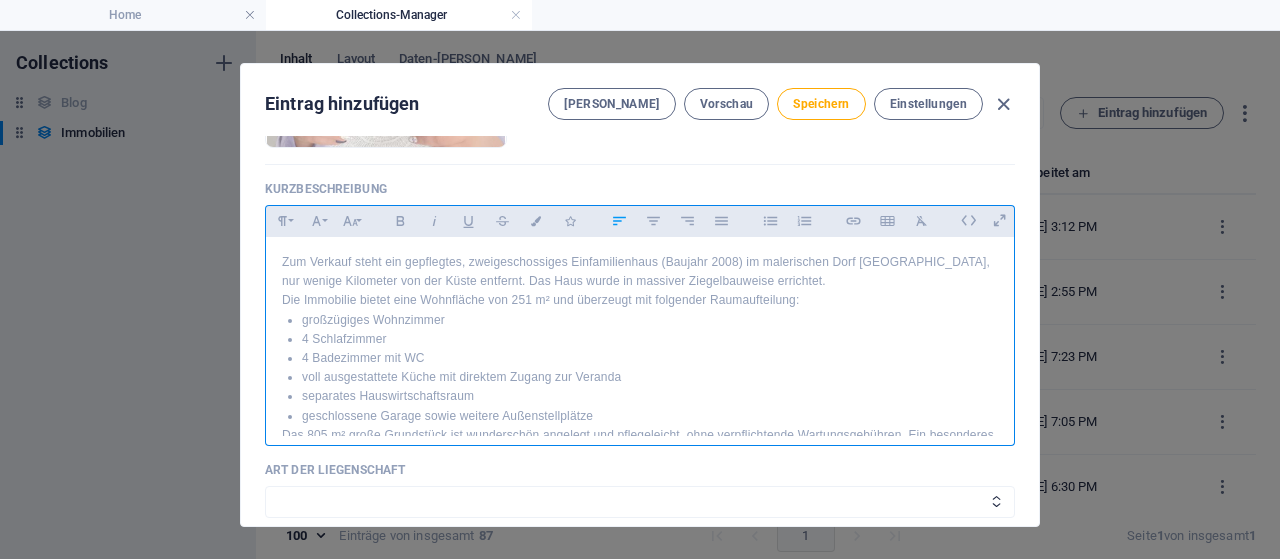 click on "Zum Verkauf steht ein gepflegtes, zweigeschossiges Einfamilienhaus (Baujahr 2008) im malerischen Dorf [GEOGRAPHIC_DATA], nur wenige Kilometer von der Küste entfernt. Das Haus wurde in massiver Ziegelbauweise errichtet." at bounding box center [640, 272] 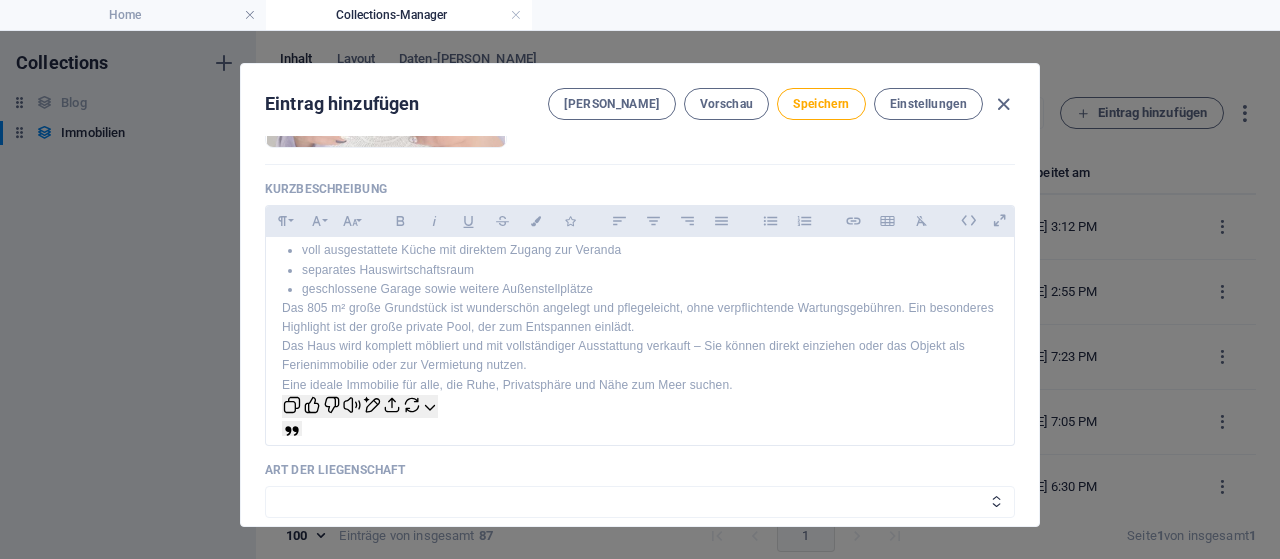 scroll, scrollTop: 150, scrollLeft: 0, axis: vertical 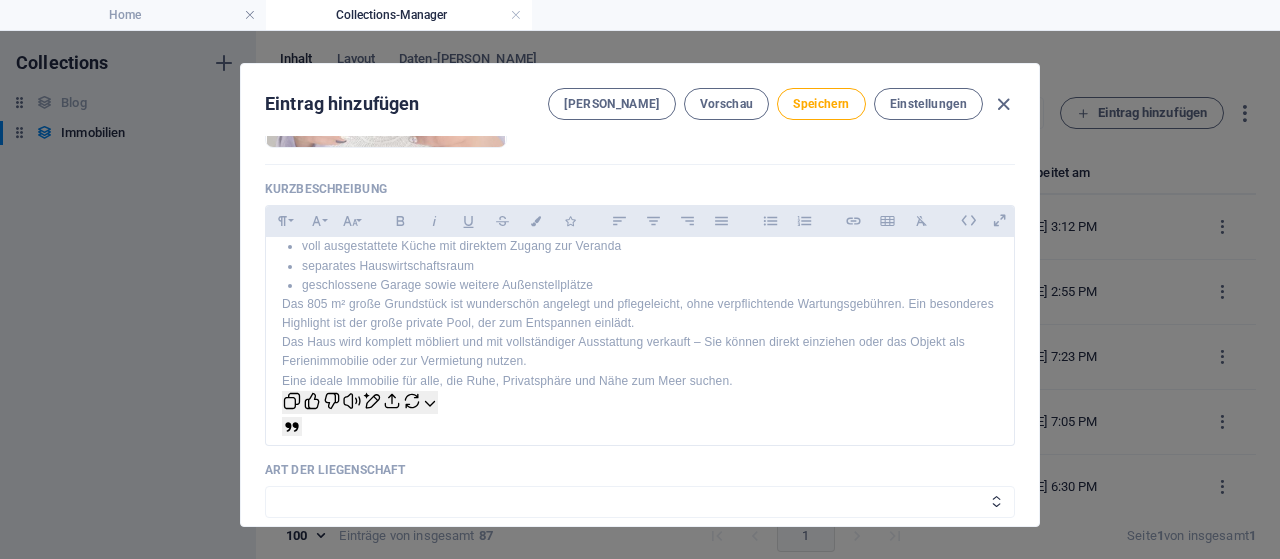 click on "geschlossene Garage sowie weitere Außenstellplätze" at bounding box center (650, 285) 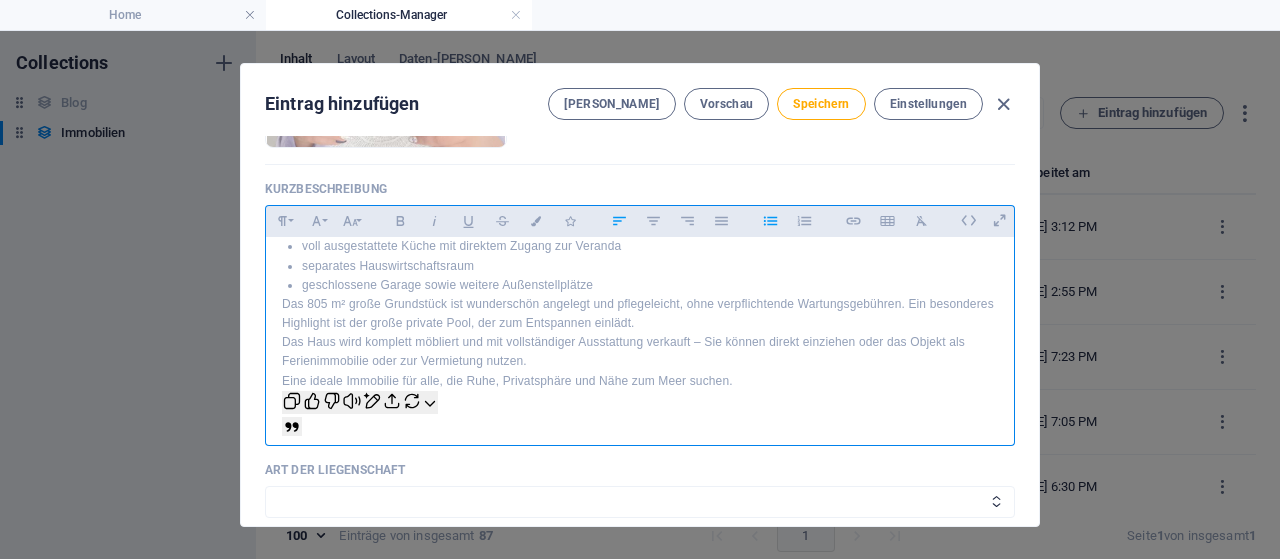 click at bounding box center (640, 404) 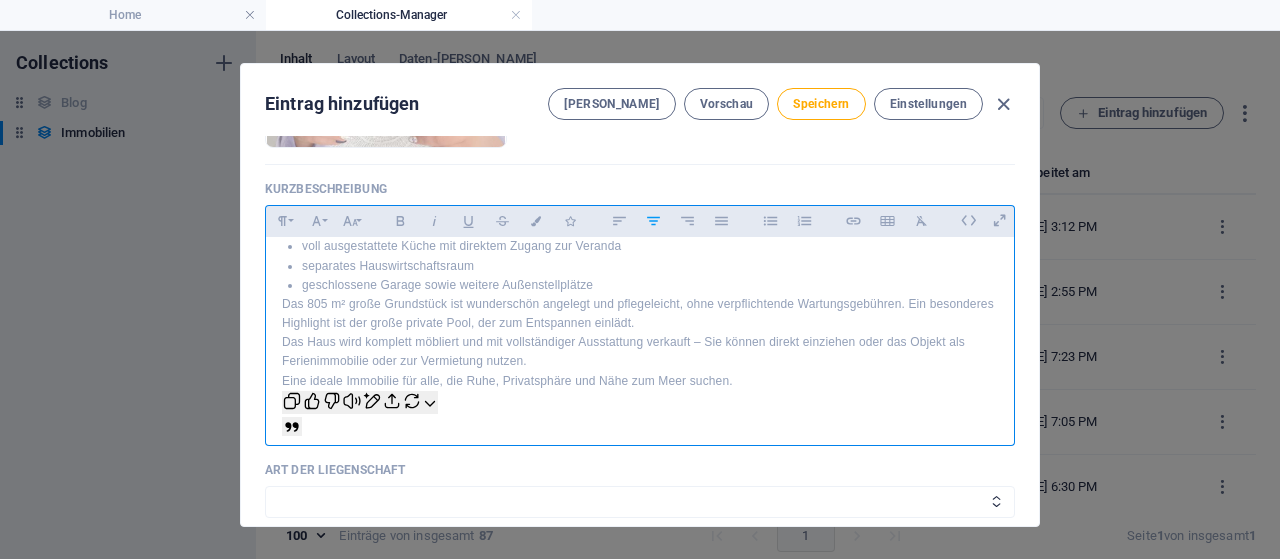 click on "Zum Verkauf steht ein gepflegtes, zweigeschossiges Einfamilienhaus (Baujahr 2008) im malerischen Dorf [GEOGRAPHIC_DATA], nur wenige Kilometer von der Küste entfernt. Das Haus wurde in massiver Ziegelbauweise errichtet. Die Immobilie bietet eine Wohnfläche von 251 m² und überzeugt mit folgender Raumaufteilung: großzügiges Wohnzimmer 4 Schlafzimmer 4 Badezimmer mit WC voll ausgestattete Küche mit direktem Zugang zur Veranda separates Hauswirtschaftsraum geschlossene Garage sowie weitere Außenstellplätze Das 805 m² große Grundstück ist wunderschön angelegt und pflegeleicht, ohne verpflichtende Wartungsgebühren. Ein besonderes Highlight ist der große private Pool, der zum Entspannen einlädt. Das Haus wird komplett möbliert und mit vollständiger Ausstattung verkauft – Sie können direkt einziehen oder das Objekt als Ferienimmobilie oder zur Vermietung nutzen. Eine ideale Immobilie für alle, die Ruhe, Privatsphäre und Nähe zum Meer suchen. Попитай ChatGPT" at bounding box center [640, 273] 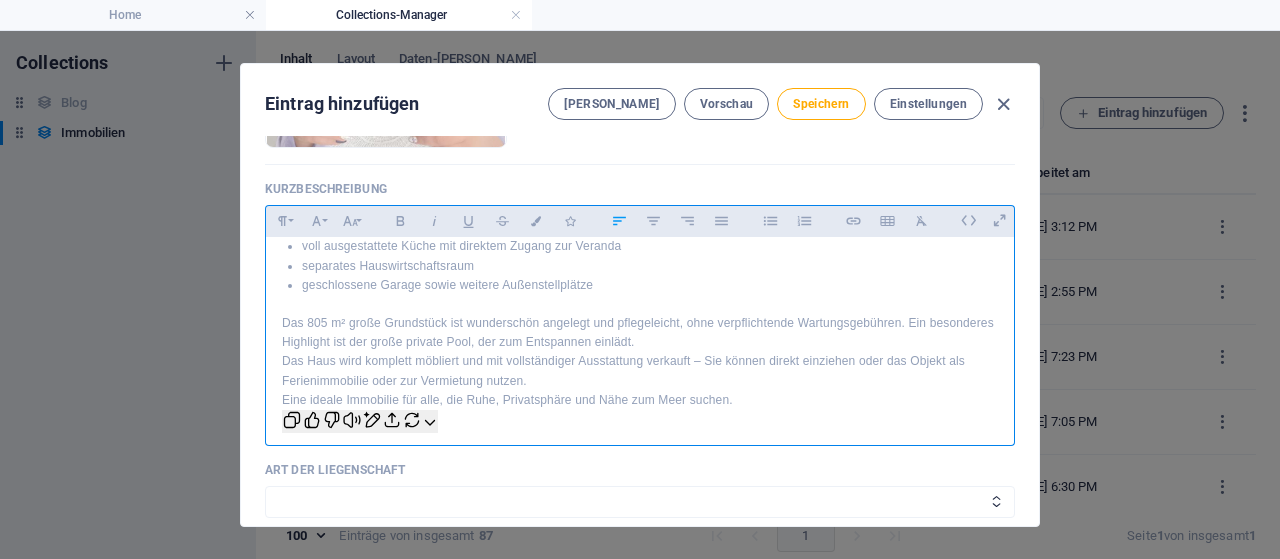click on "Das Haus wird komplett möbliert und mit vollständiger Ausstattung verkauft – Sie können direkt einziehen oder das Objekt als Ferienimmobilie oder zur Vermietung nutzen." at bounding box center (640, 371) 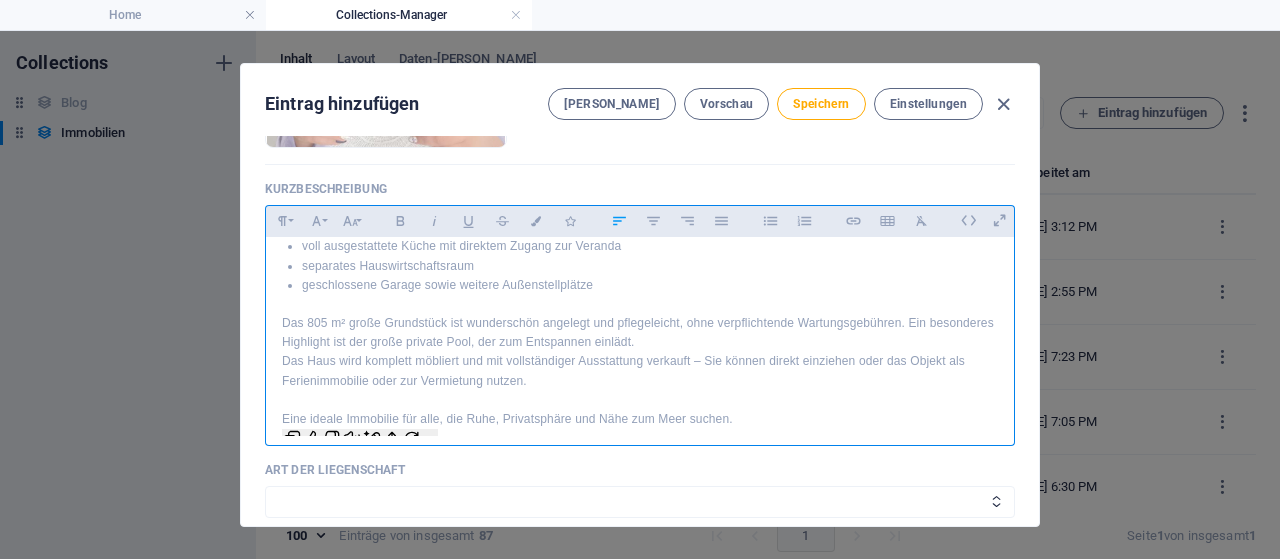 click at bounding box center (640, 442) 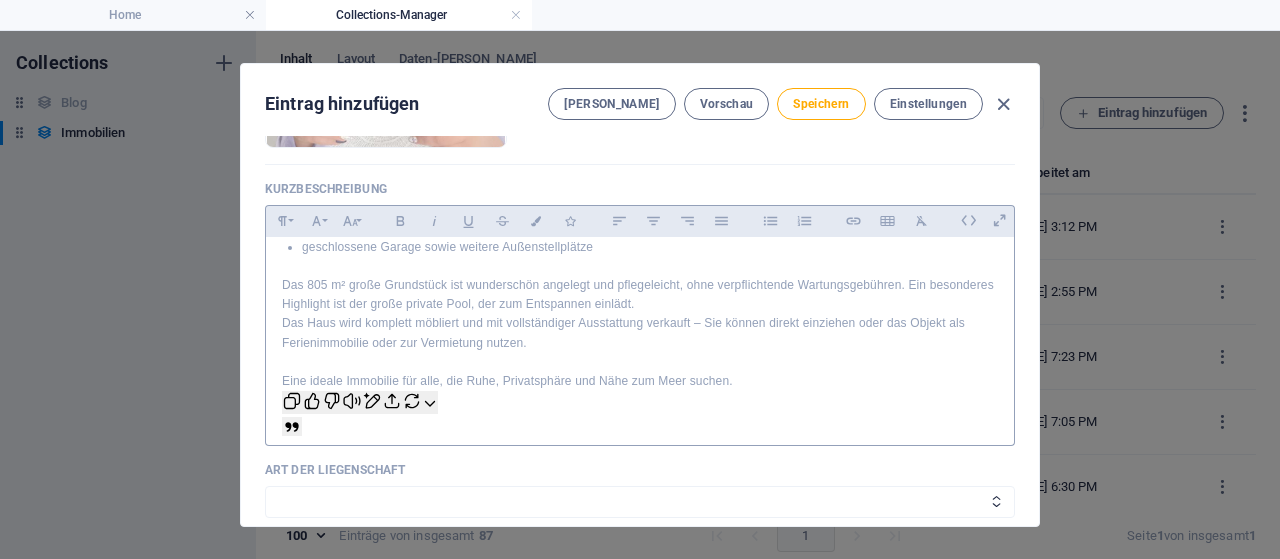 scroll, scrollTop: 190, scrollLeft: 0, axis: vertical 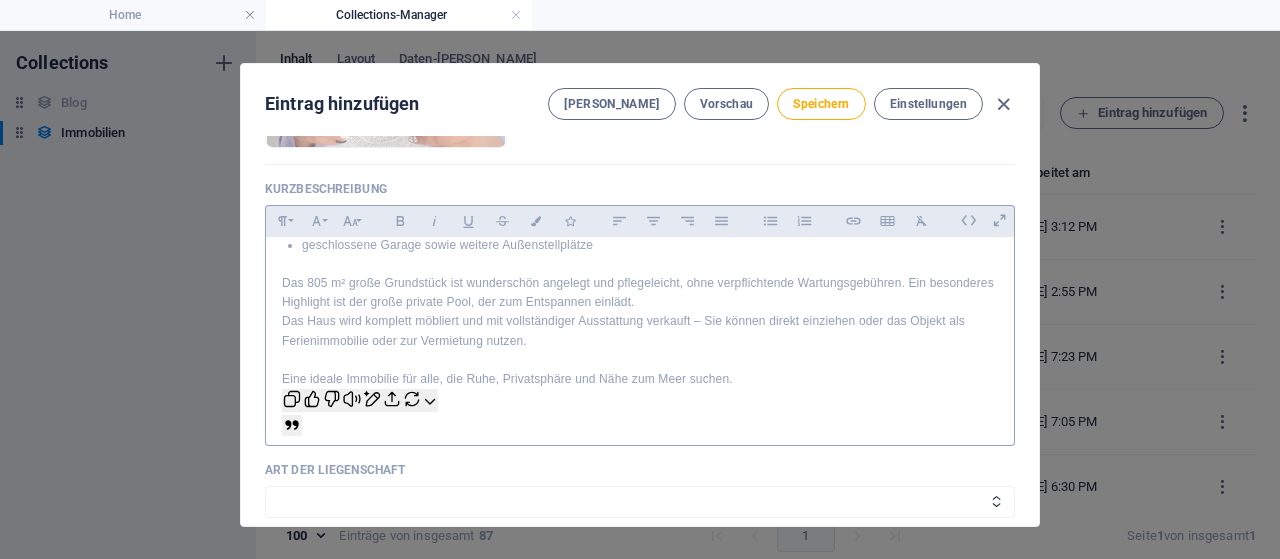 click on "Попитай ChatGPT" at bounding box center (640, 428) 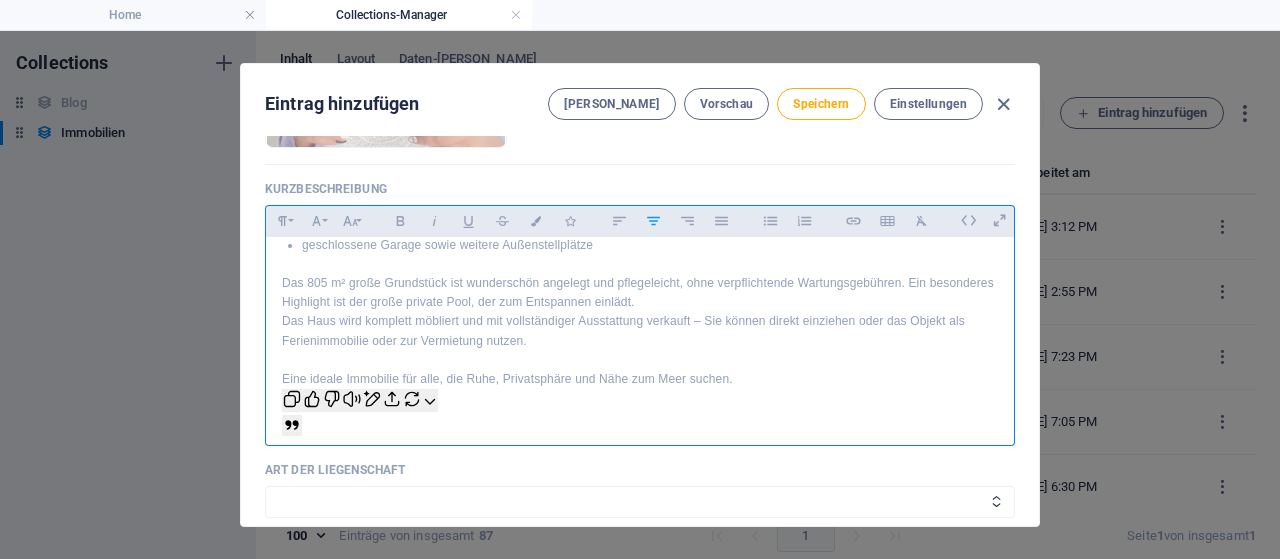 scroll, scrollTop: 210, scrollLeft: 0, axis: vertical 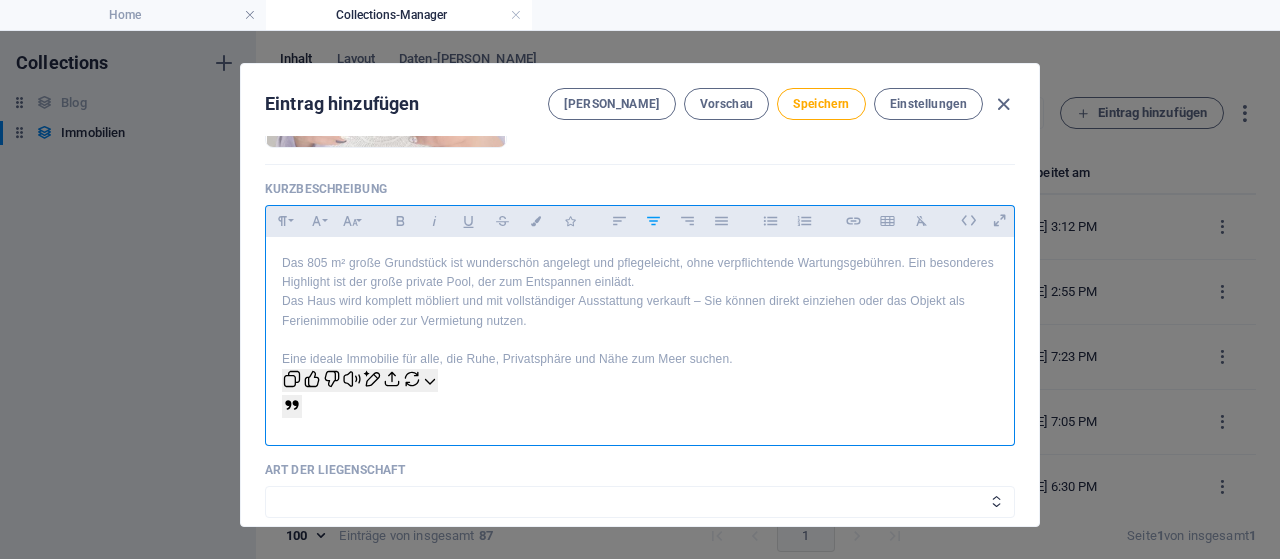drag, startPoint x: 307, startPoint y: 410, endPoint x: 261, endPoint y: 380, distance: 54.91812 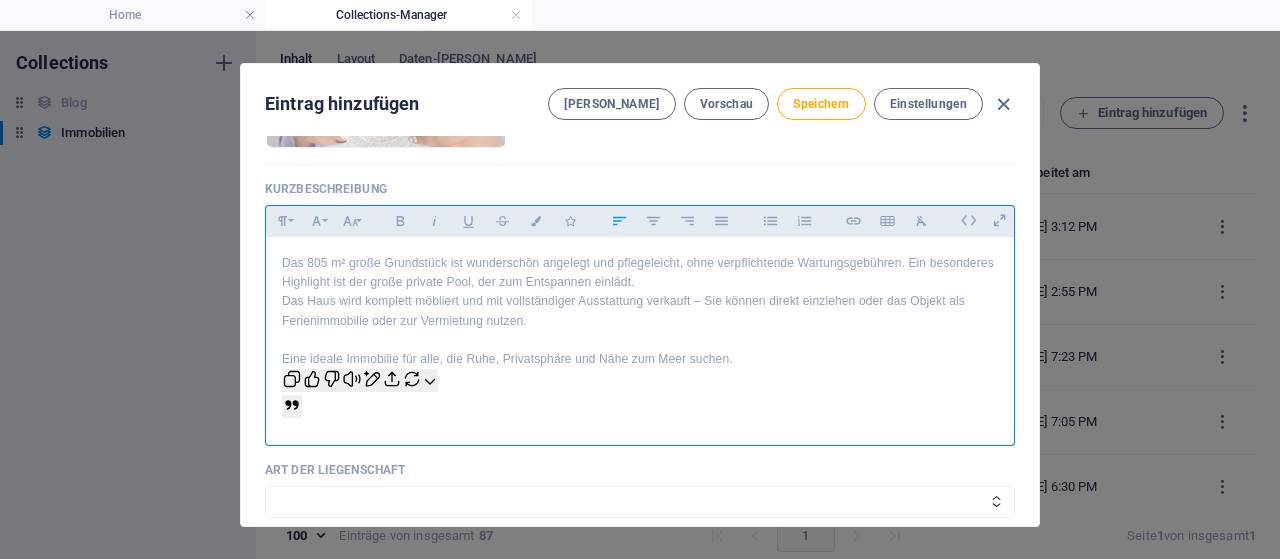 click 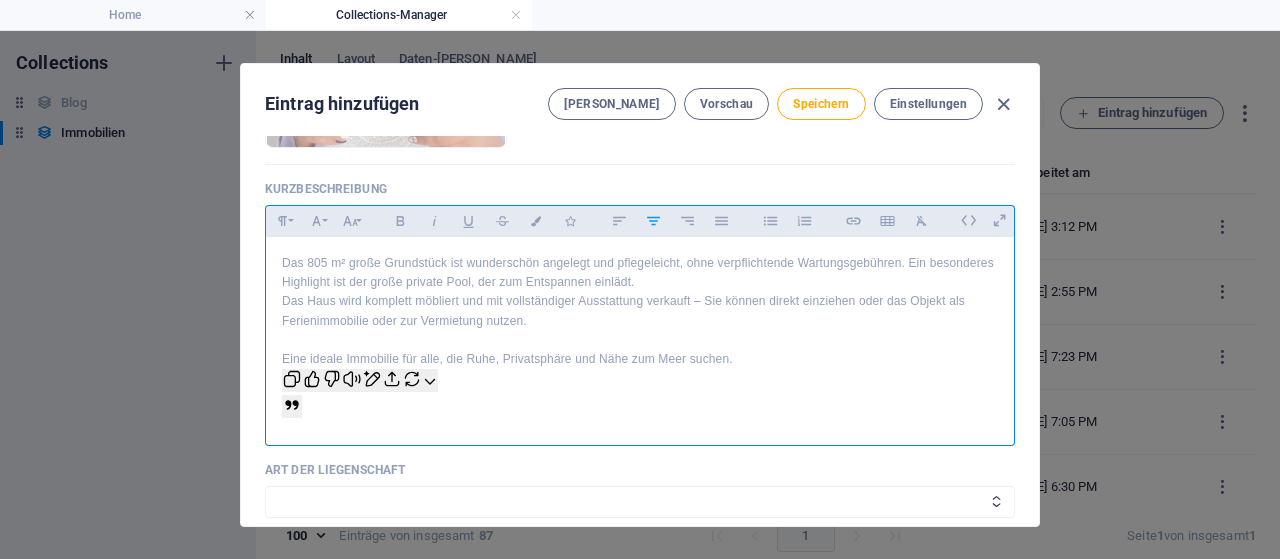 click on "Eine ideale Immobilie für alle, die Ruhe, Privatsphäre und Nähe zum Meer suchen." at bounding box center [640, 359] 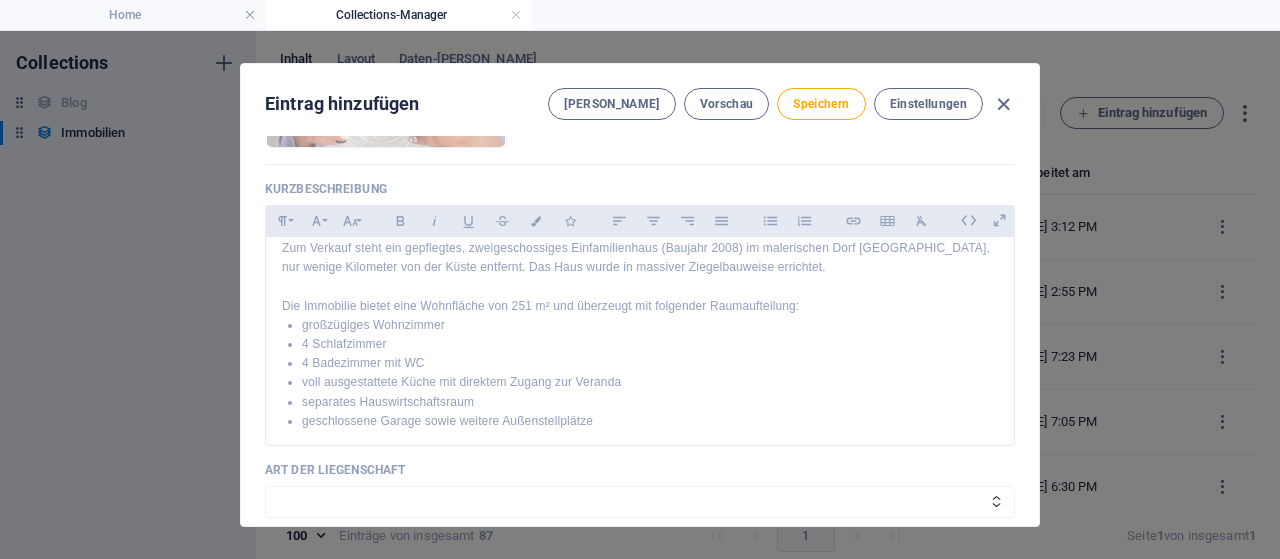 scroll, scrollTop: 210, scrollLeft: 0, axis: vertical 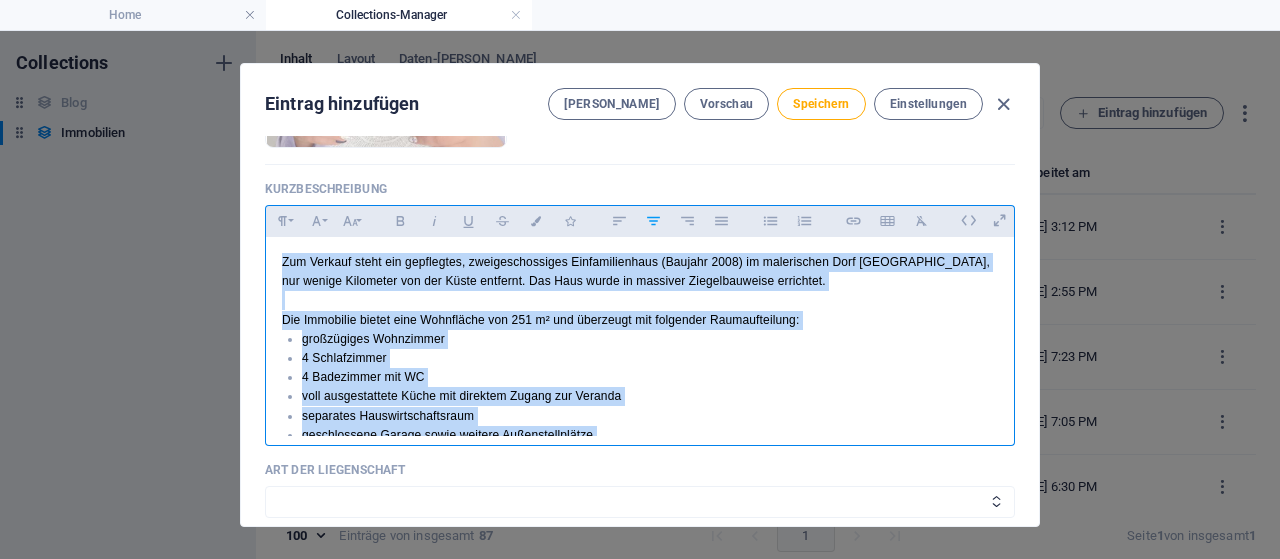 drag, startPoint x: 320, startPoint y: 415, endPoint x: 229, endPoint y: 148, distance: 282.08154 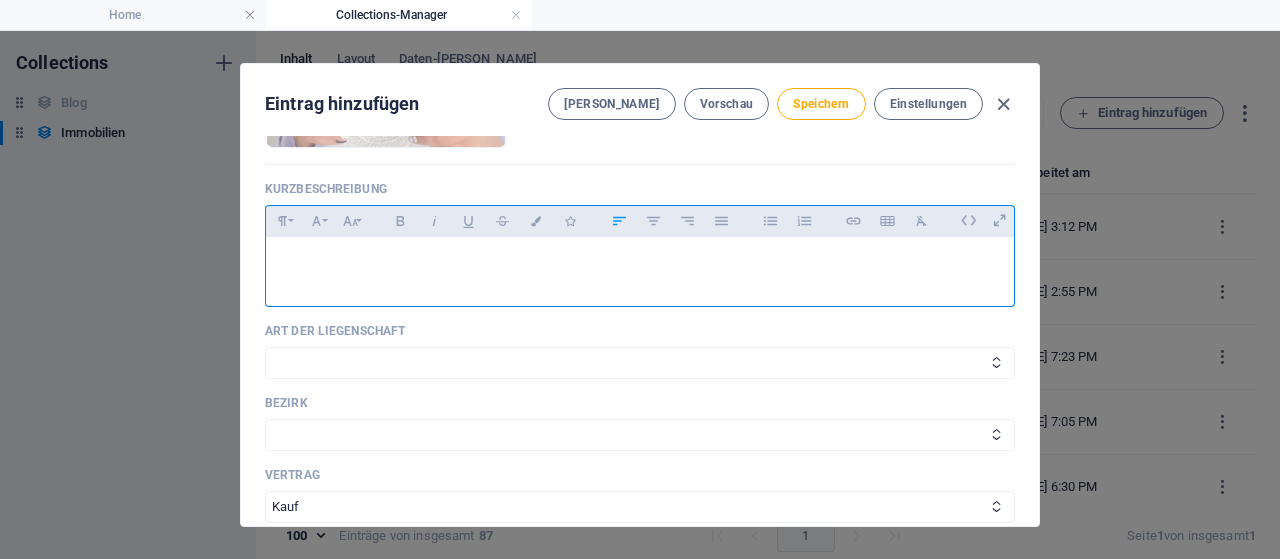 click at bounding box center (640, 267) 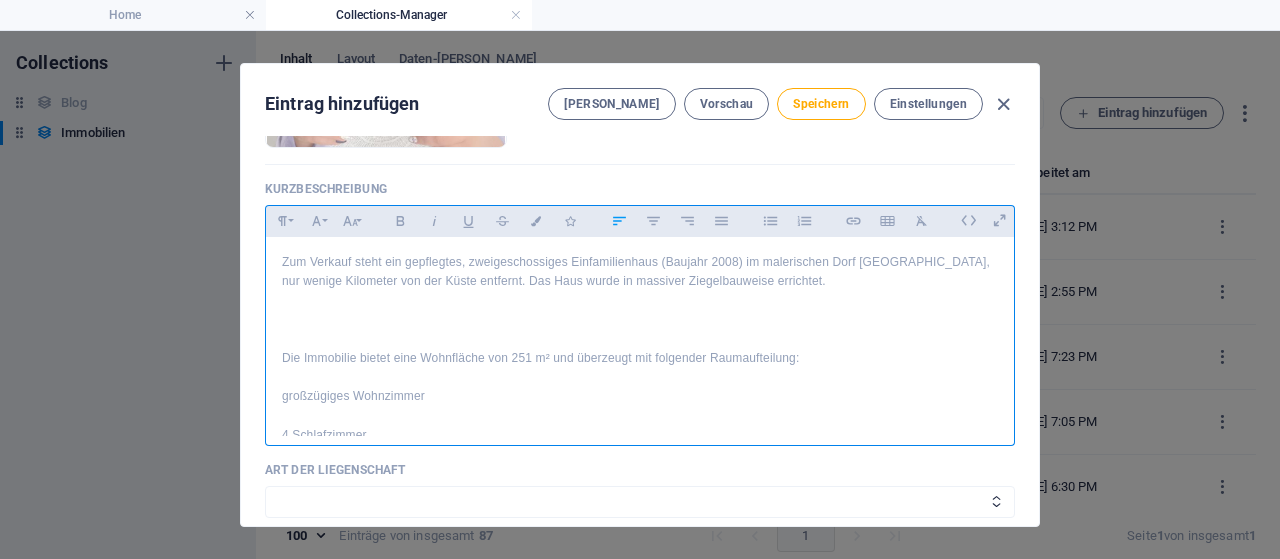scroll, scrollTop: 395, scrollLeft: 0, axis: vertical 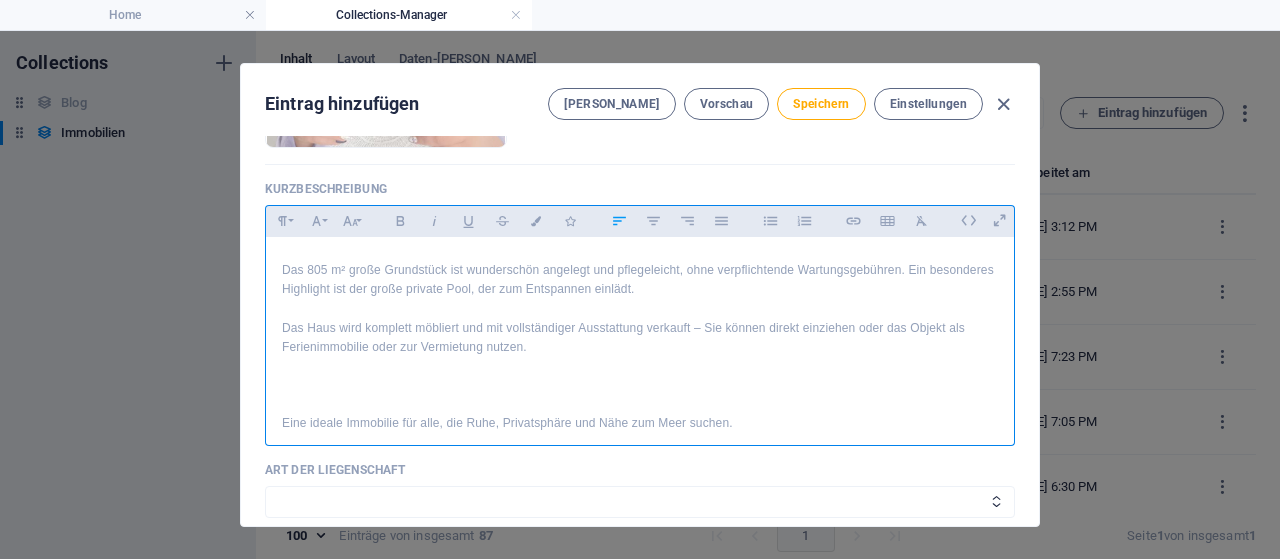 click at bounding box center (640, 404) 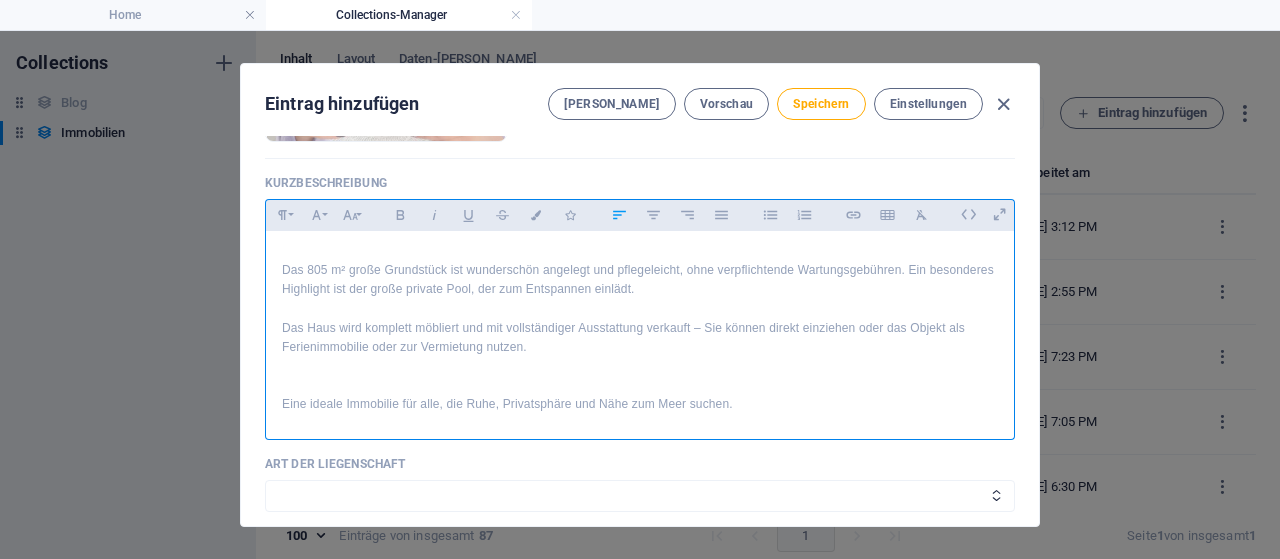scroll, scrollTop: 370, scrollLeft: 0, axis: vertical 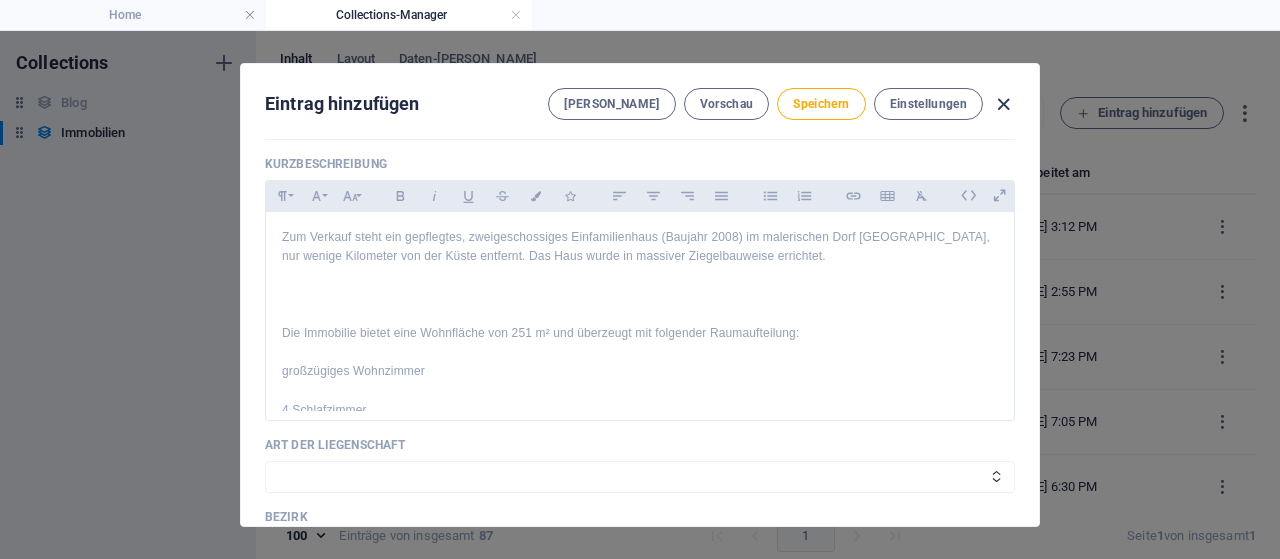 click at bounding box center [1003, 104] 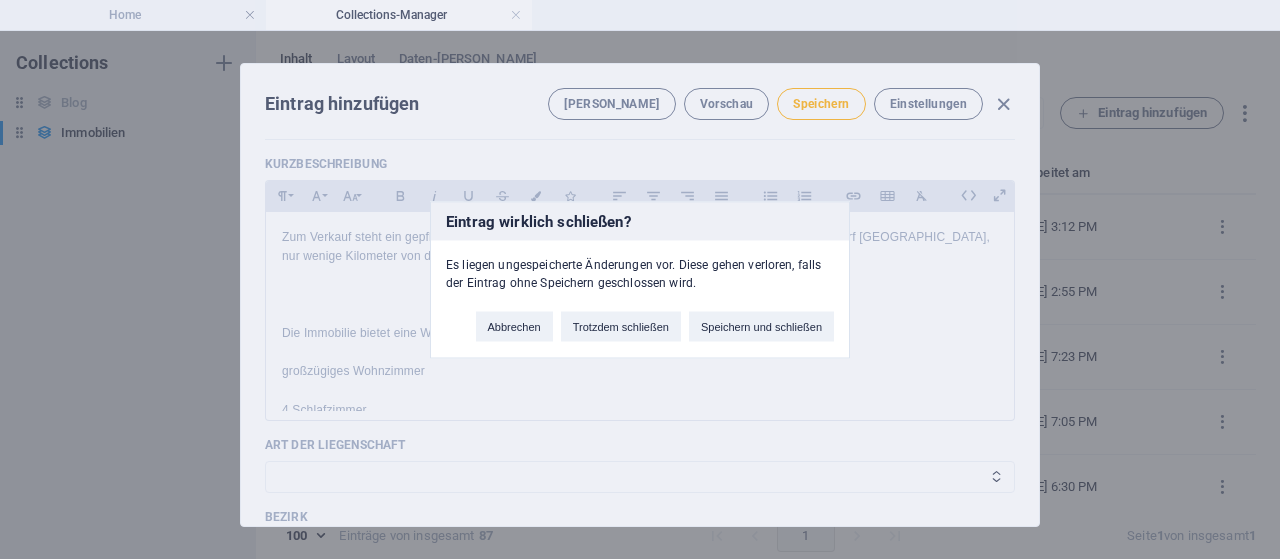 click on "Eintrag wirklich schließen?" at bounding box center (640, 221) 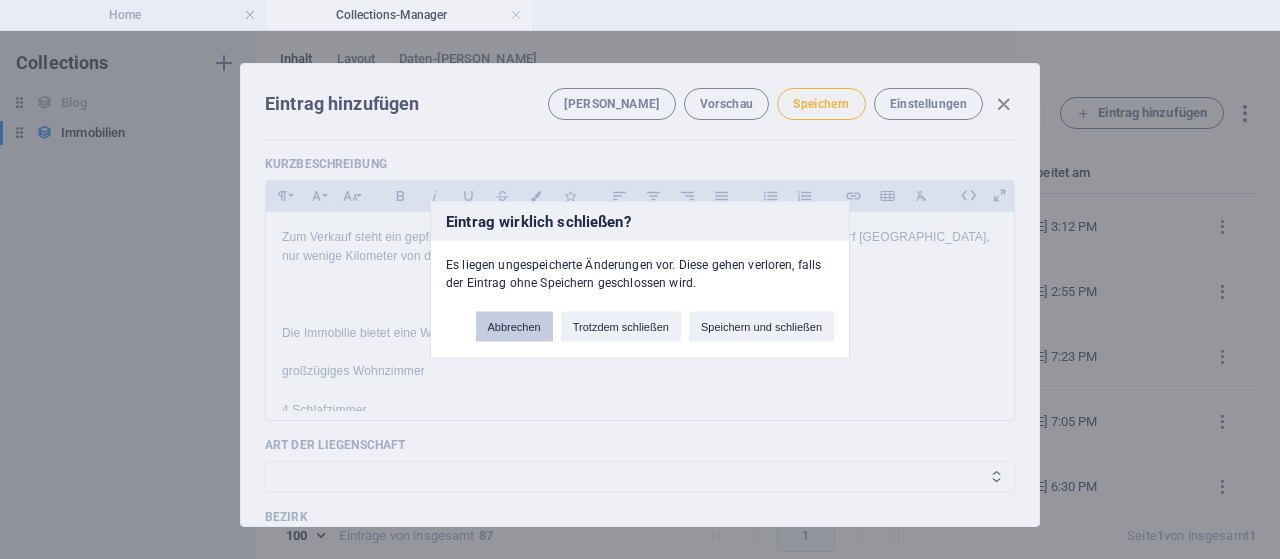 click on "Abbrechen" at bounding box center (514, 326) 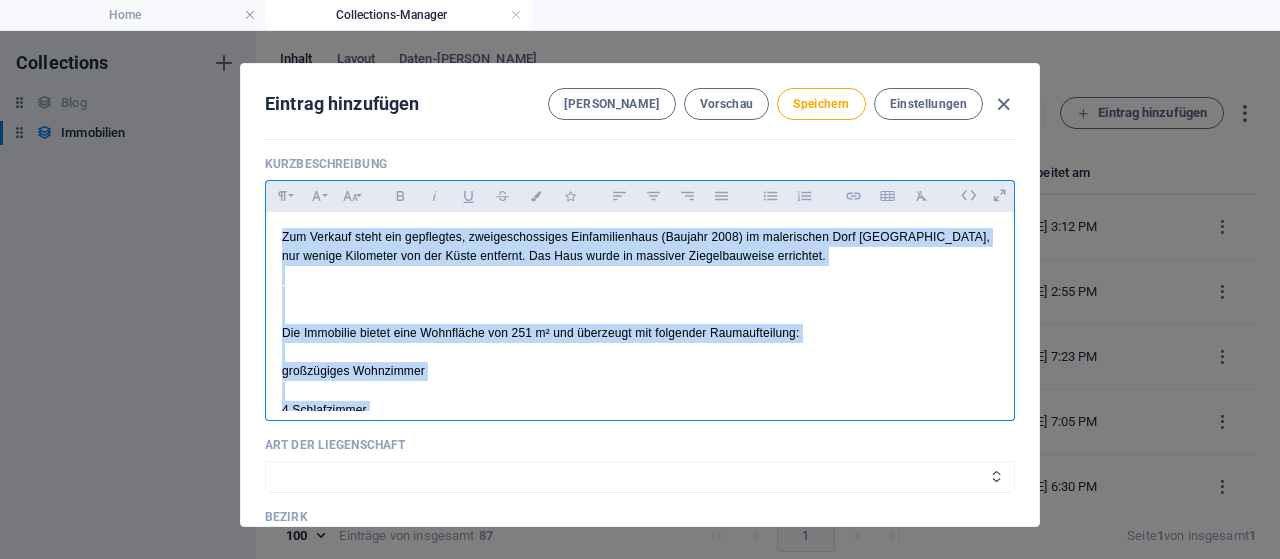 scroll, scrollTop: 370, scrollLeft: 0, axis: vertical 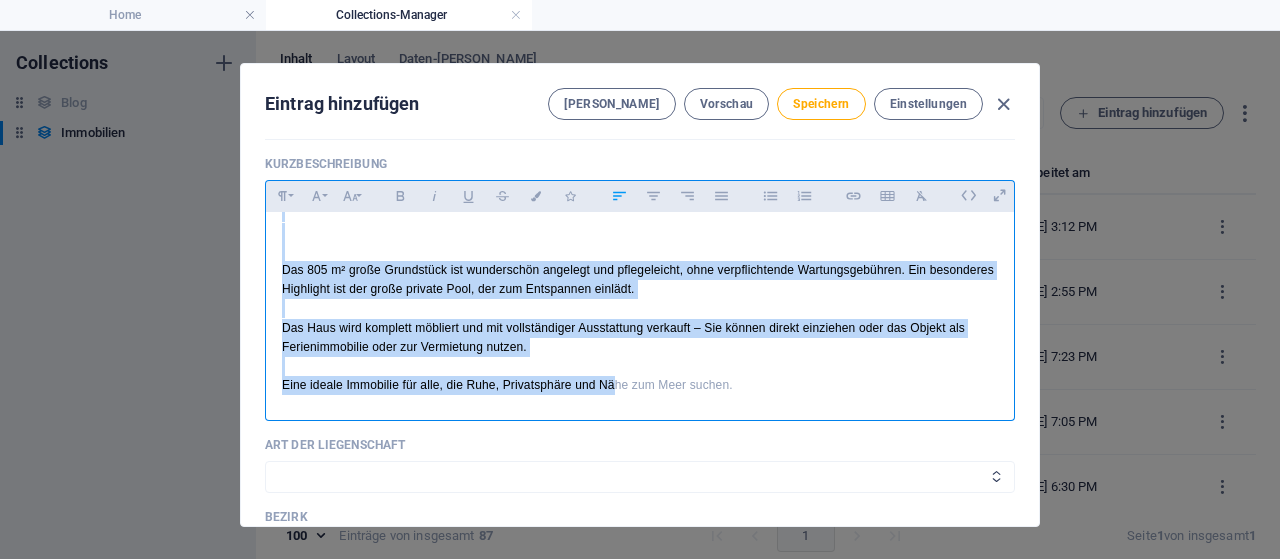 drag, startPoint x: 276, startPoint y: 233, endPoint x: 609, endPoint y: 482, distance: 415.80045 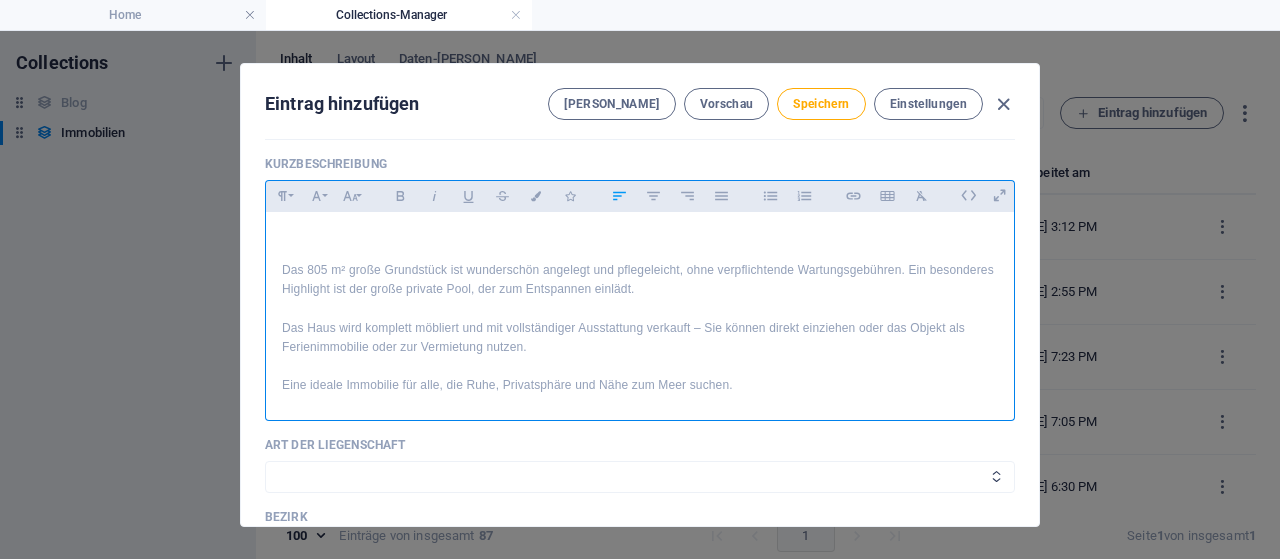 scroll, scrollTop: 0, scrollLeft: 0, axis: both 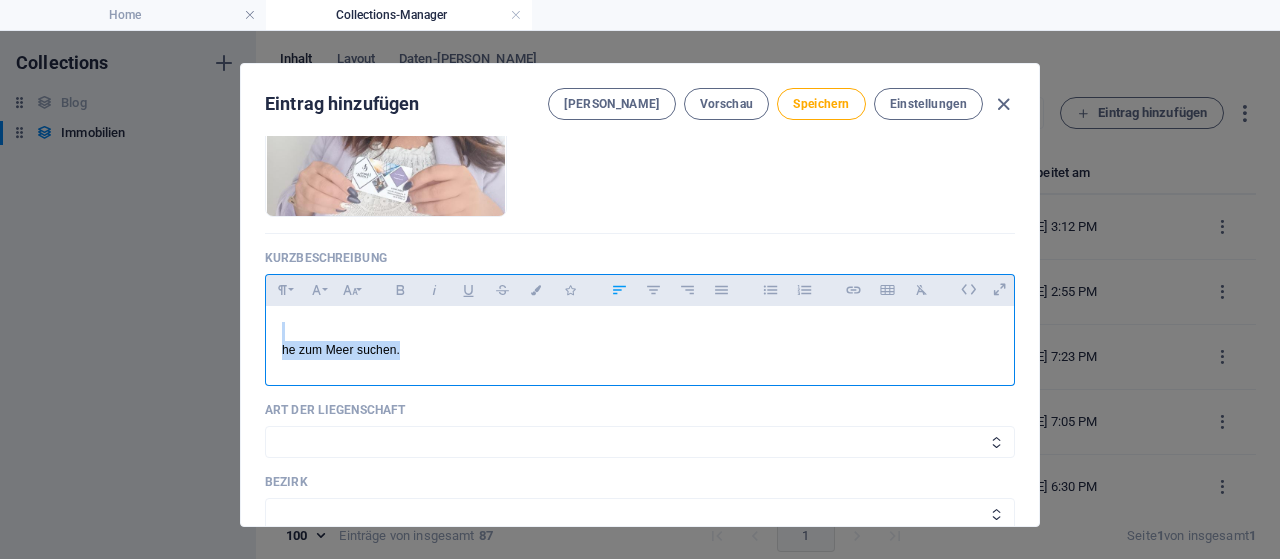 drag, startPoint x: 441, startPoint y: 349, endPoint x: 90, endPoint y: 305, distance: 353.74707 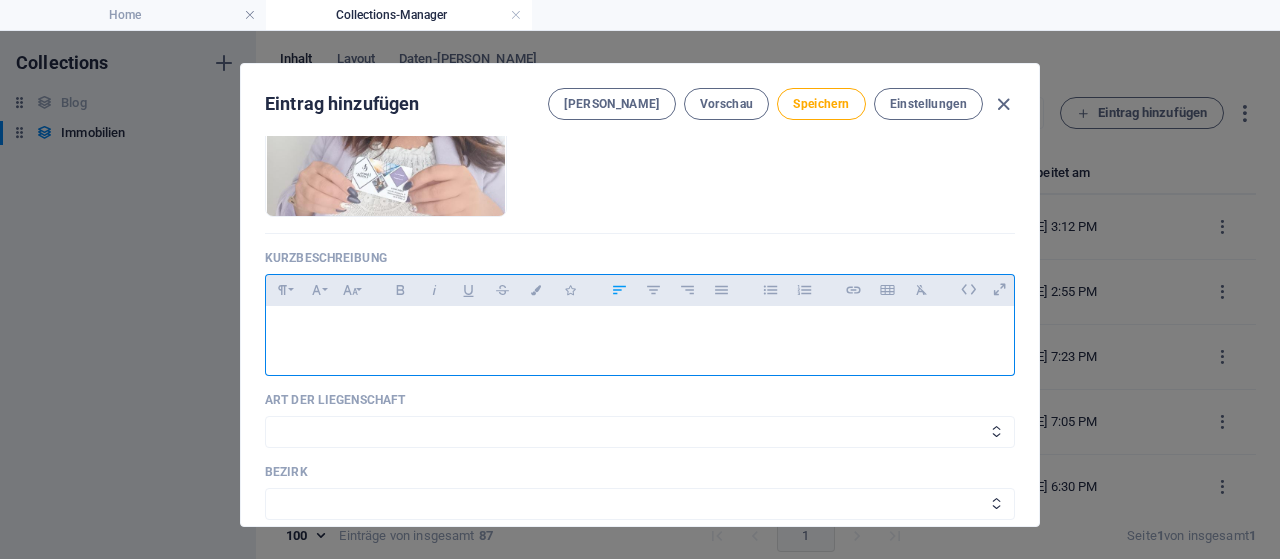 scroll, scrollTop: 395, scrollLeft: 0, axis: vertical 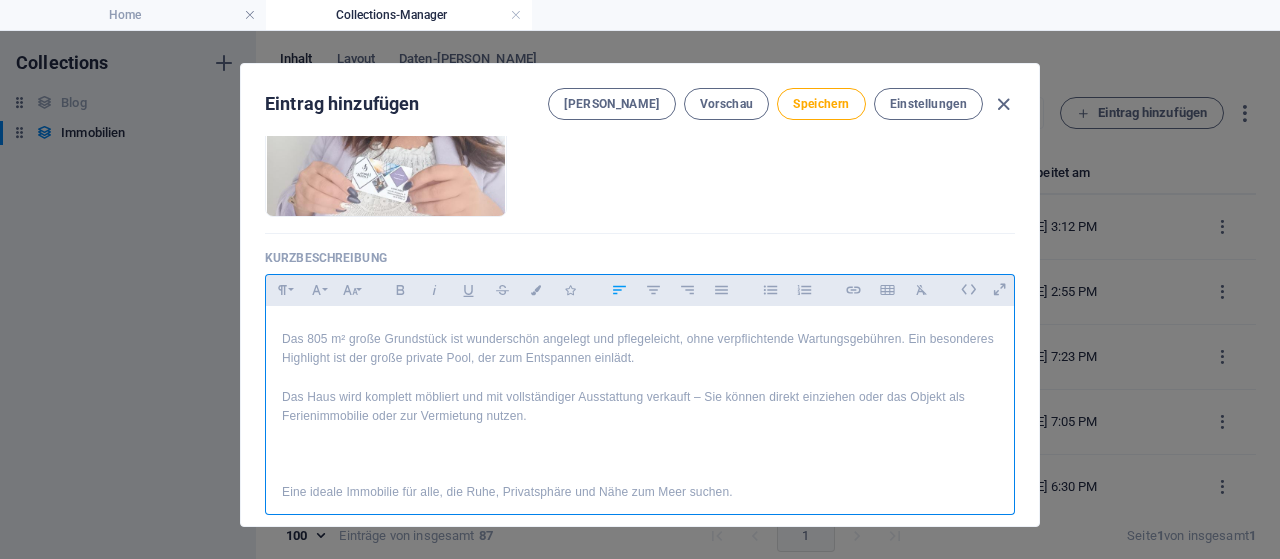 click at bounding box center (640, 473) 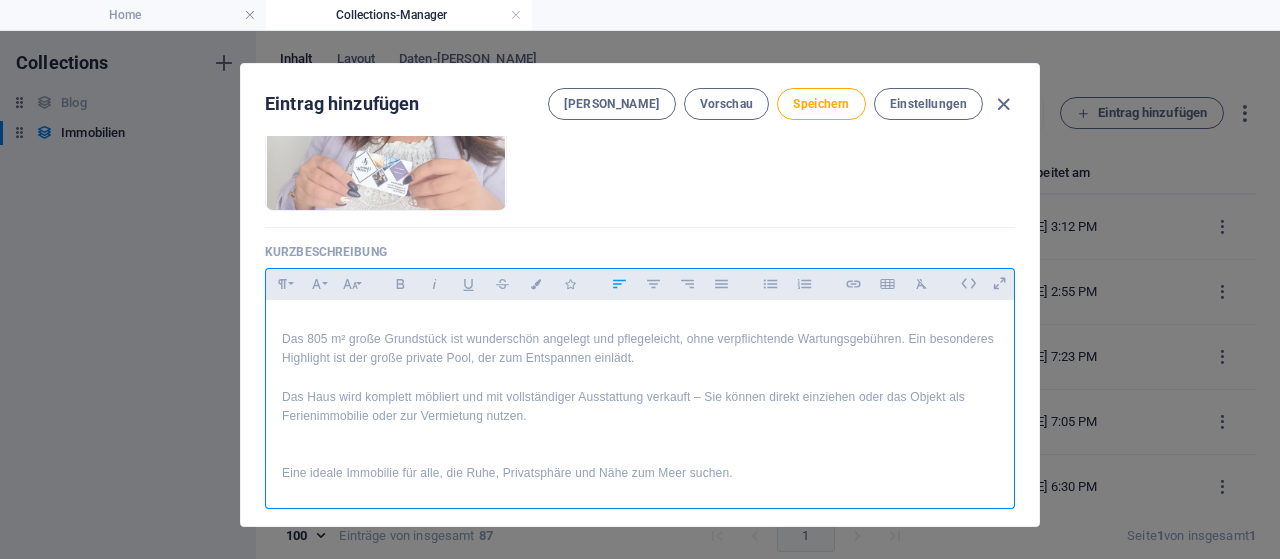 scroll, scrollTop: 370, scrollLeft: 0, axis: vertical 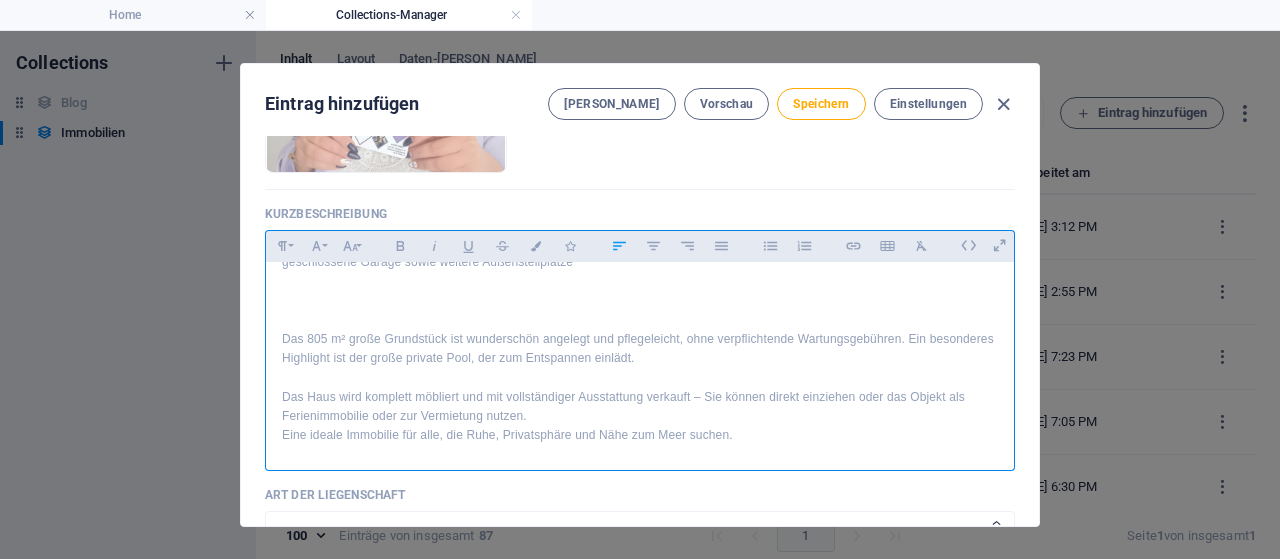 click at bounding box center [640, 320] 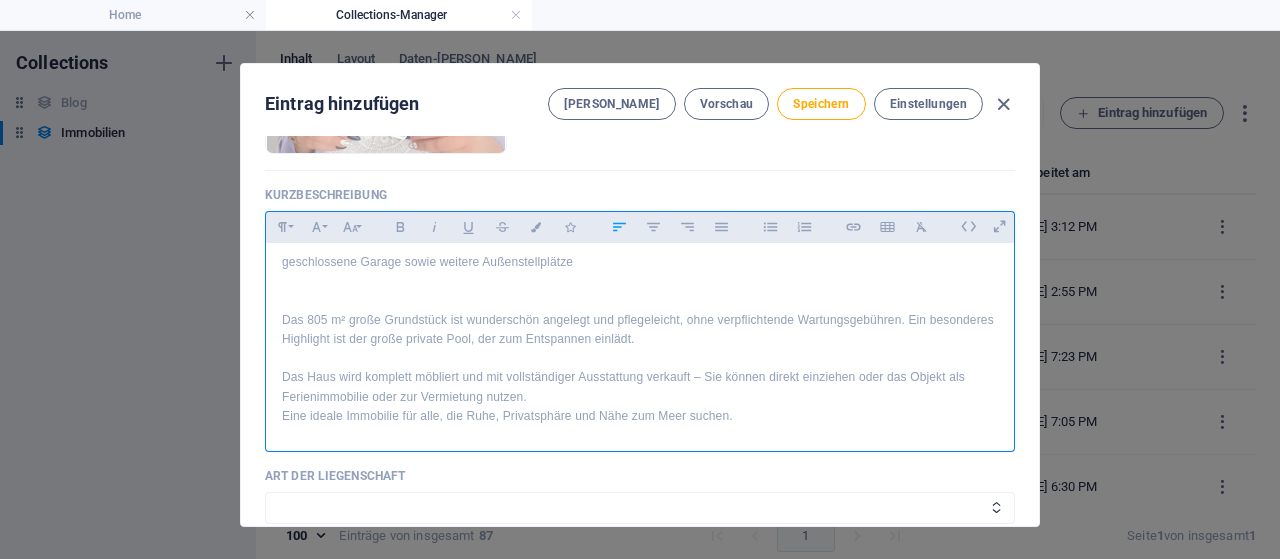 scroll, scrollTop: 312, scrollLeft: 0, axis: vertical 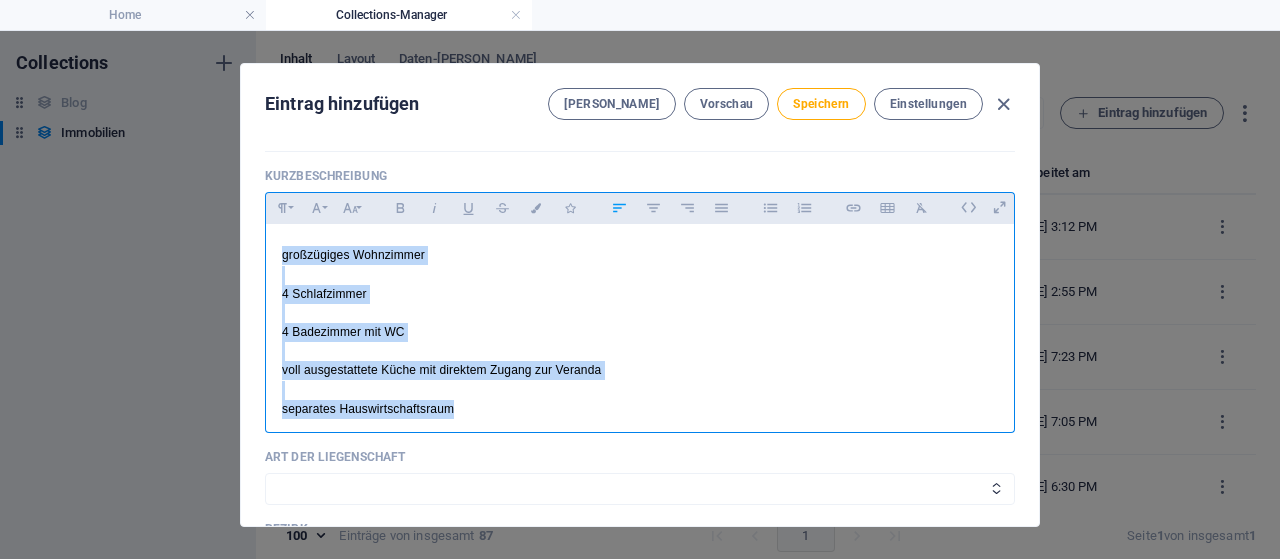 drag, startPoint x: 470, startPoint y: 407, endPoint x: 265, endPoint y: 255, distance: 255.20384 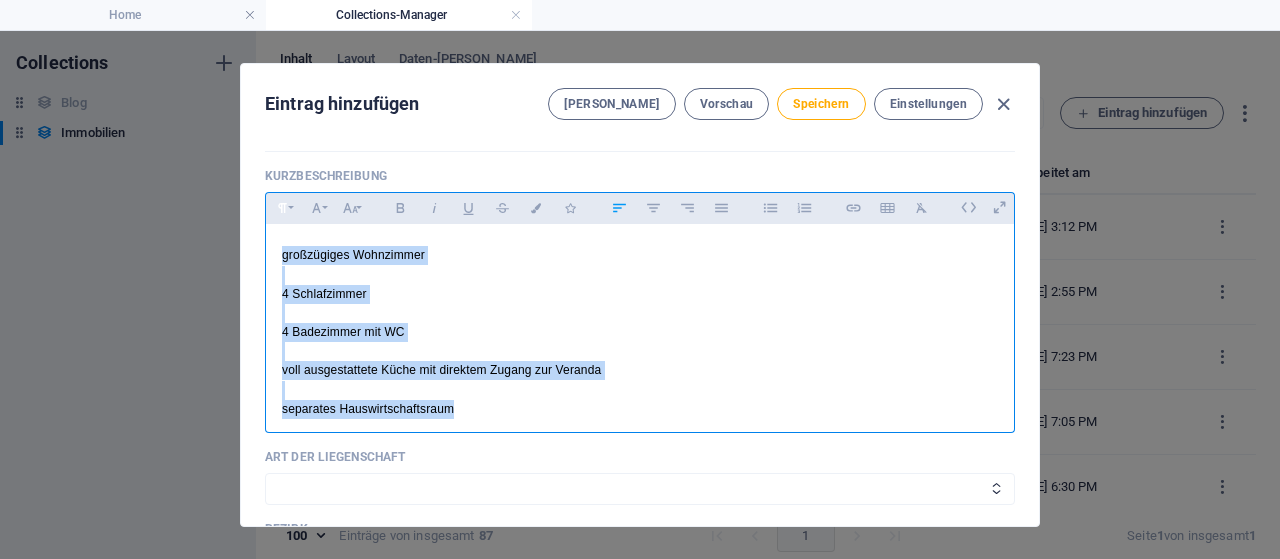 click on "Formatierung" at bounding box center [282, 208] 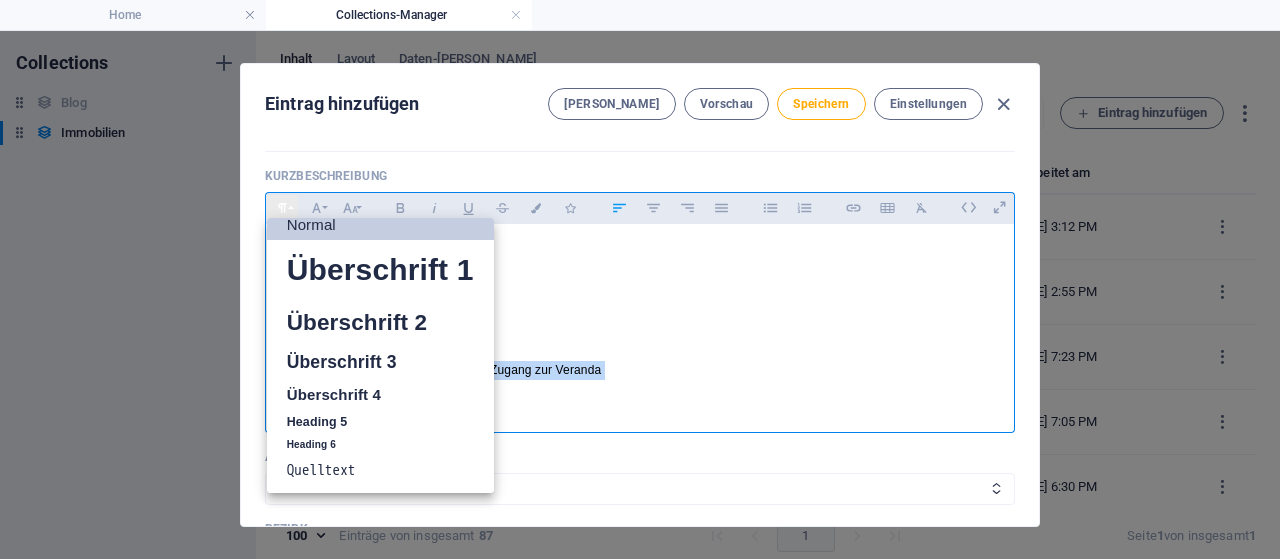 scroll, scrollTop: 16, scrollLeft: 0, axis: vertical 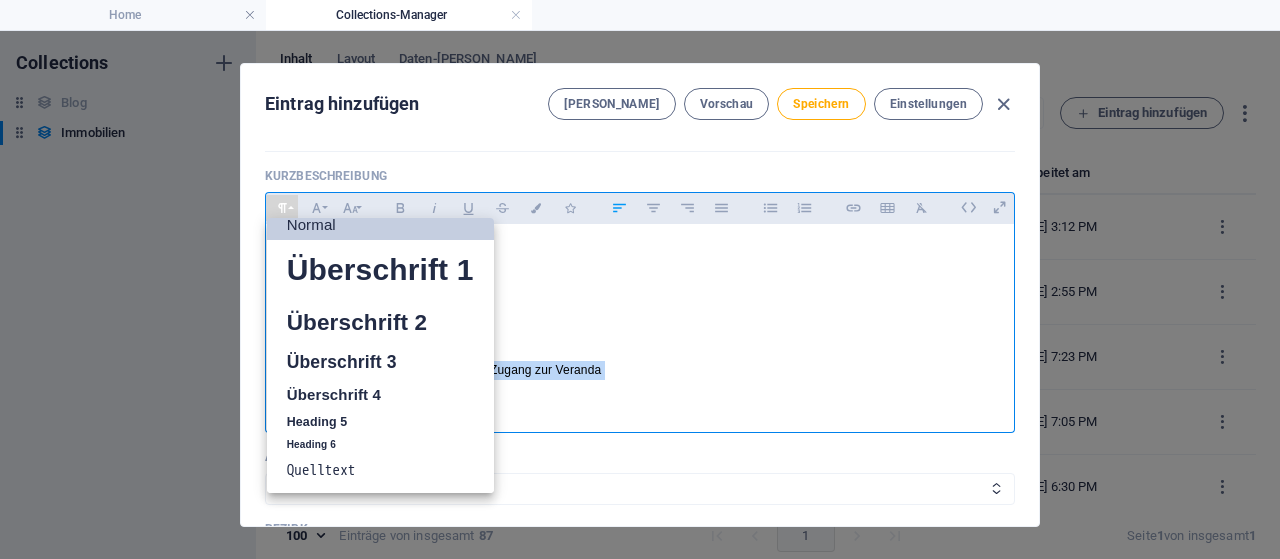 click on "4 Schlafzimmer" at bounding box center (640, 294) 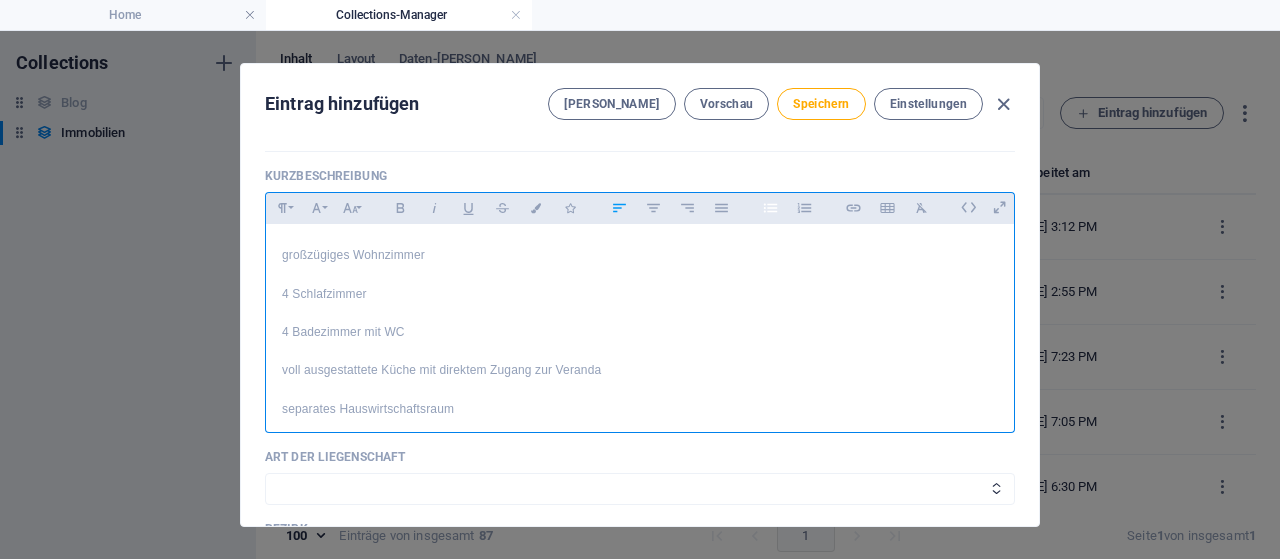 click 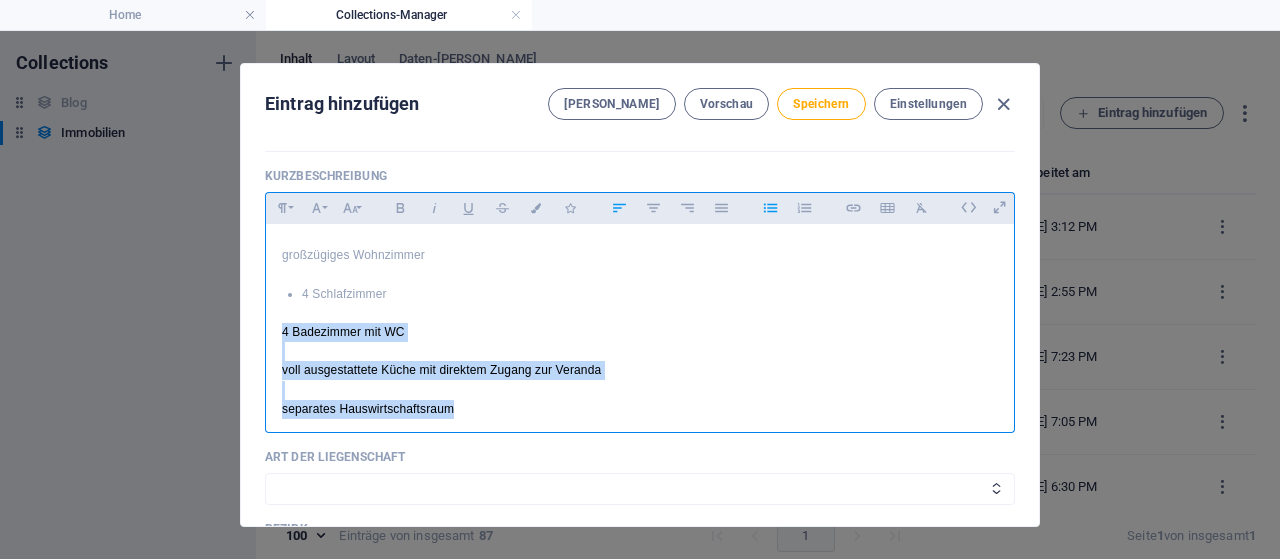 drag, startPoint x: 471, startPoint y: 407, endPoint x: 254, endPoint y: 331, distance: 229.9239 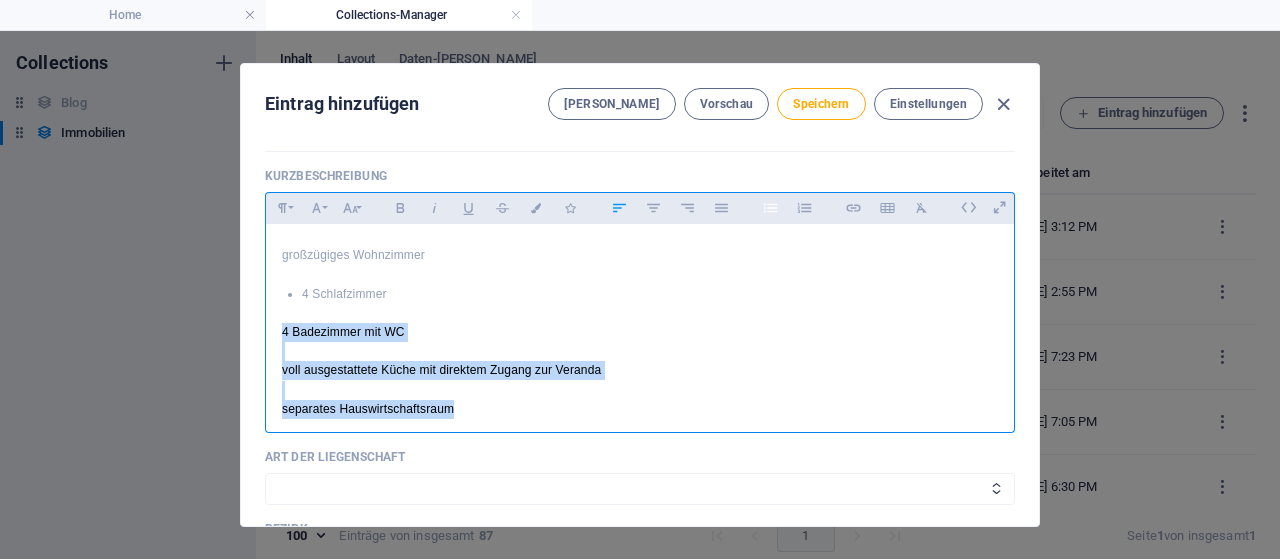 click 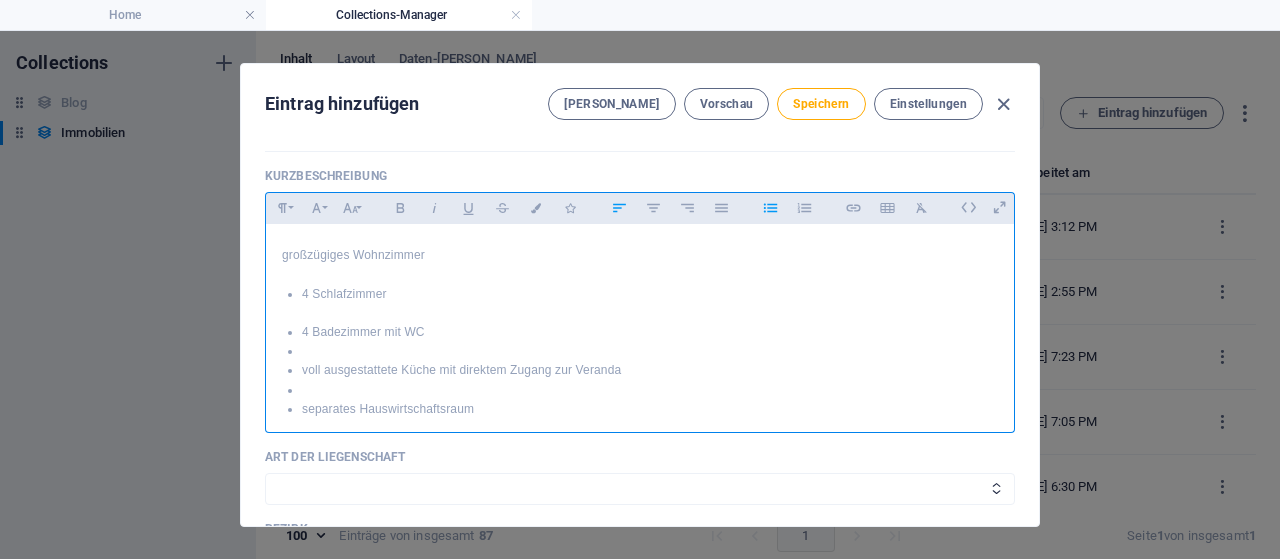 click at bounding box center (640, 313) 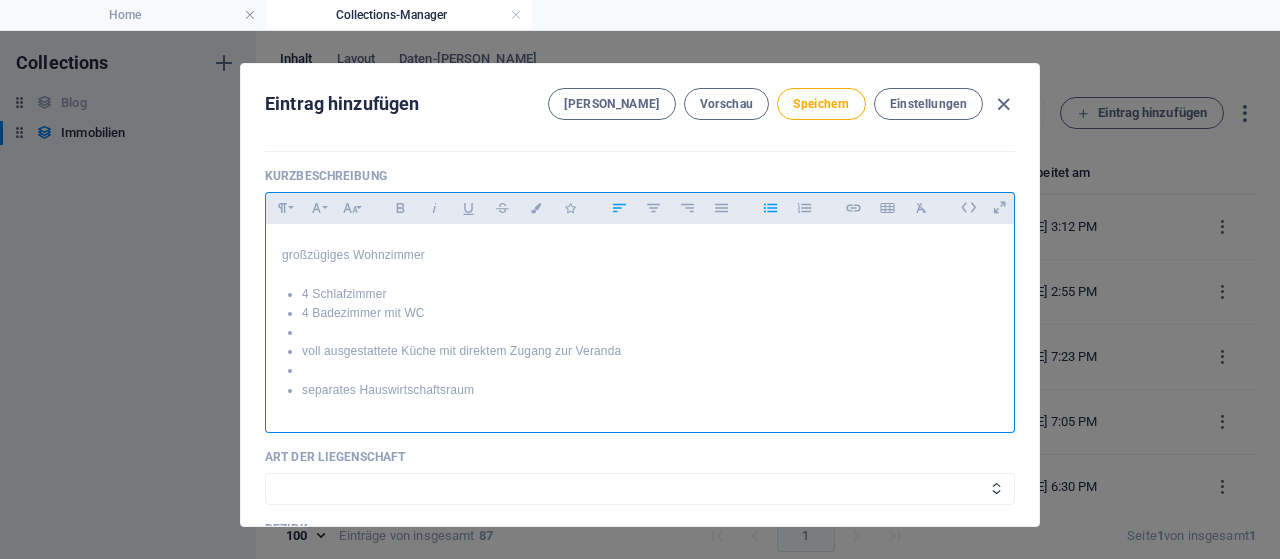 click at bounding box center [650, 332] 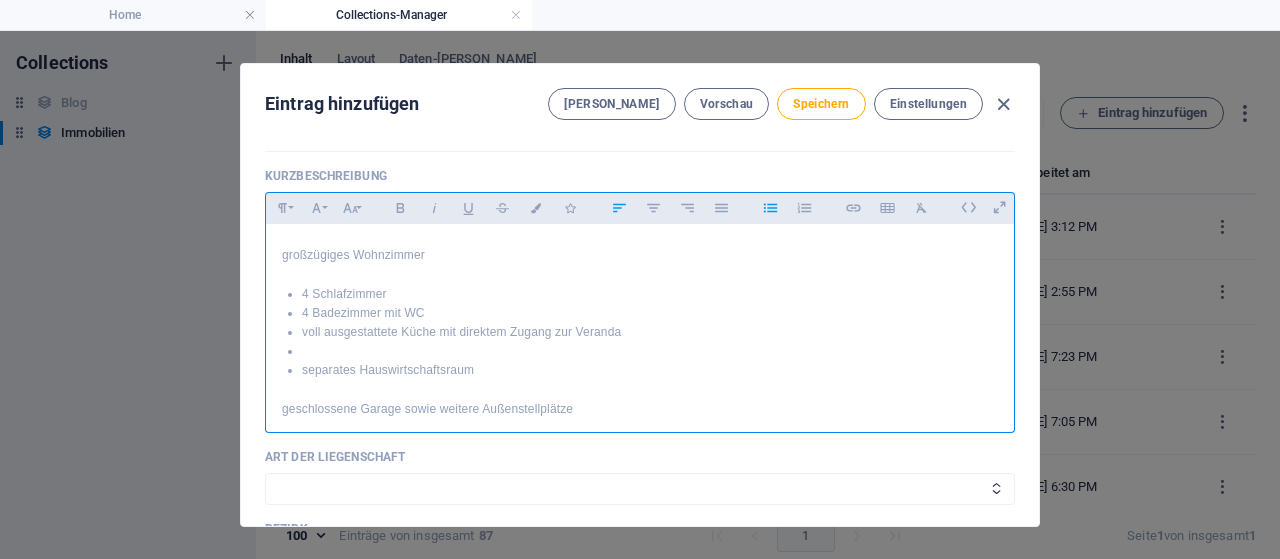 click at bounding box center [650, 351] 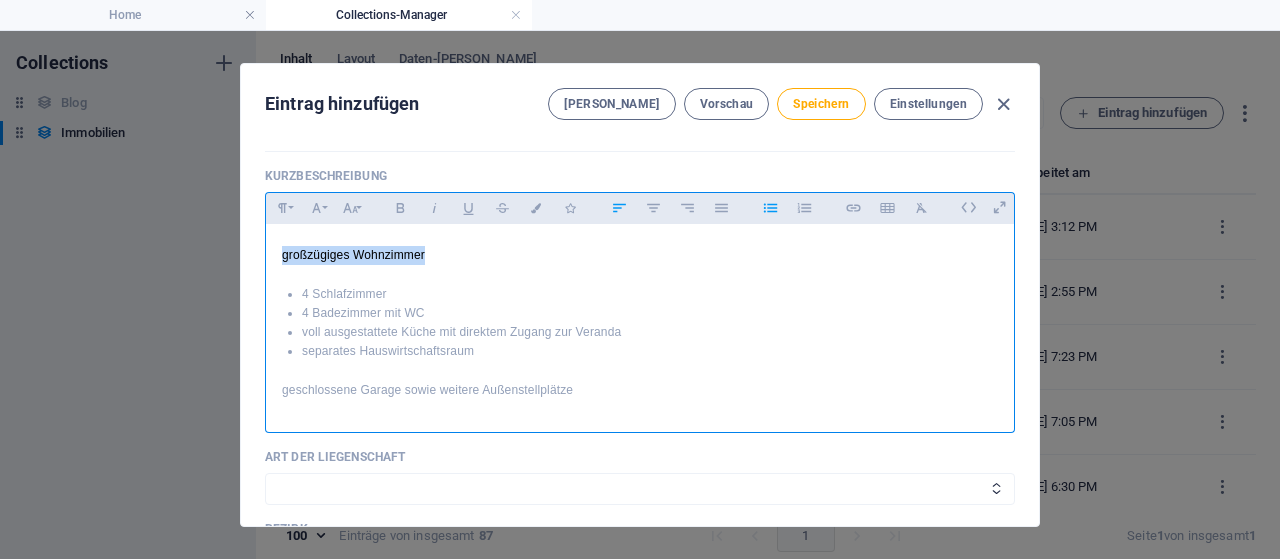 drag, startPoint x: 276, startPoint y: 250, endPoint x: 473, endPoint y: 257, distance: 197.12433 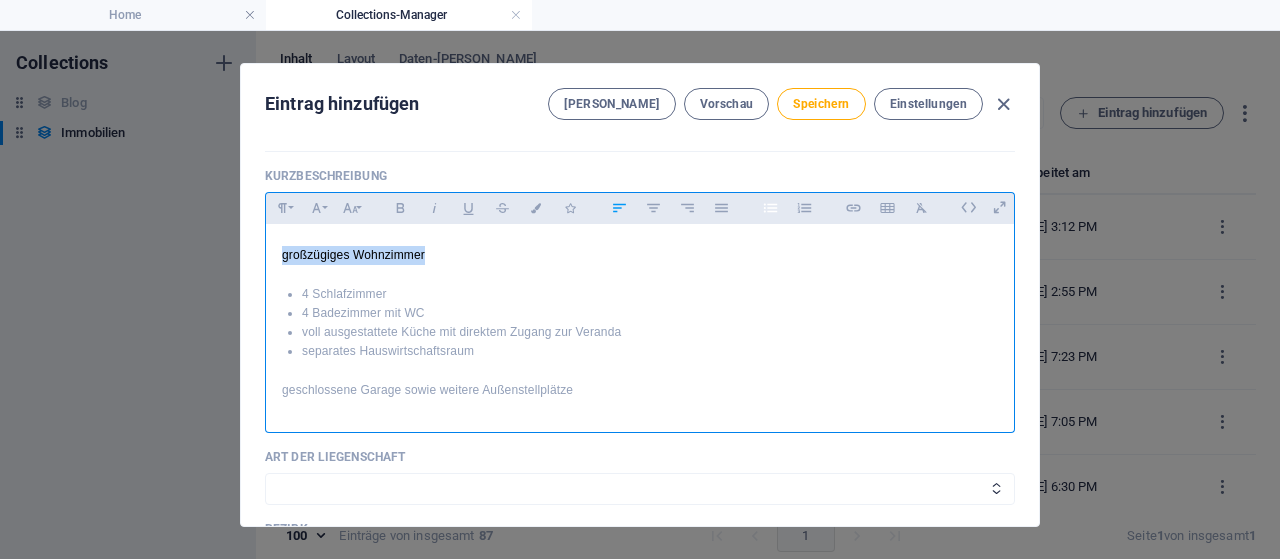 click 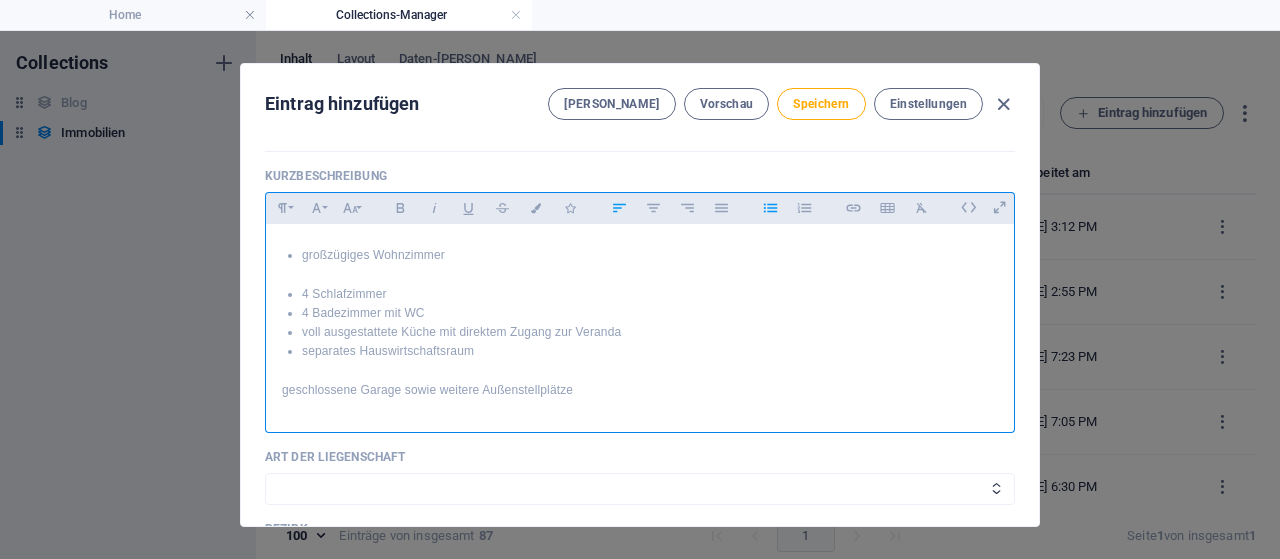click at bounding box center [640, 275] 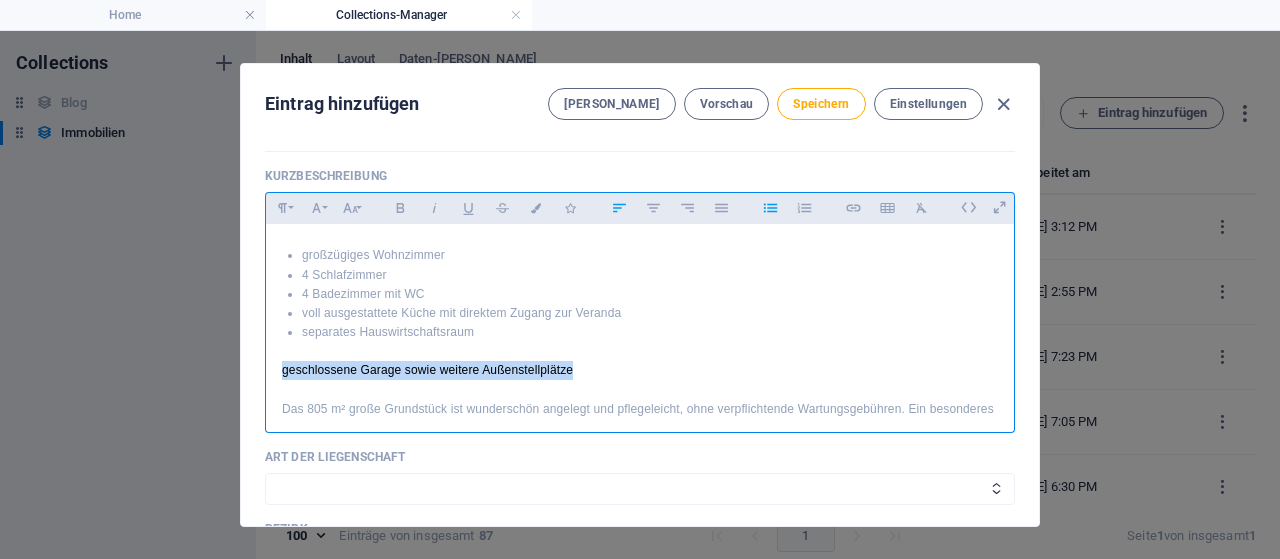 drag, startPoint x: 276, startPoint y: 361, endPoint x: 616, endPoint y: 358, distance: 340.01324 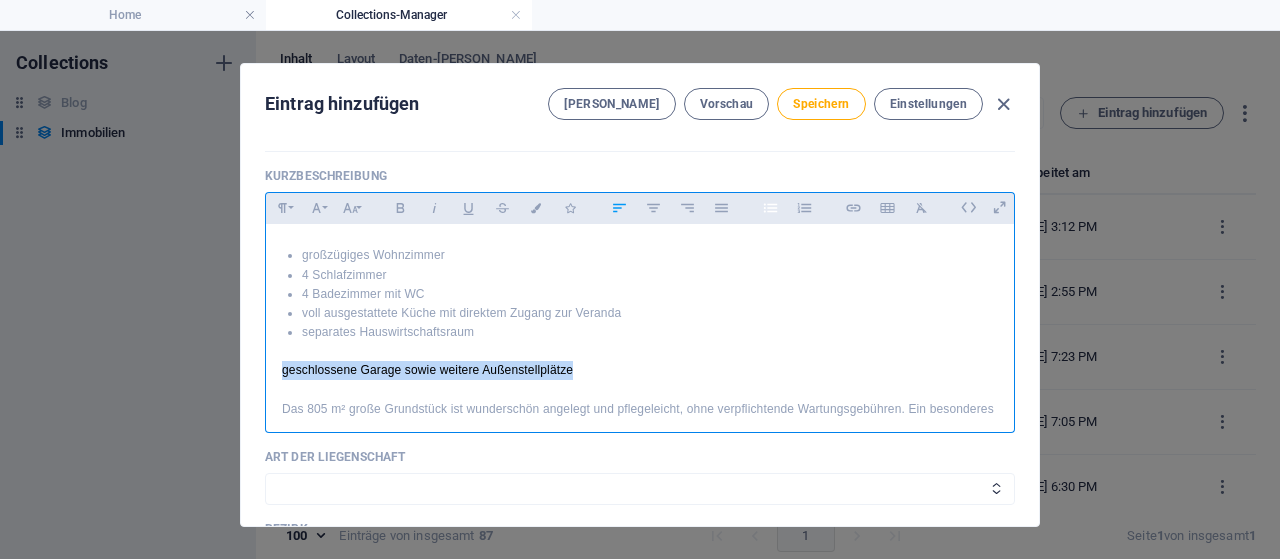 click 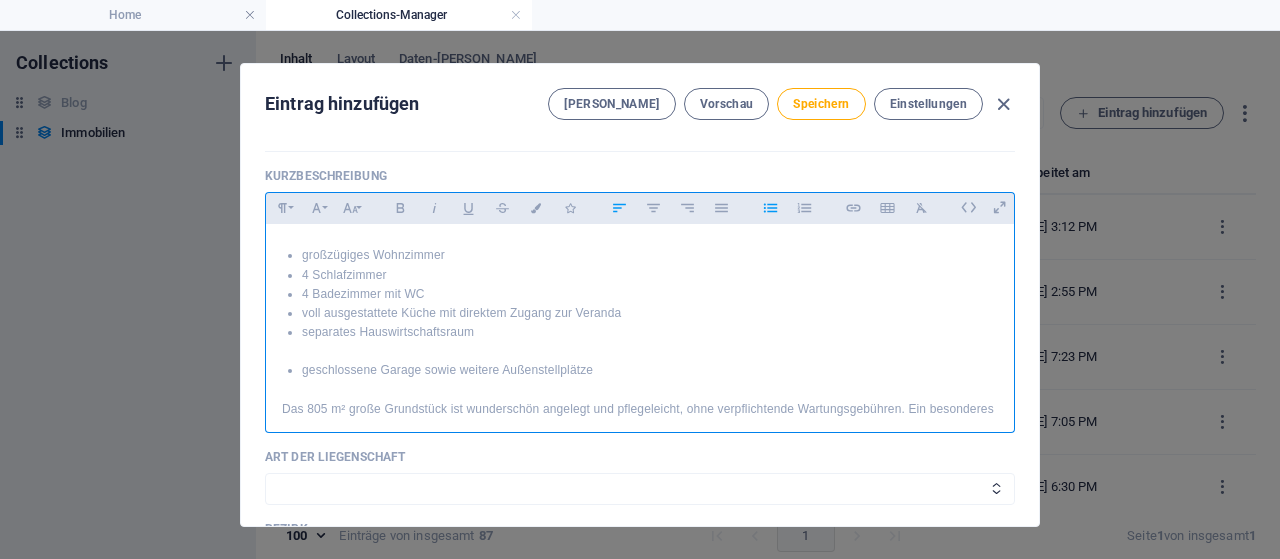click at bounding box center [640, 351] 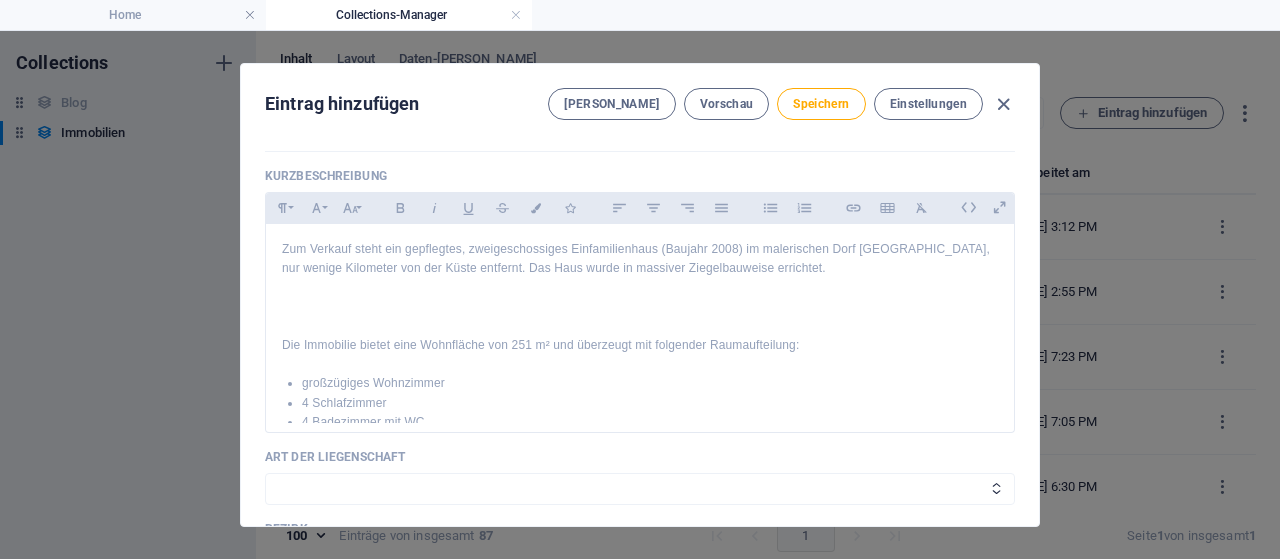 scroll, scrollTop: 40, scrollLeft: 0, axis: vertical 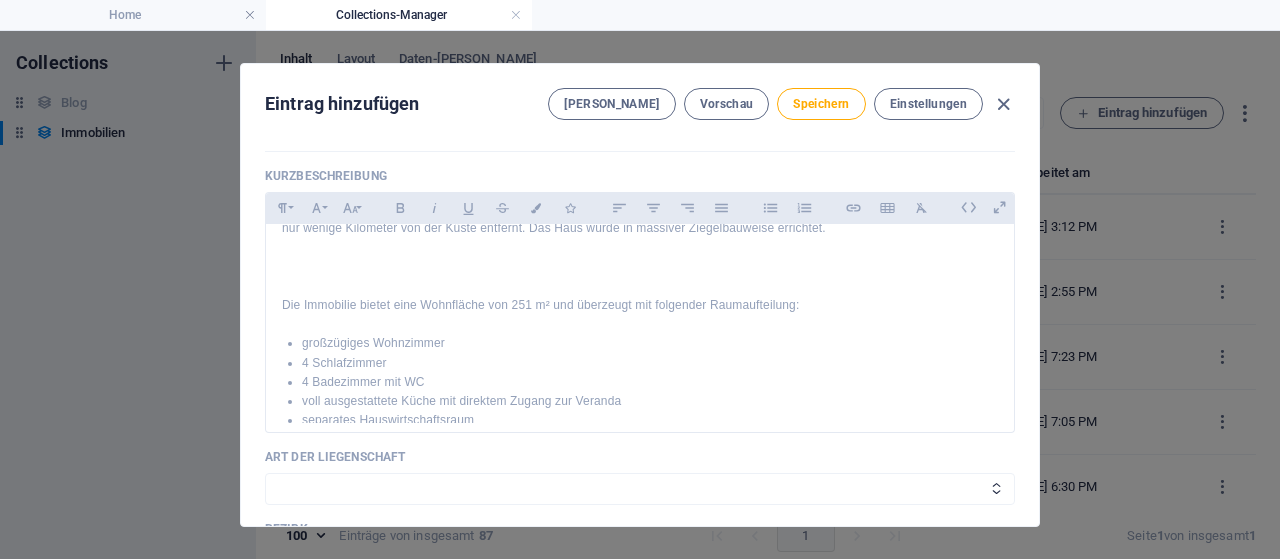 click at bounding box center (640, 267) 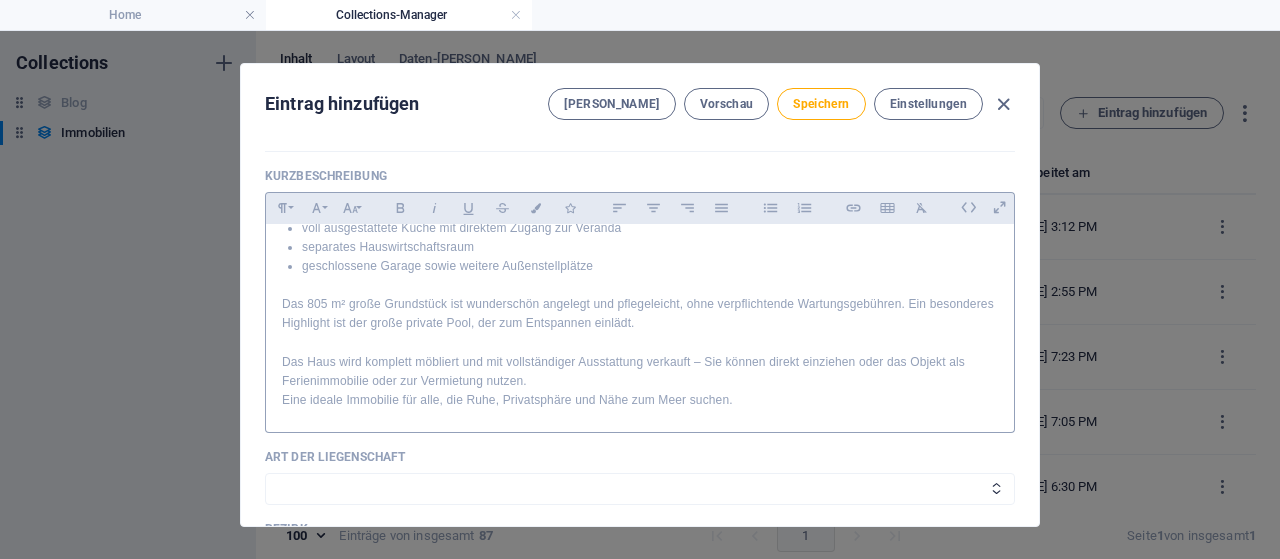 scroll, scrollTop: 178, scrollLeft: 0, axis: vertical 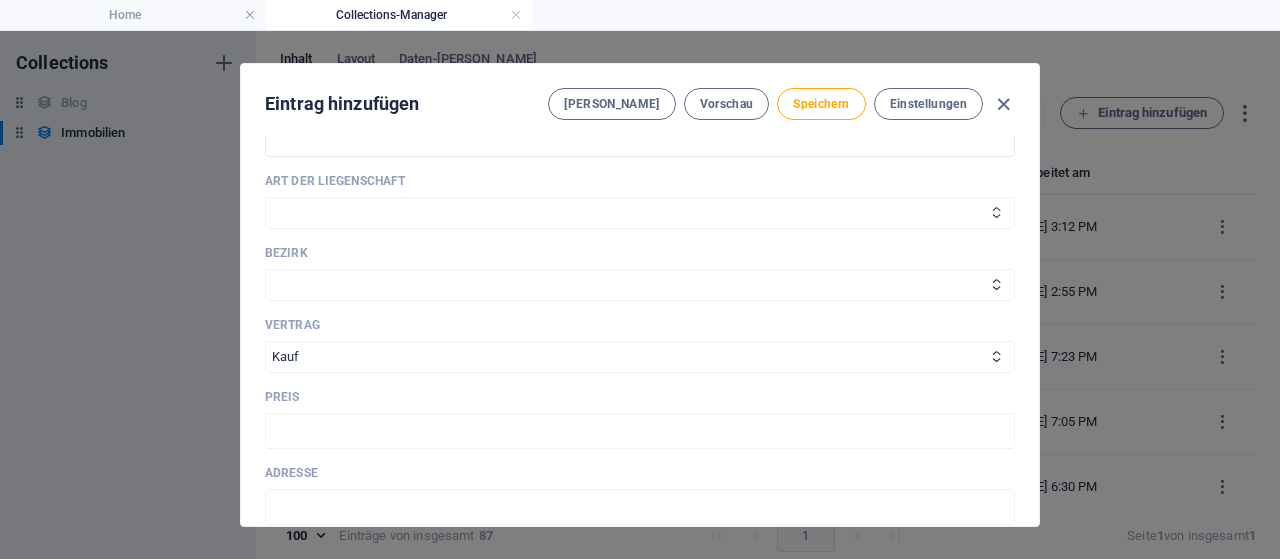 click on "Haus Apartment Grundstück Office" at bounding box center (640, 213) 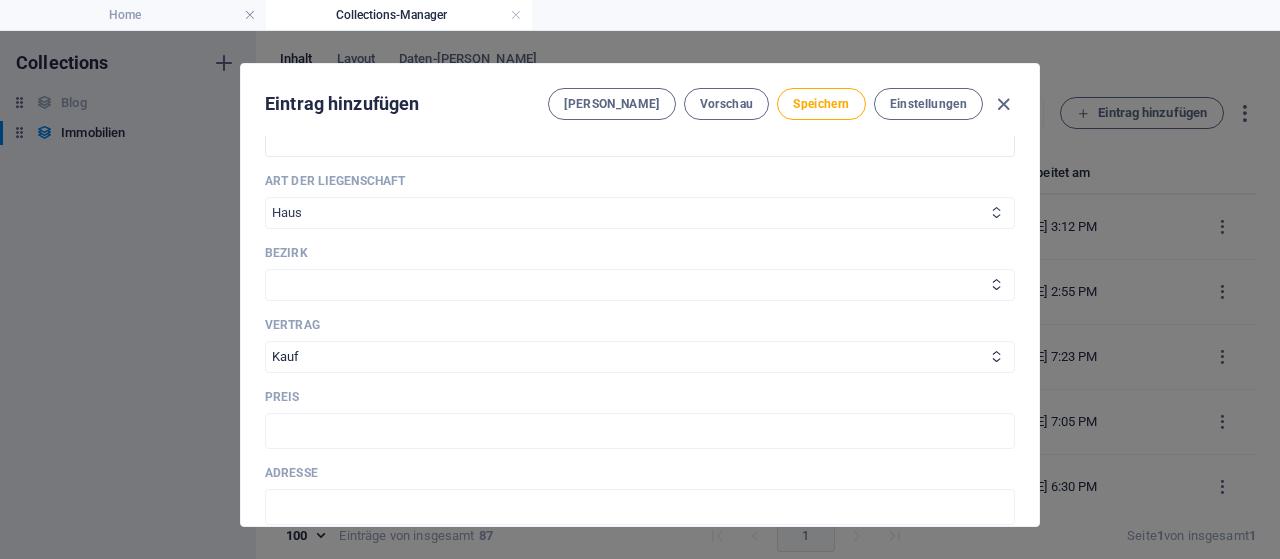 click on "Haus Apartment Grundstück Office" at bounding box center (640, 213) 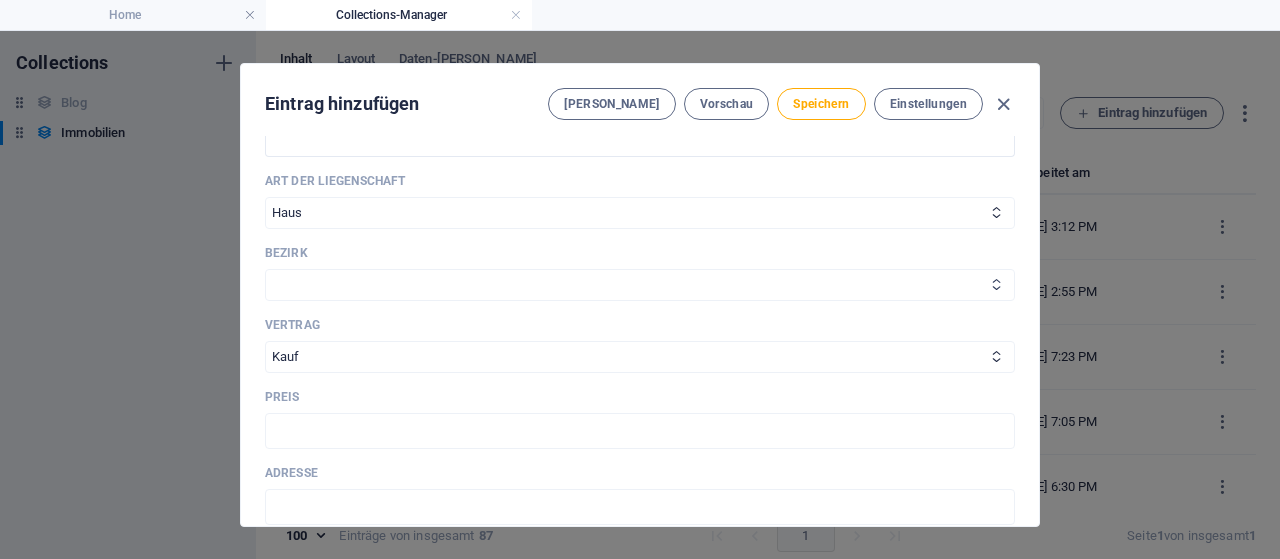 click on "Bezirk [GEOGRAPHIC_DATA] [GEOGRAPHIC_DATA] Bezirk [GEOGRAPHIC_DATA] Bezirk [GEOGRAPHIC_DATA] Bezirk [GEOGRAPHIC_DATA]" at bounding box center (640, 285) 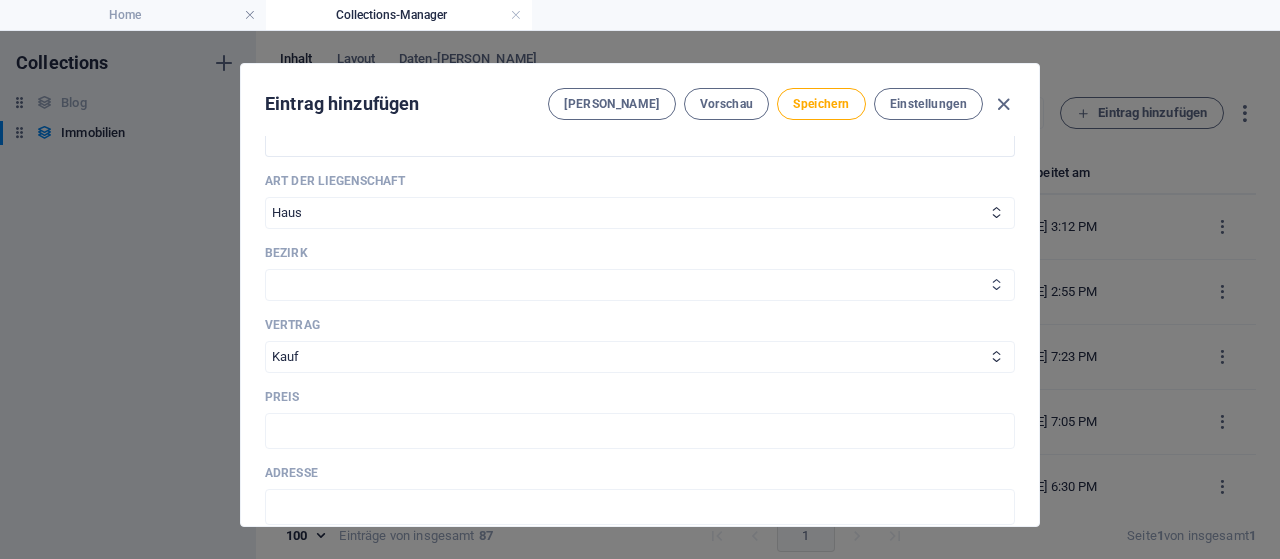 select on "Bezirk [GEOGRAPHIC_DATA]" 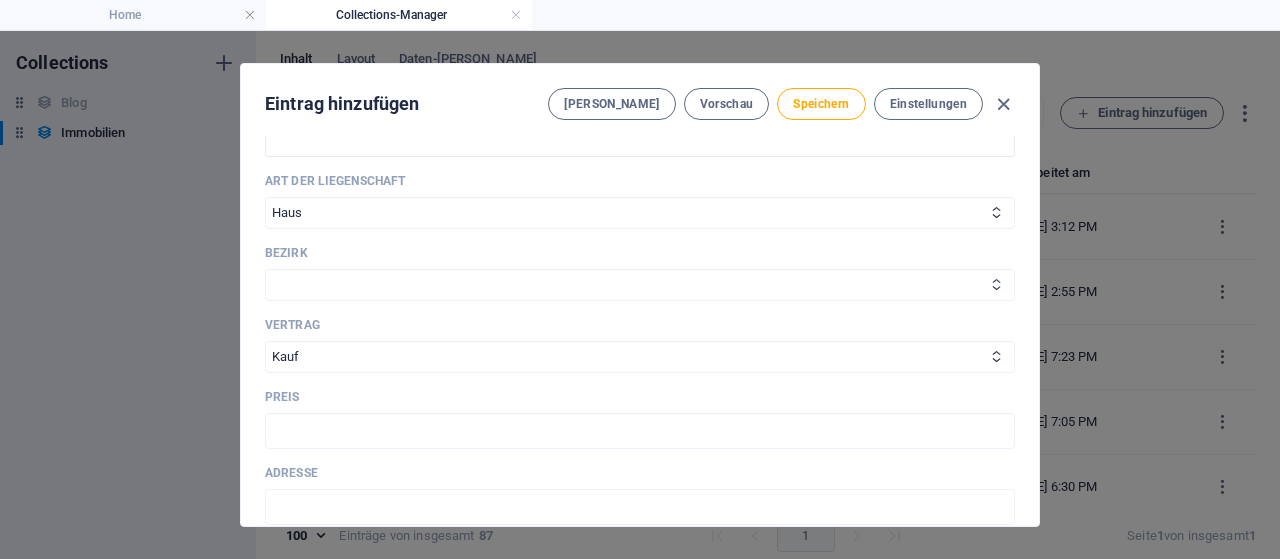 click on "Bezirk [GEOGRAPHIC_DATA] [GEOGRAPHIC_DATA] Bezirk [GEOGRAPHIC_DATA] Bezirk [GEOGRAPHIC_DATA] Bezirk [GEOGRAPHIC_DATA]" at bounding box center (640, 285) 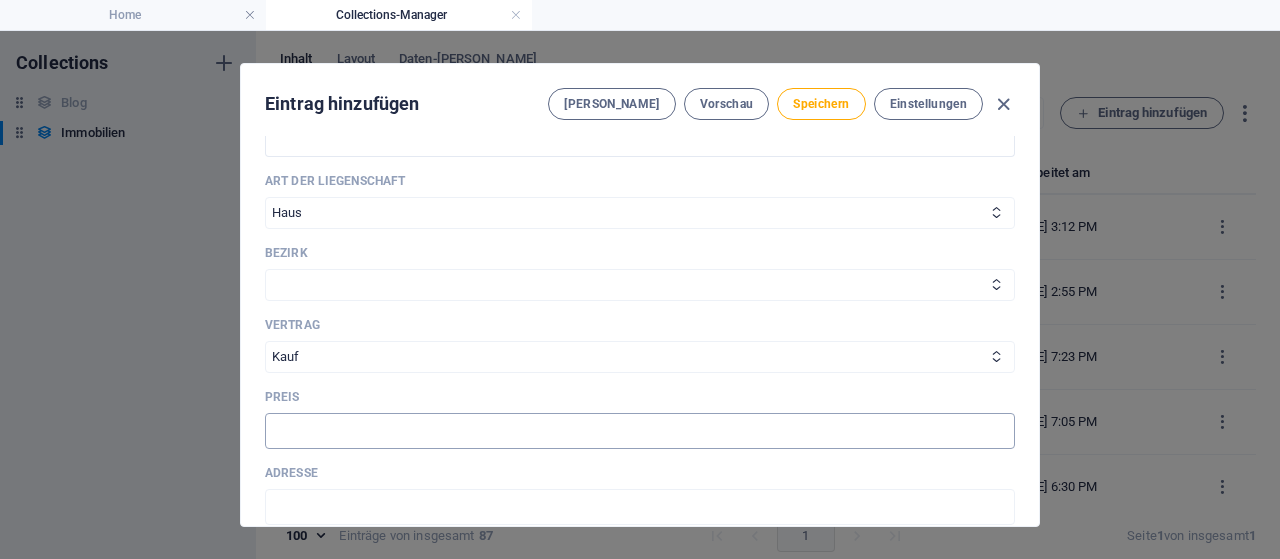 click at bounding box center (640, 431) 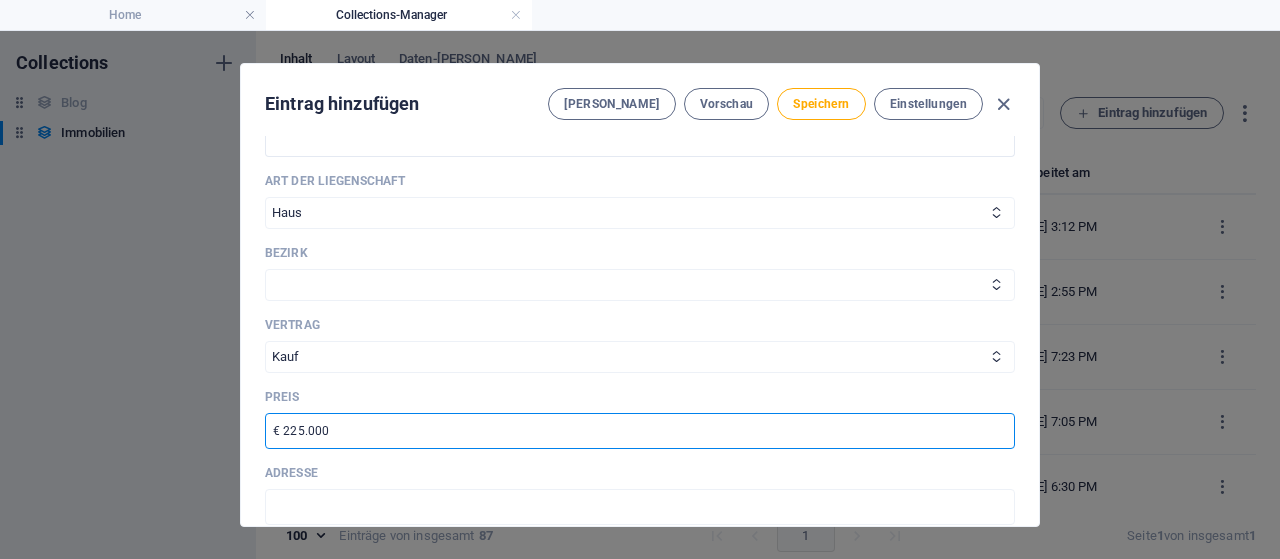 click on "€ 225.000" at bounding box center [640, 431] 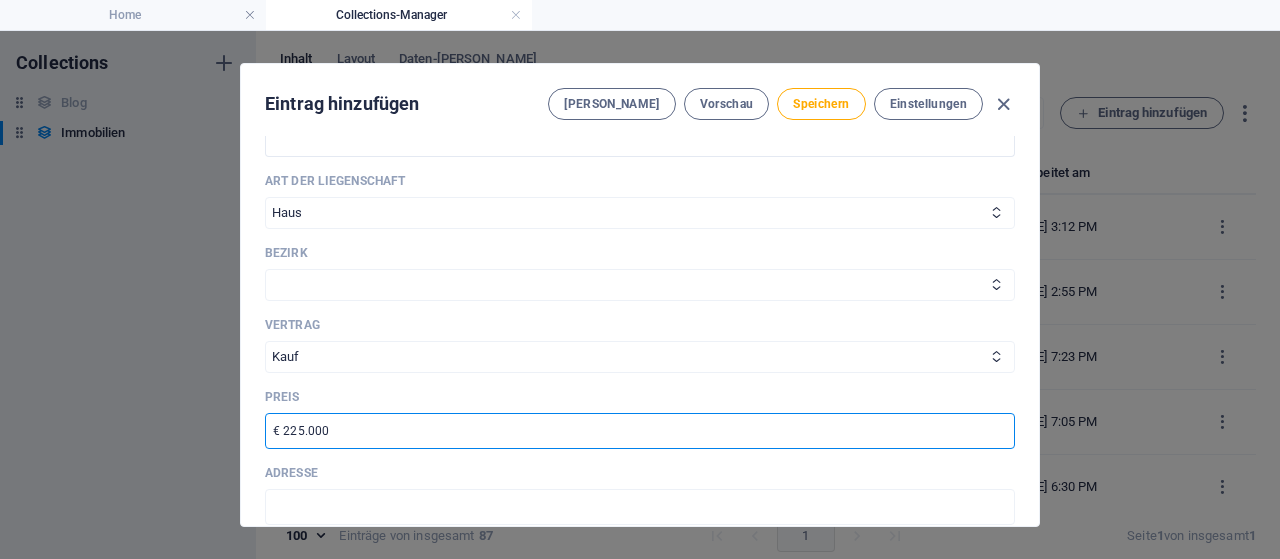 click on "€ 225.000" at bounding box center [640, 431] 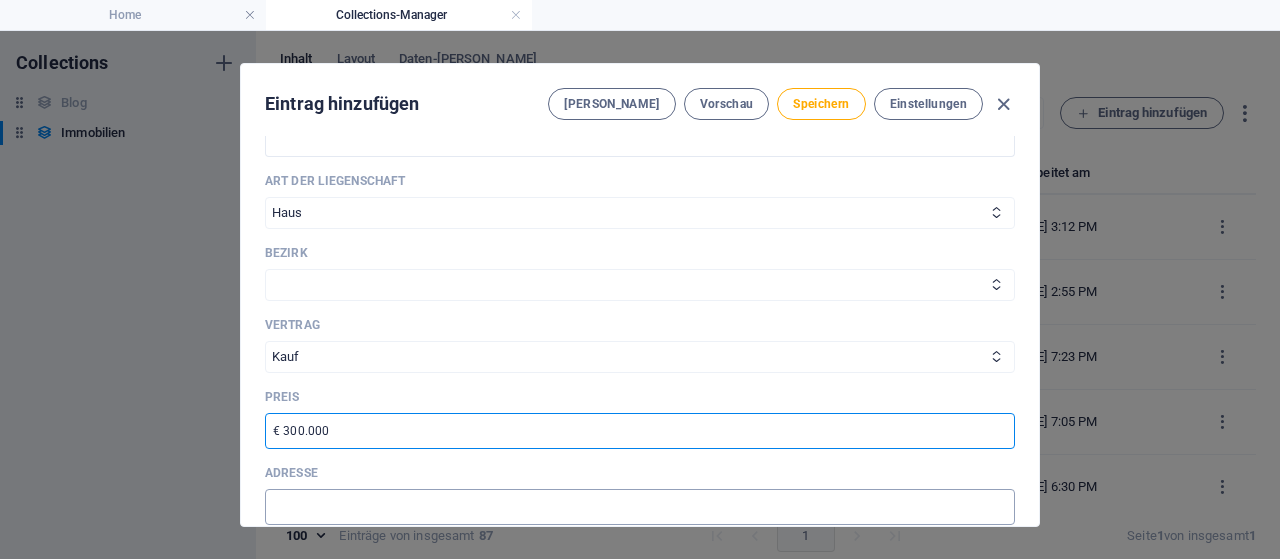 type on "€ 300.000" 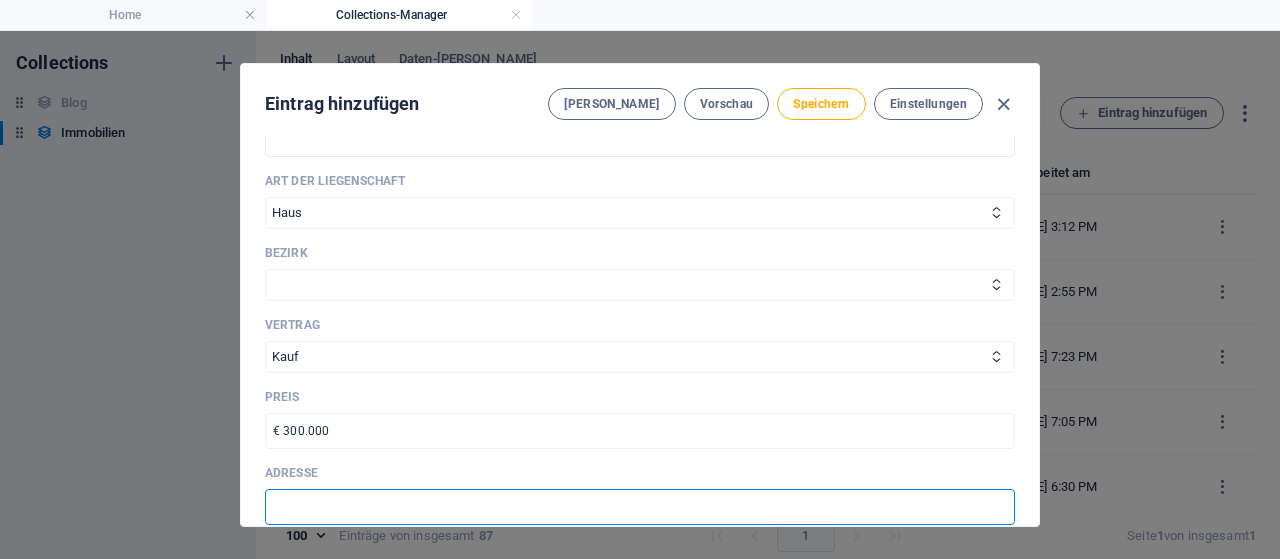 click at bounding box center (640, 507) 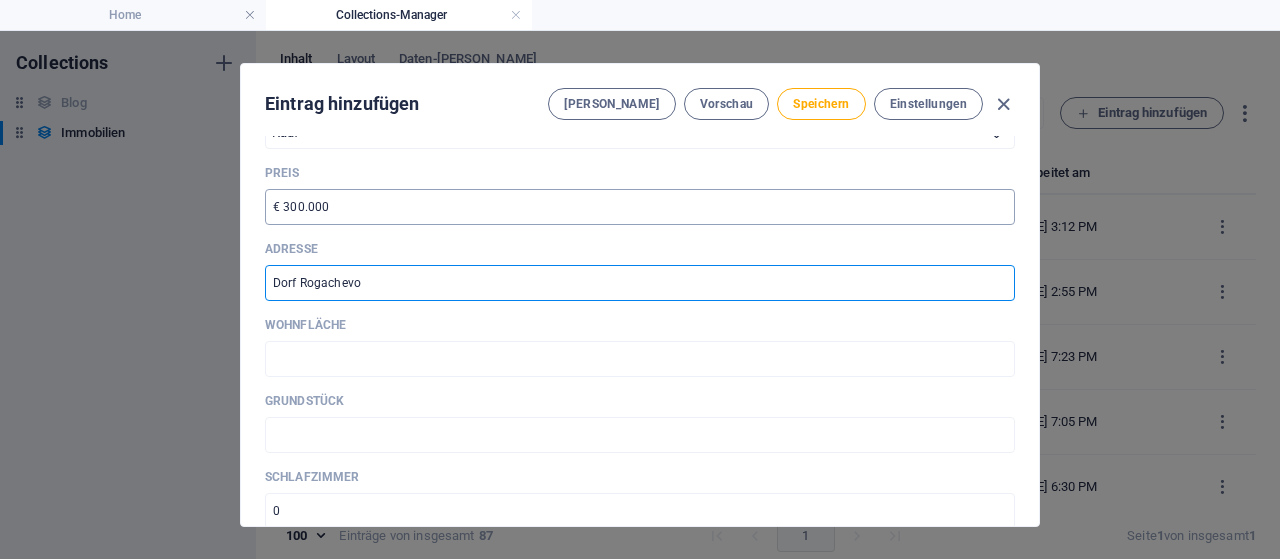 scroll, scrollTop: 1903, scrollLeft: 0, axis: vertical 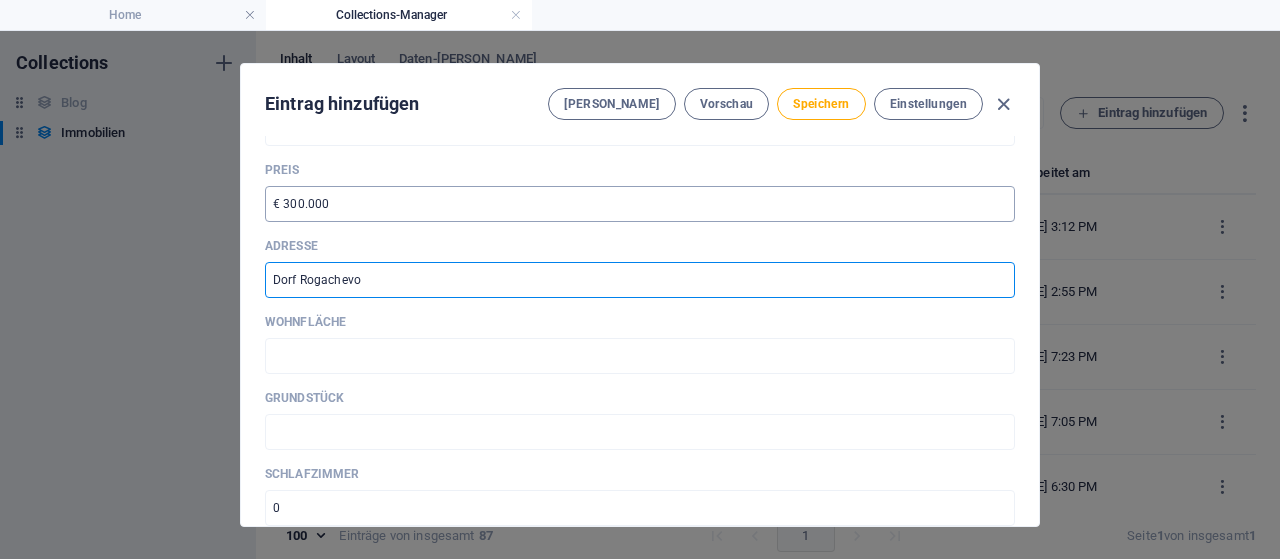 type on "Dorf Rogachevo" 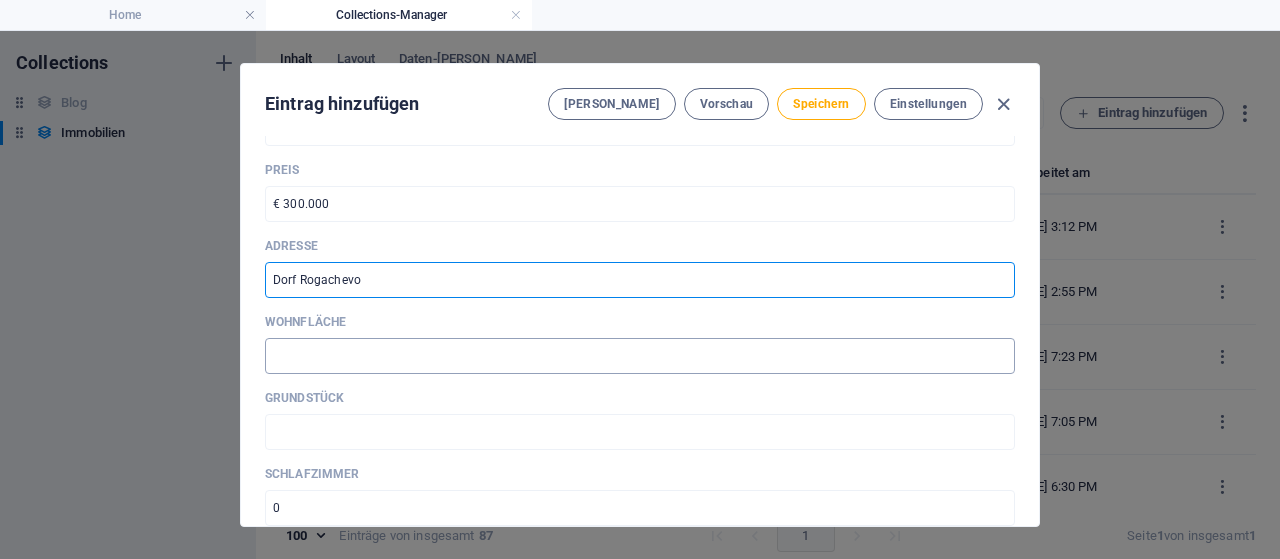 click at bounding box center [640, 356] 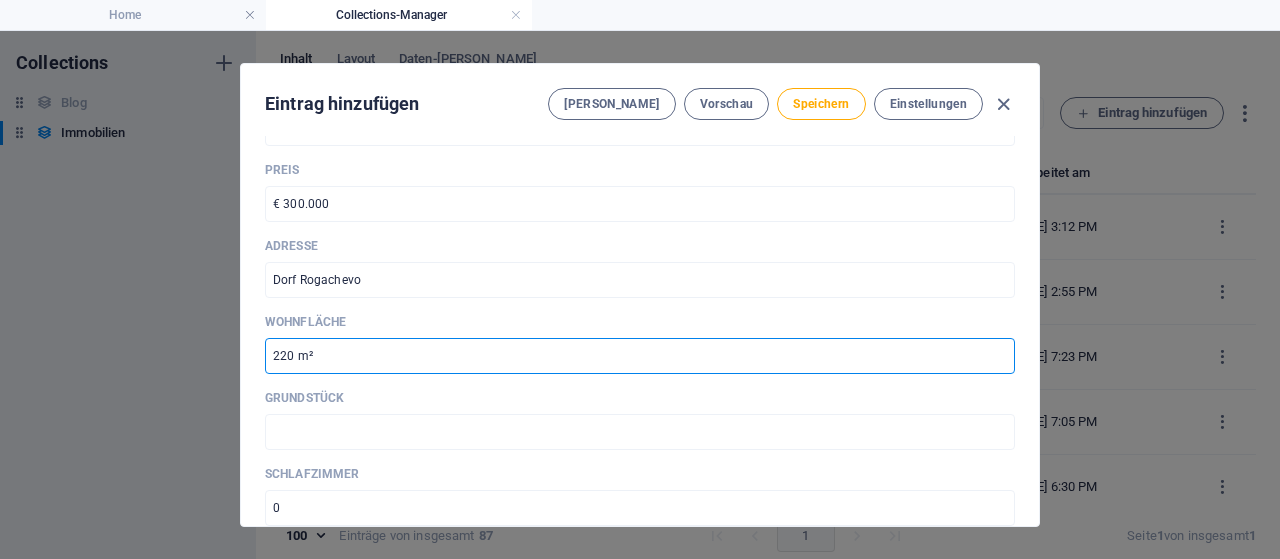 click on "220 m²" at bounding box center (640, 356) 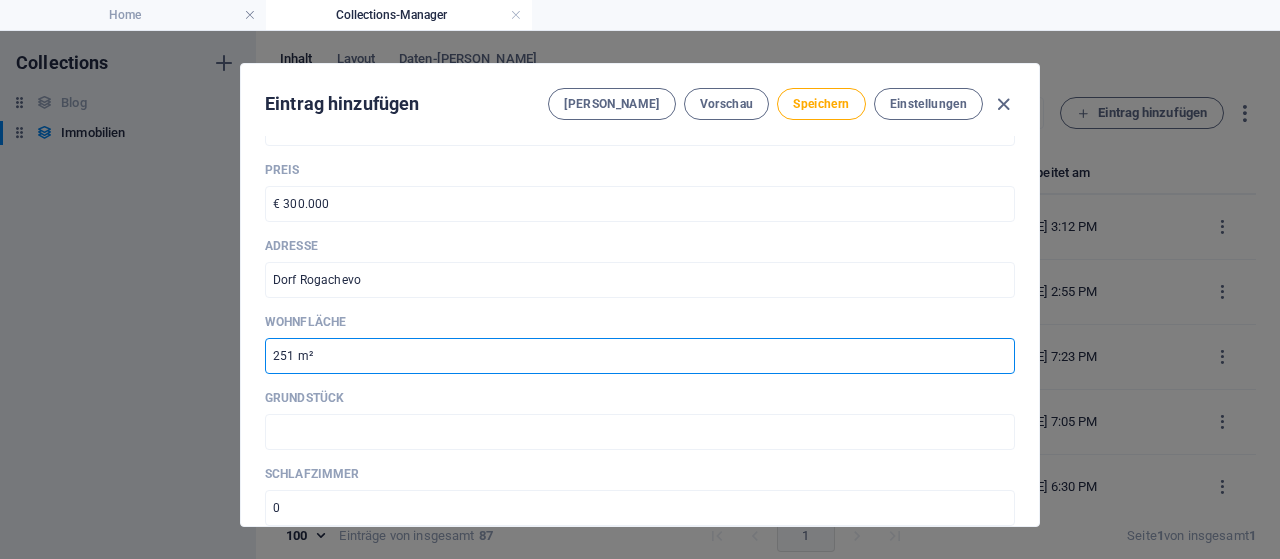 type on "251 m²" 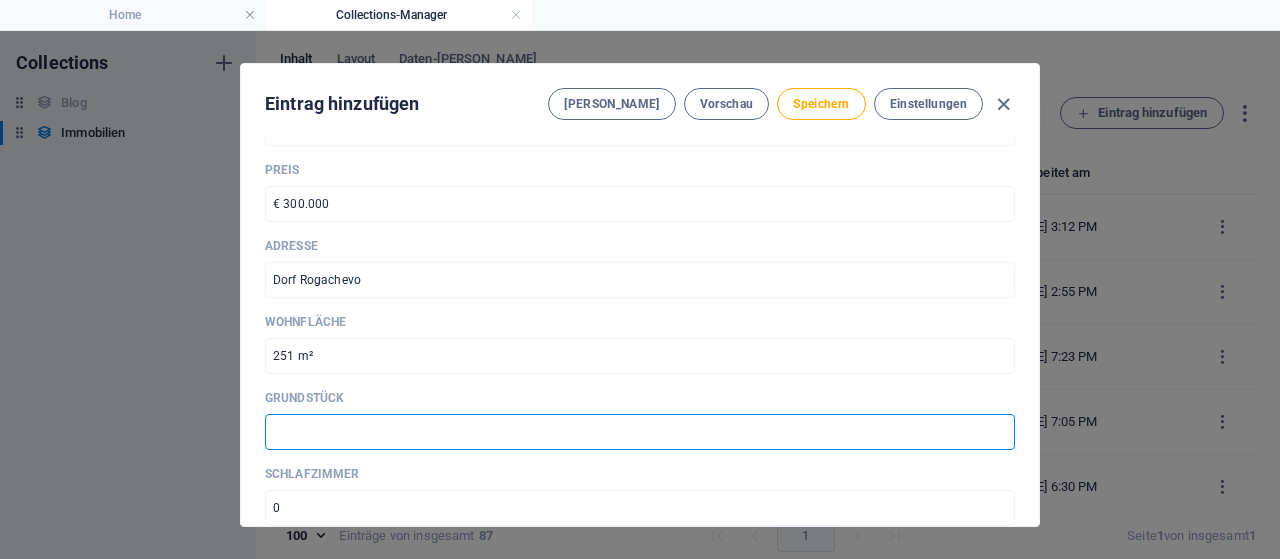 click at bounding box center (640, 432) 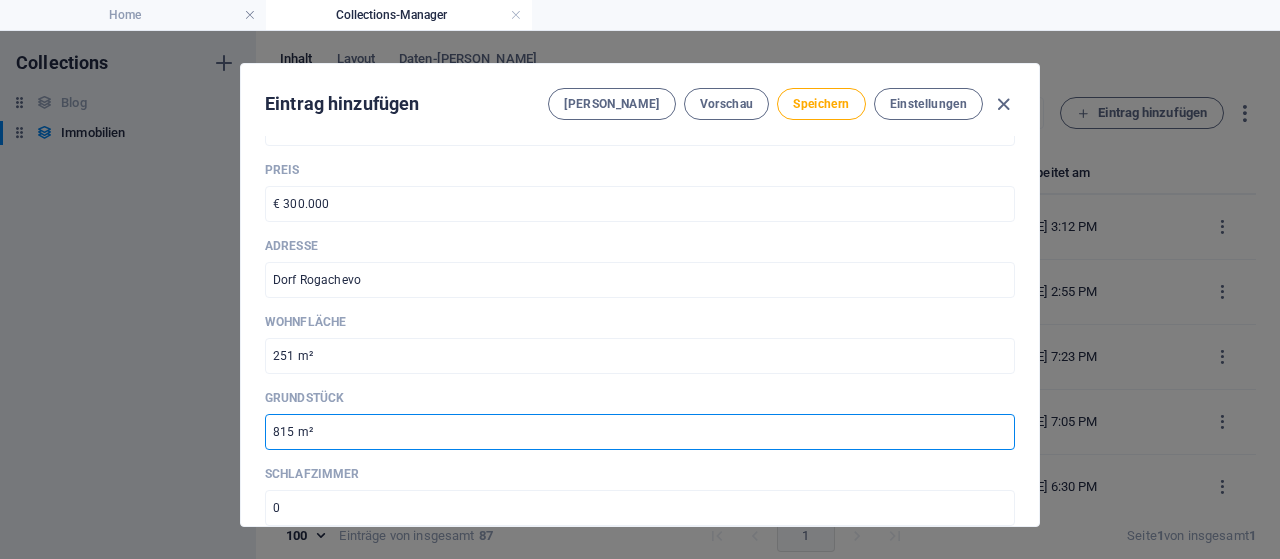 click on "815 m²" at bounding box center (640, 432) 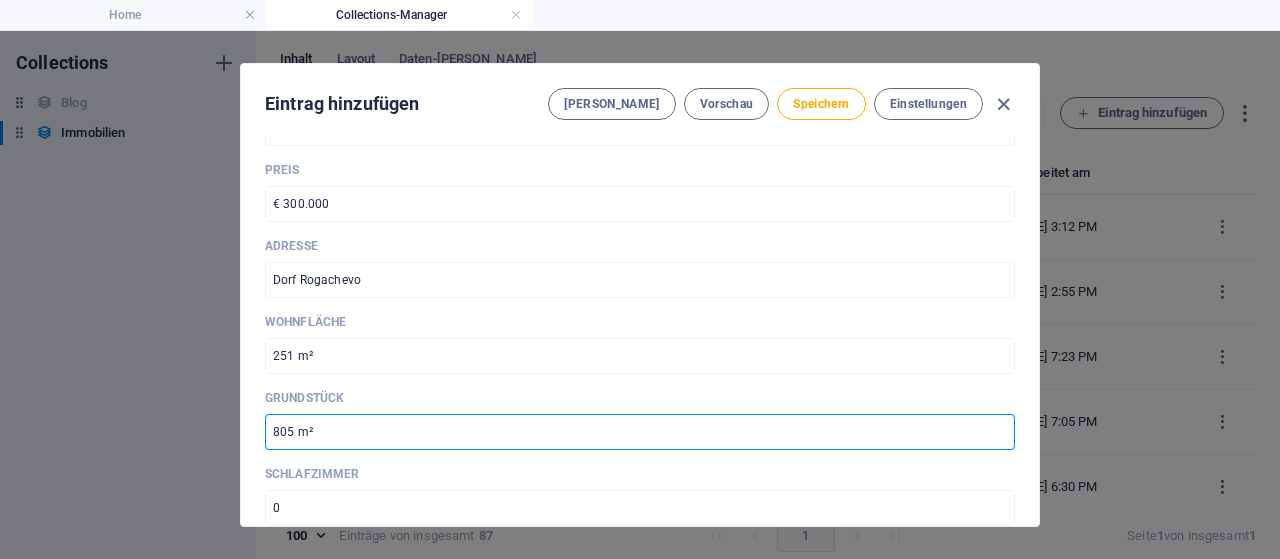 type on "805 m²" 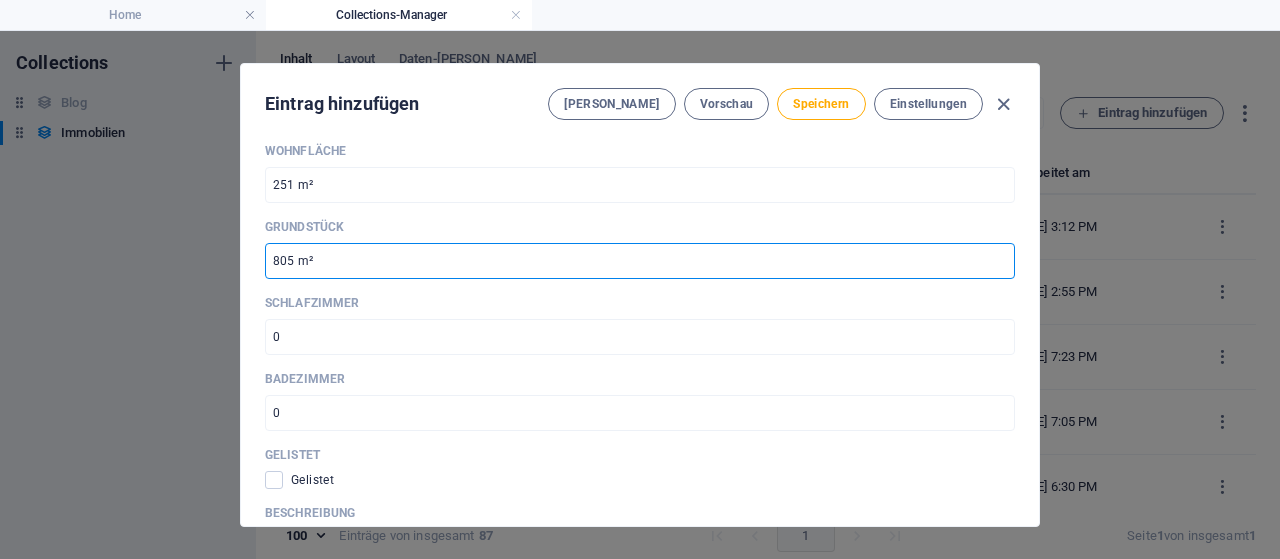 scroll, scrollTop: 2079, scrollLeft: 0, axis: vertical 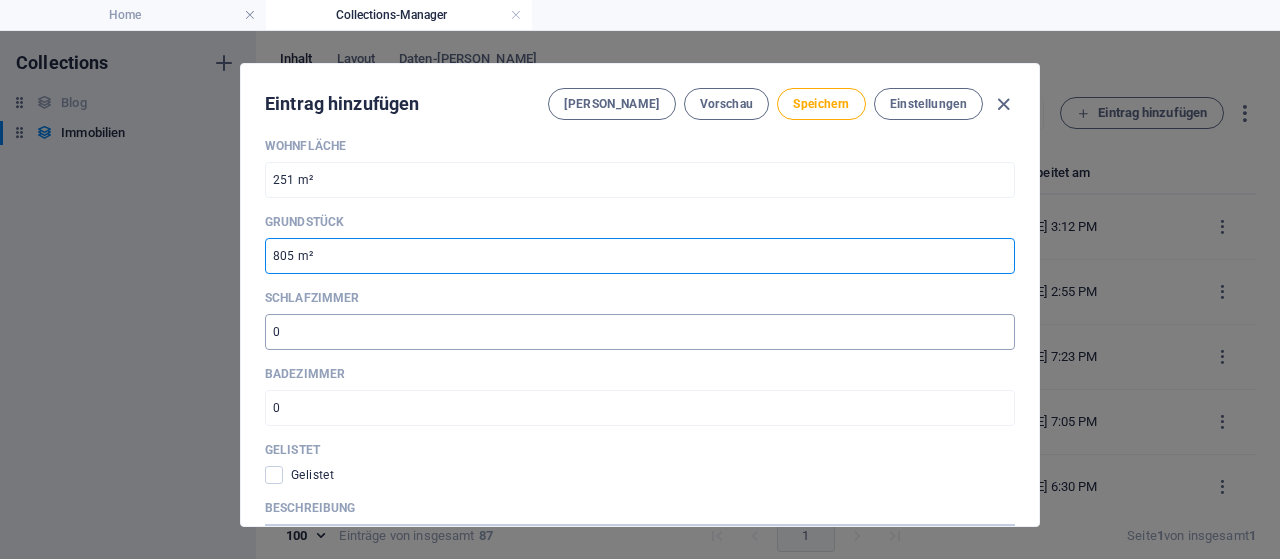 click at bounding box center [640, 332] 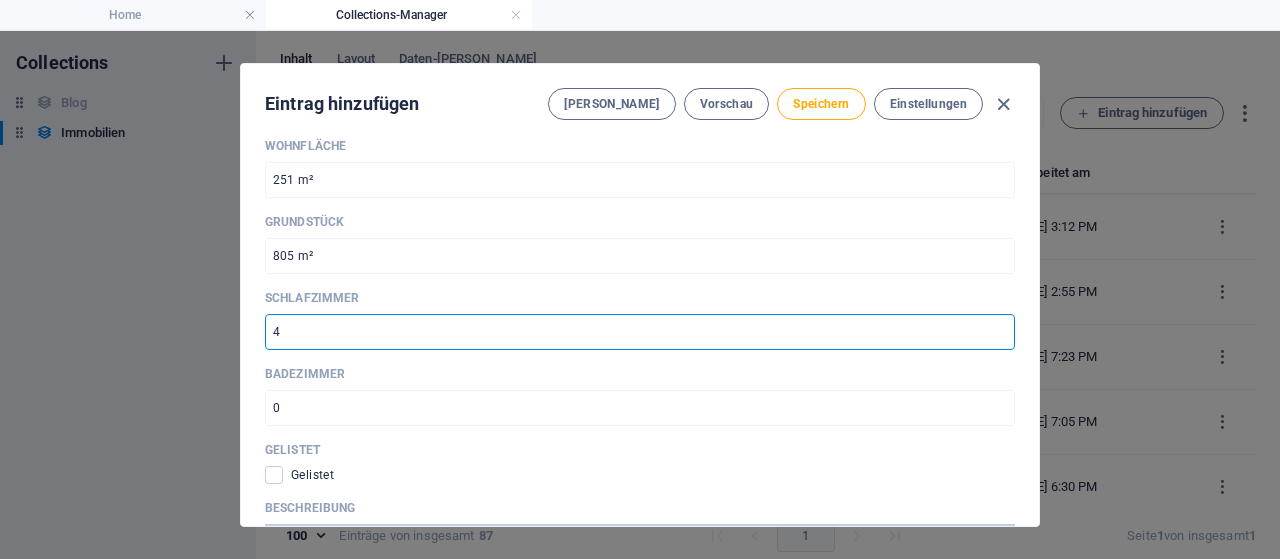 type on "4" 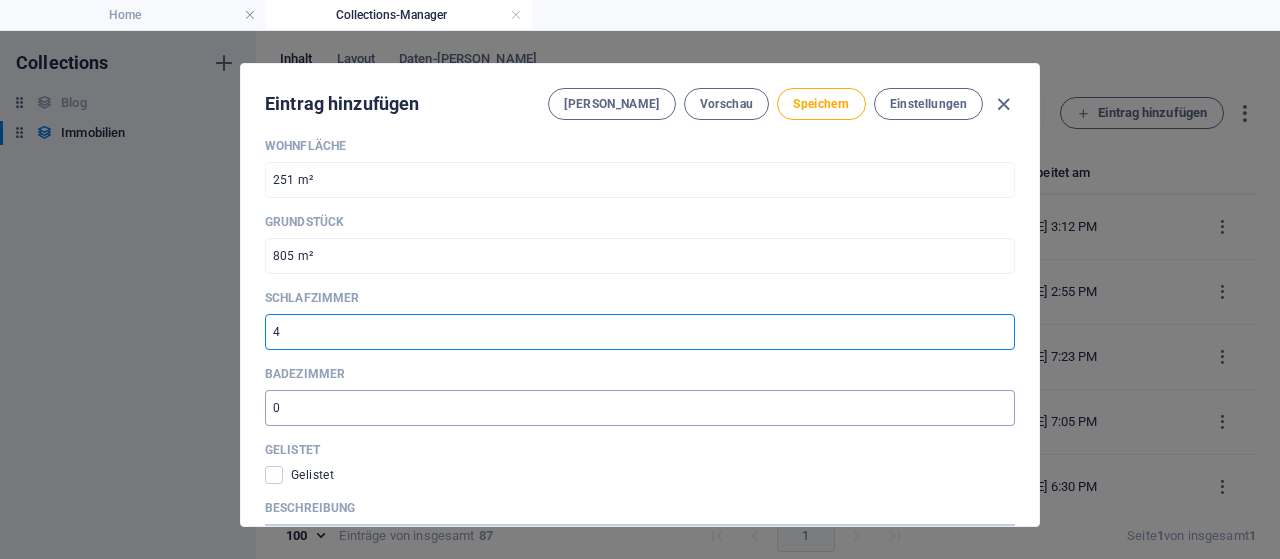 click at bounding box center (640, 408) 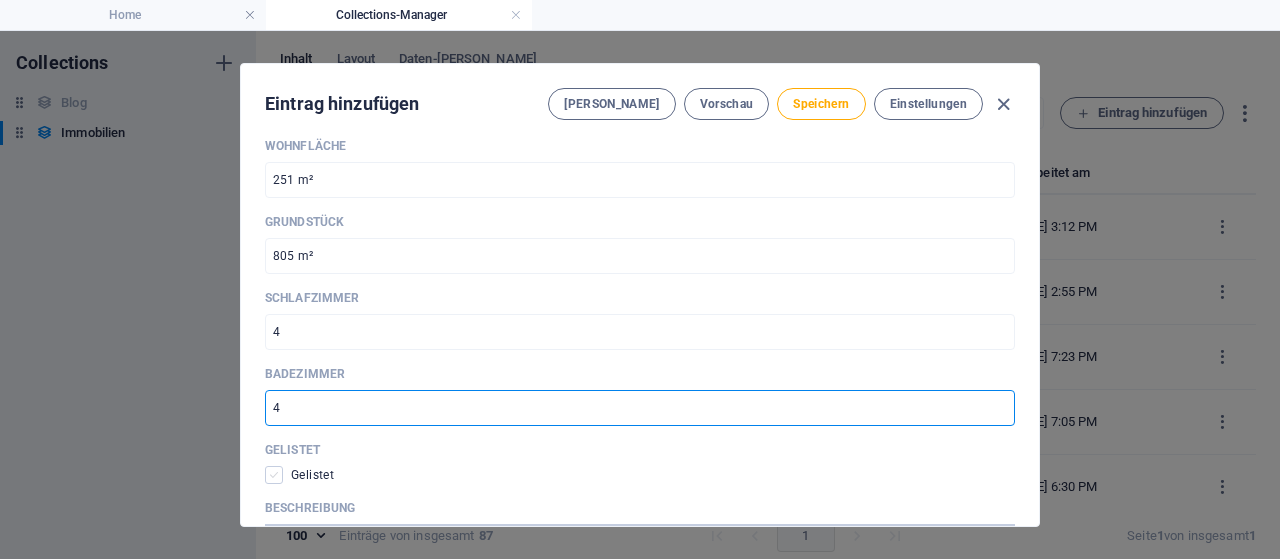 type on "4" 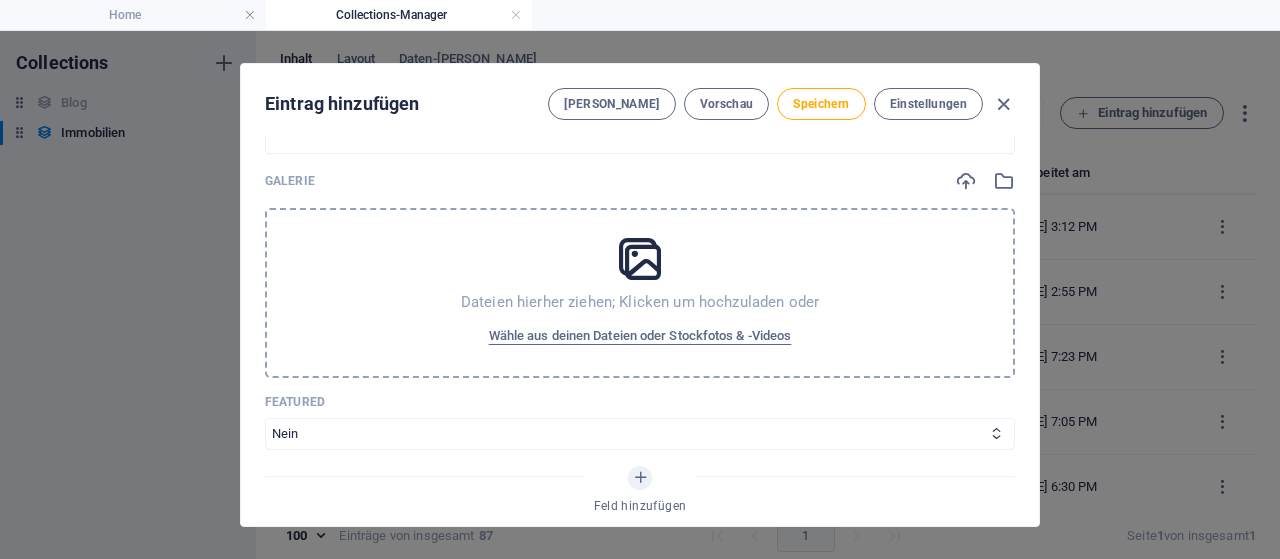 scroll, scrollTop: 2535, scrollLeft: 0, axis: vertical 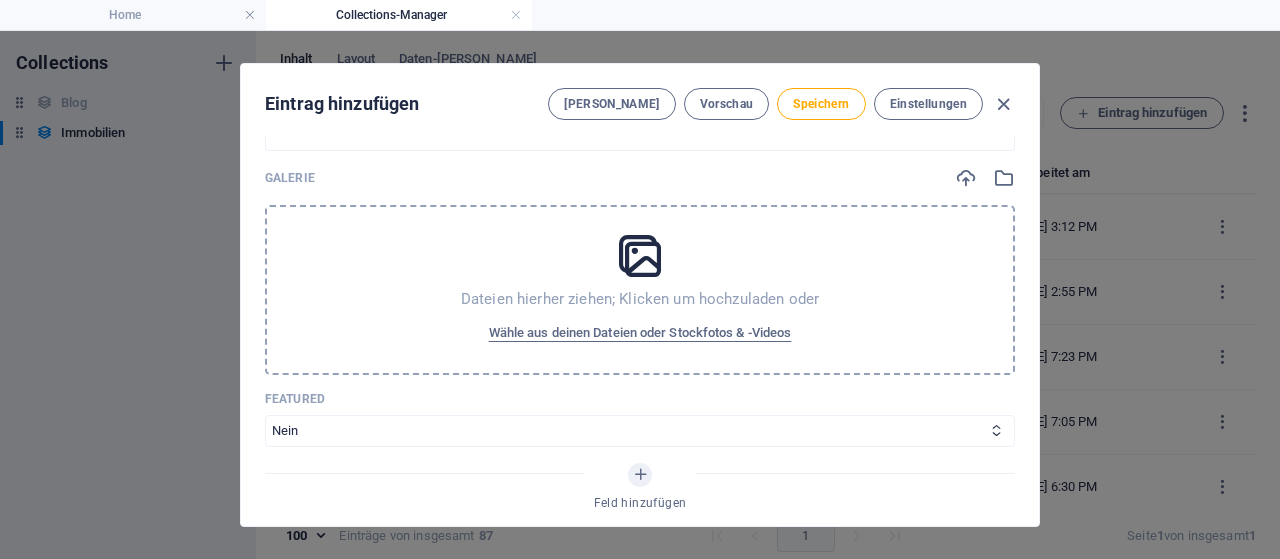 click at bounding box center [640, 256] 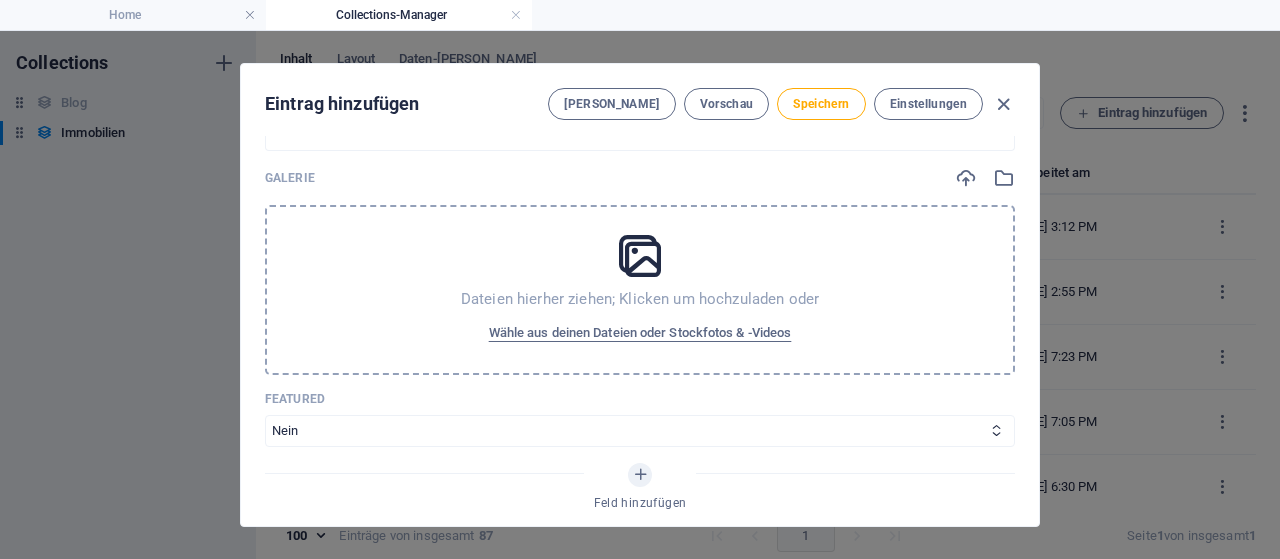 click at bounding box center (640, 256) 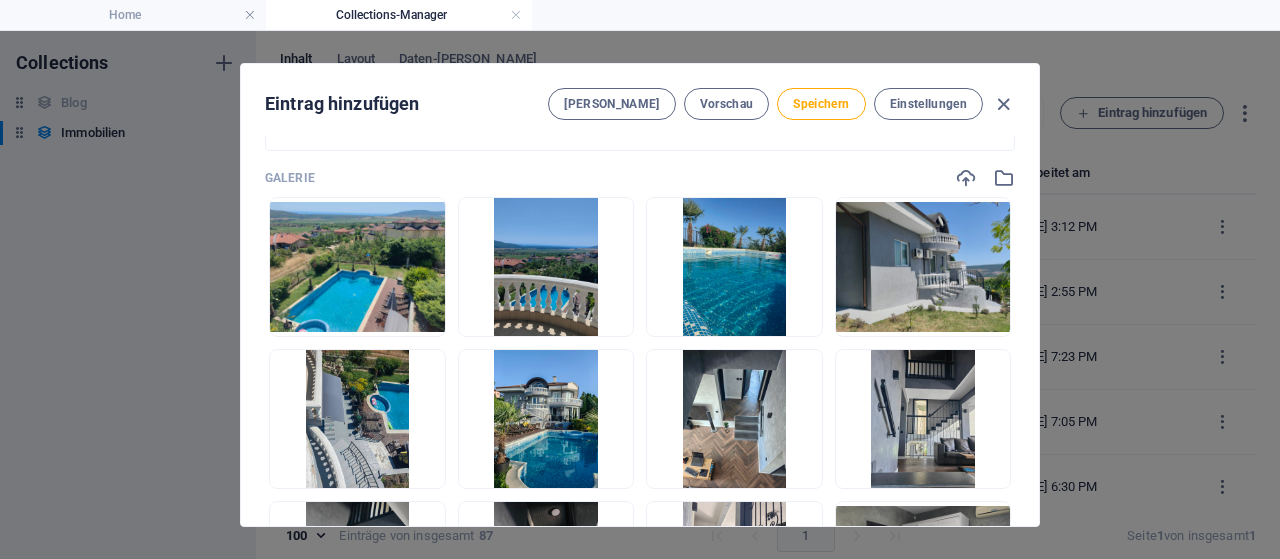 scroll, scrollTop: 8, scrollLeft: 0, axis: vertical 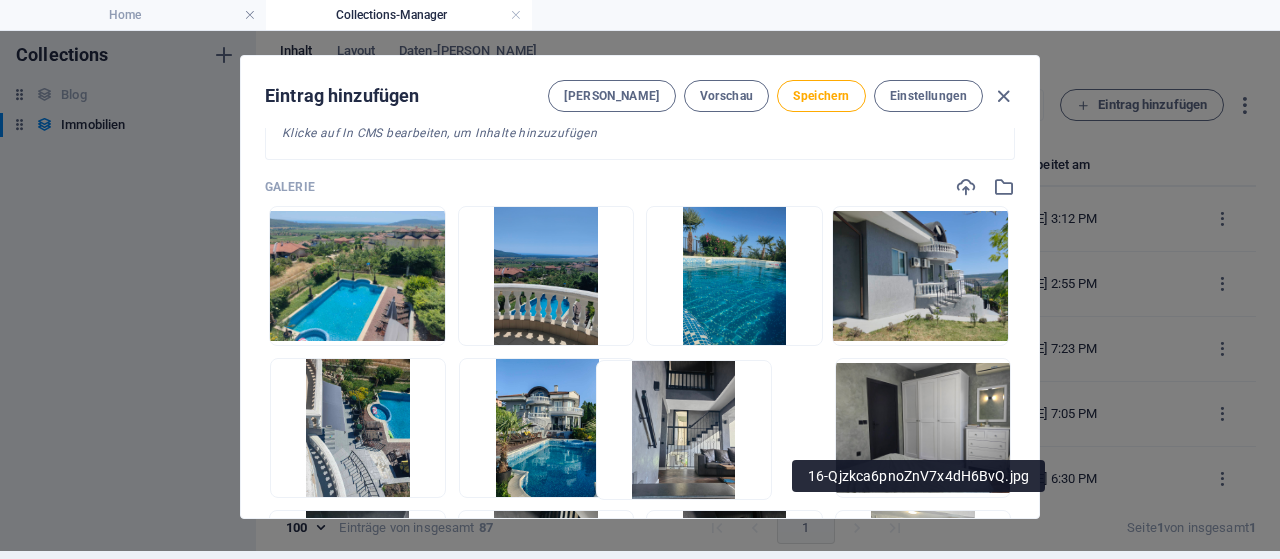 drag, startPoint x: 941, startPoint y: 220, endPoint x: 696, endPoint y: 411, distance: 310.65414 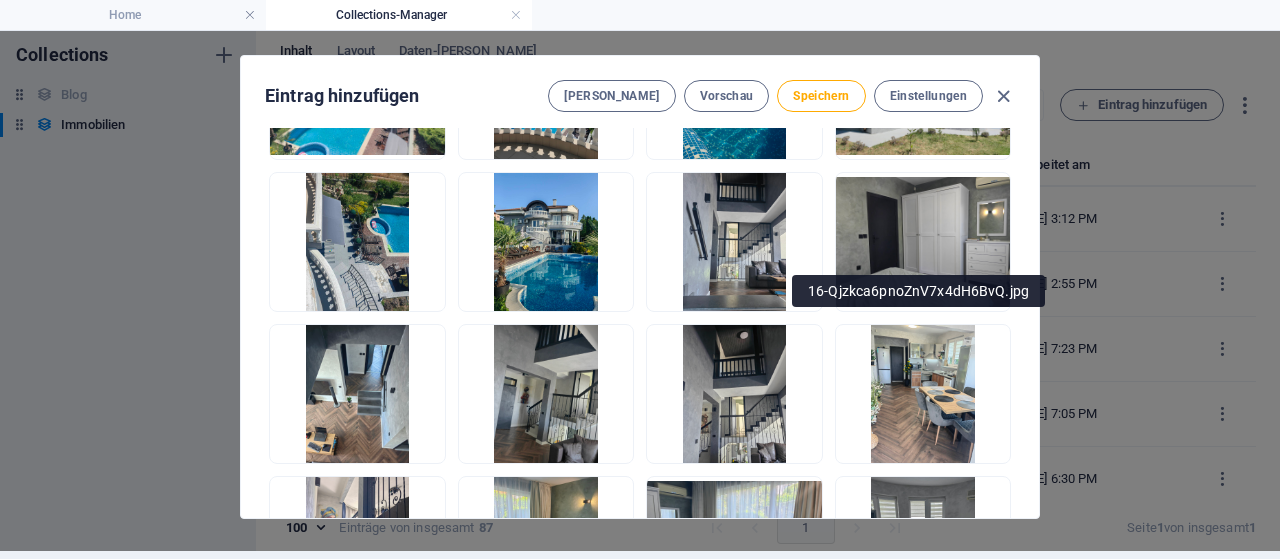 scroll, scrollTop: 2712, scrollLeft: 0, axis: vertical 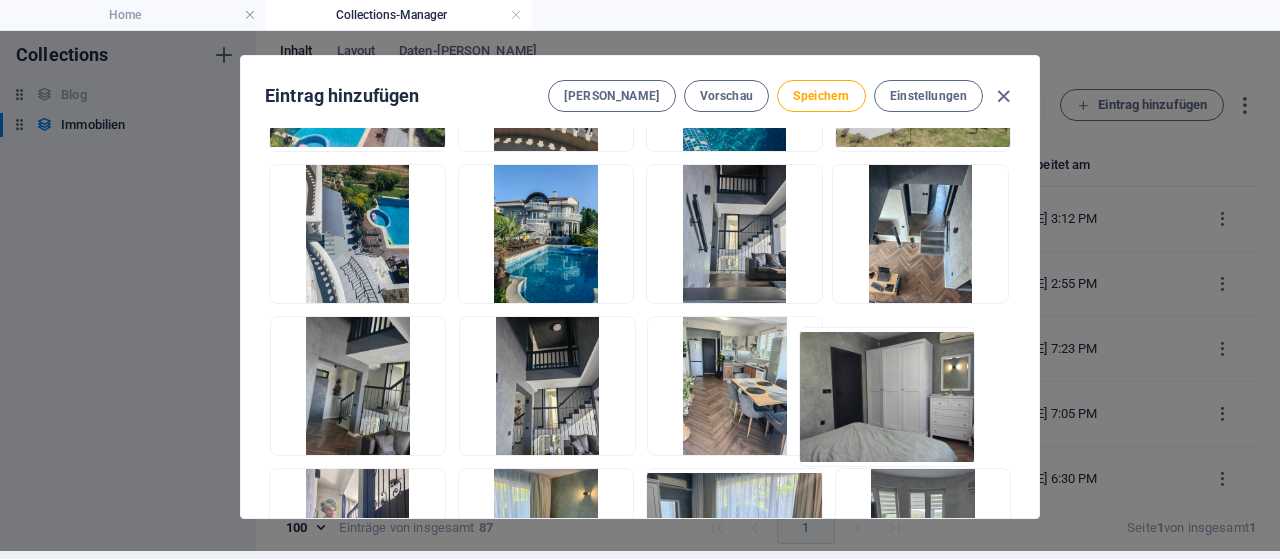 drag, startPoint x: 907, startPoint y: 224, endPoint x: 873, endPoint y: 427, distance: 205.82759 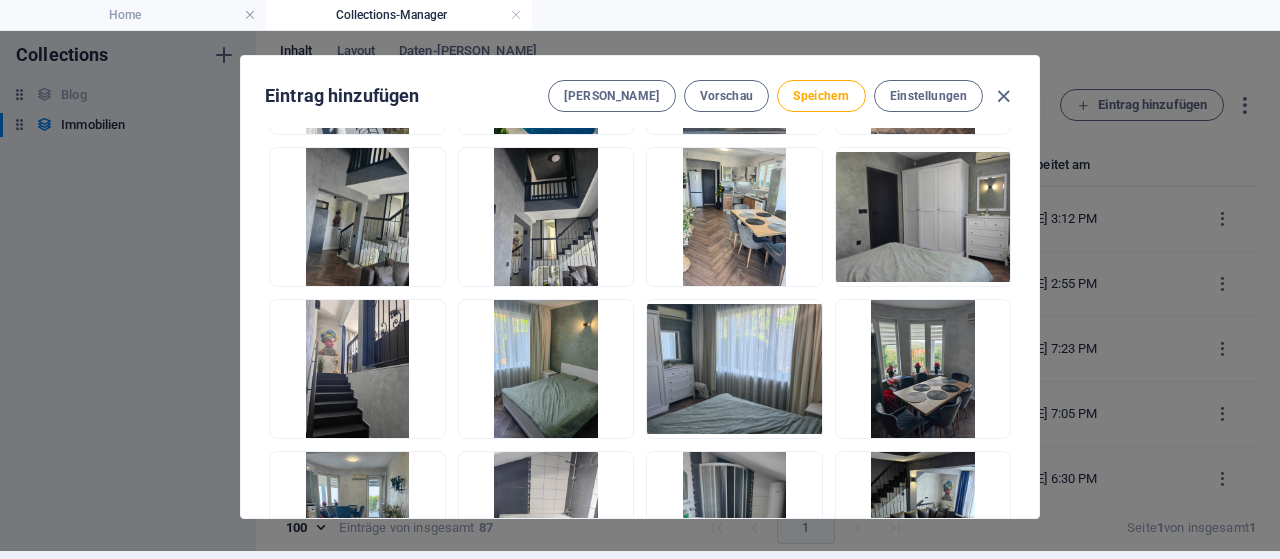scroll, scrollTop: 2906, scrollLeft: 0, axis: vertical 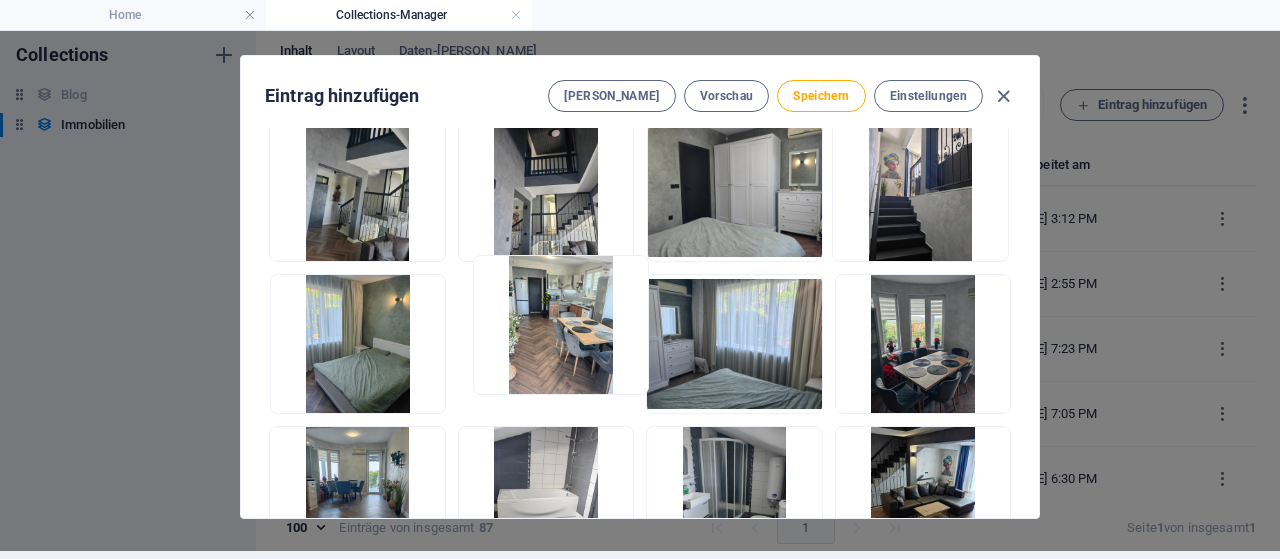 drag, startPoint x: 808, startPoint y: 199, endPoint x: 631, endPoint y: 347, distance: 230.72278 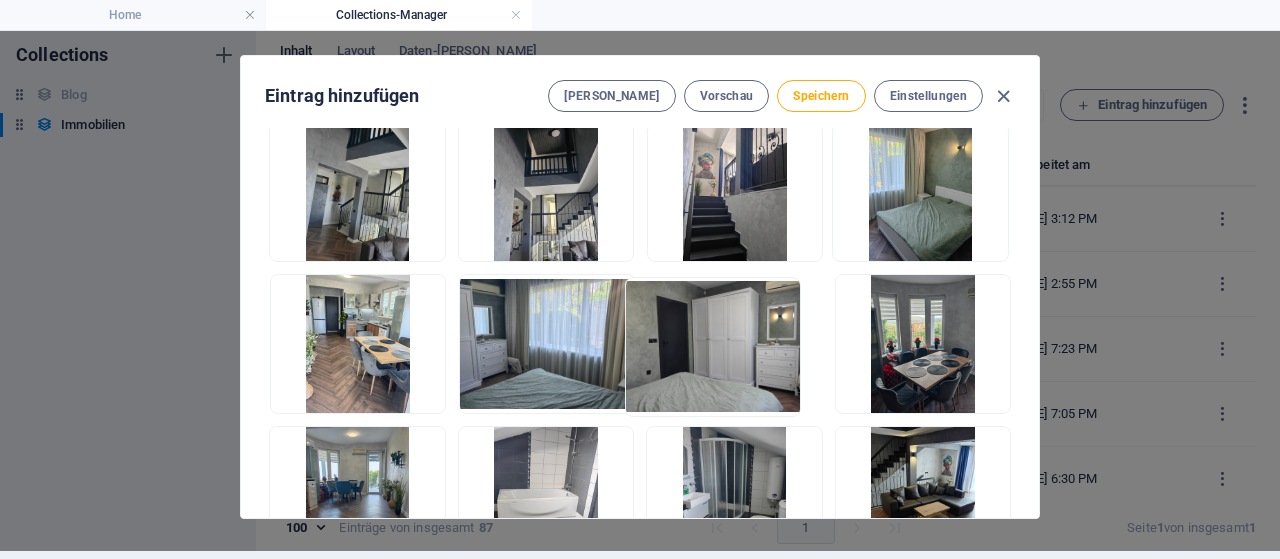drag, startPoint x: 779, startPoint y: 167, endPoint x: 756, endPoint y: 345, distance: 179.4798 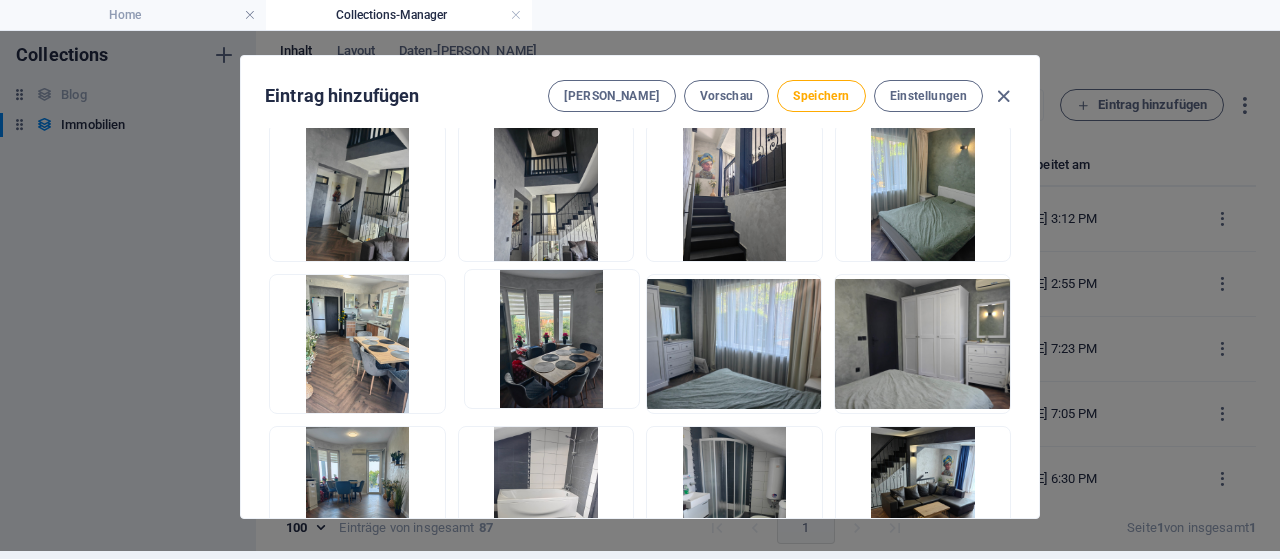 drag, startPoint x: 919, startPoint y: 341, endPoint x: 507, endPoint y: 344, distance: 412.01093 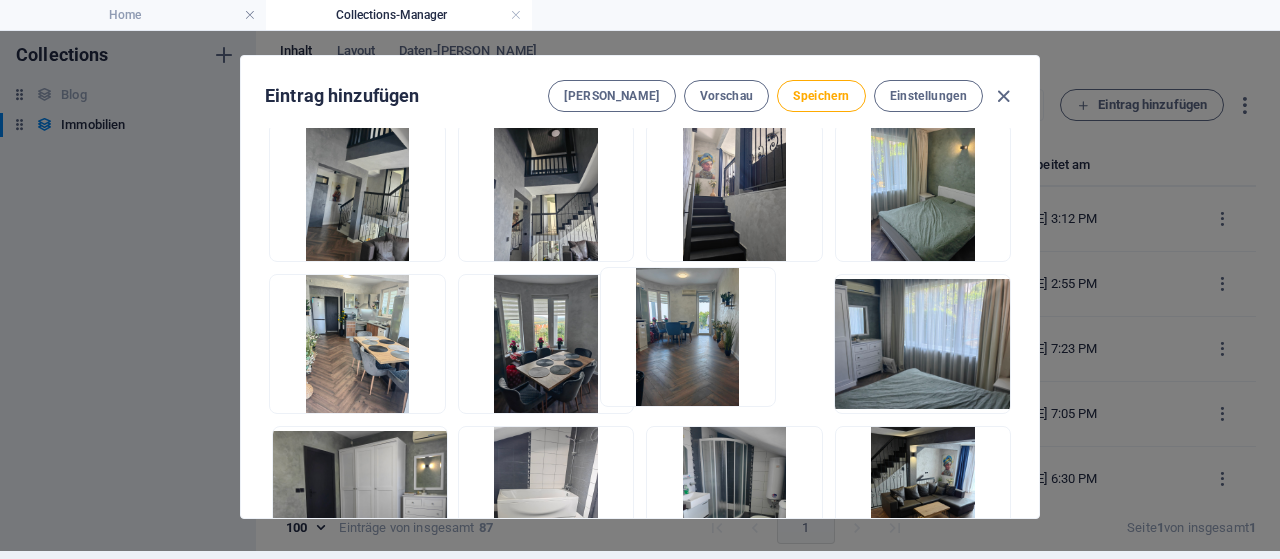 drag, startPoint x: 375, startPoint y: 472, endPoint x: 766, endPoint y: 299, distance: 427.56287 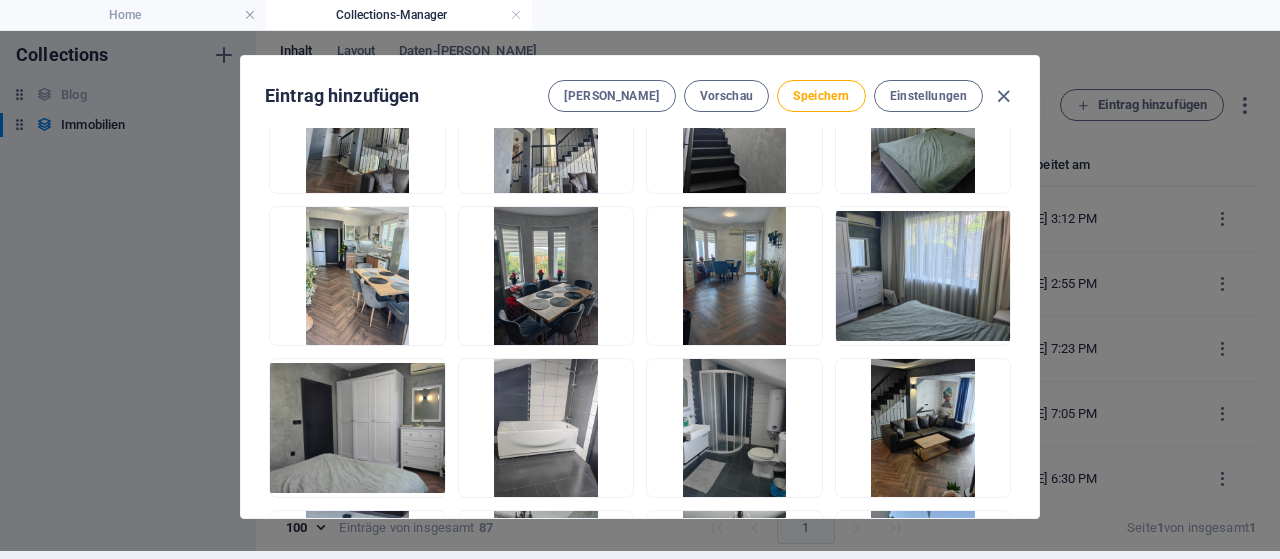 scroll, scrollTop: 3007, scrollLeft: 0, axis: vertical 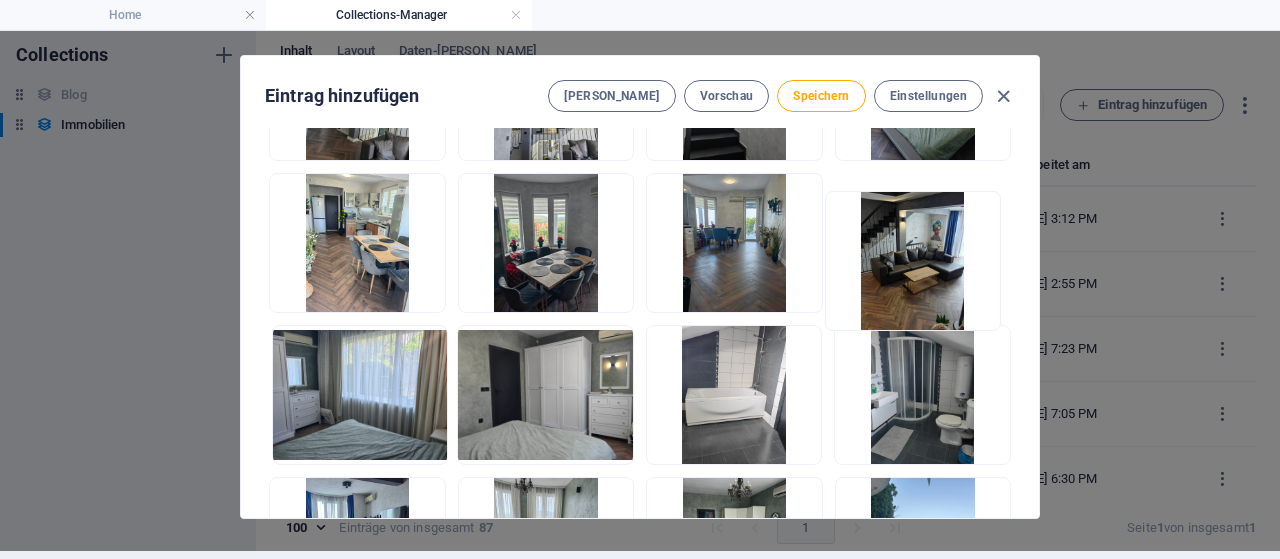 drag, startPoint x: 927, startPoint y: 404, endPoint x: 920, endPoint y: 259, distance: 145.16887 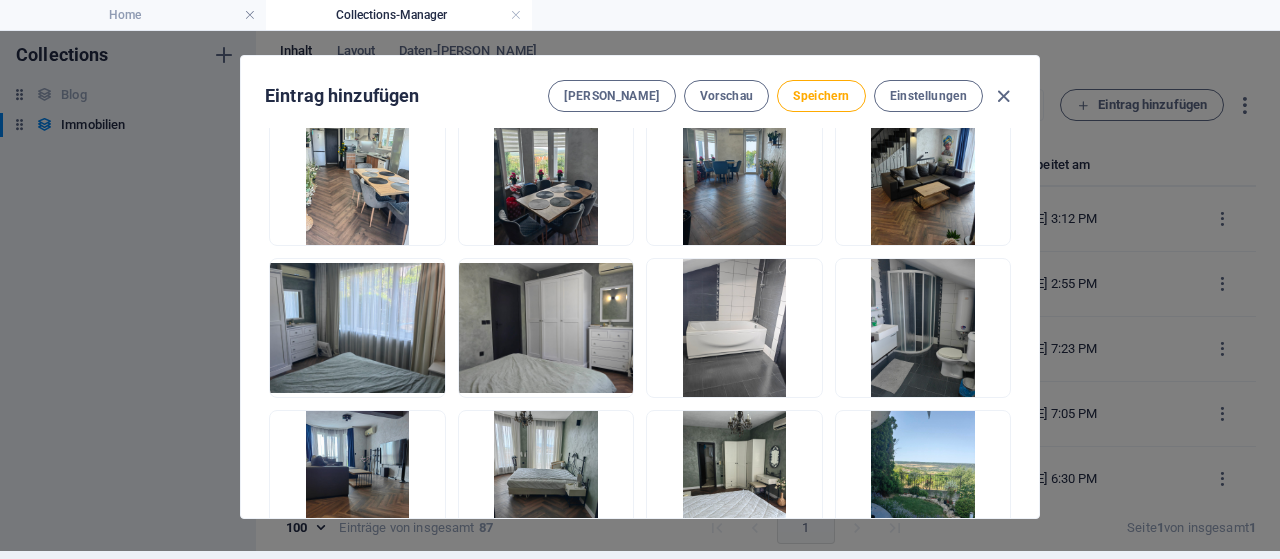 scroll, scrollTop: 3083, scrollLeft: 0, axis: vertical 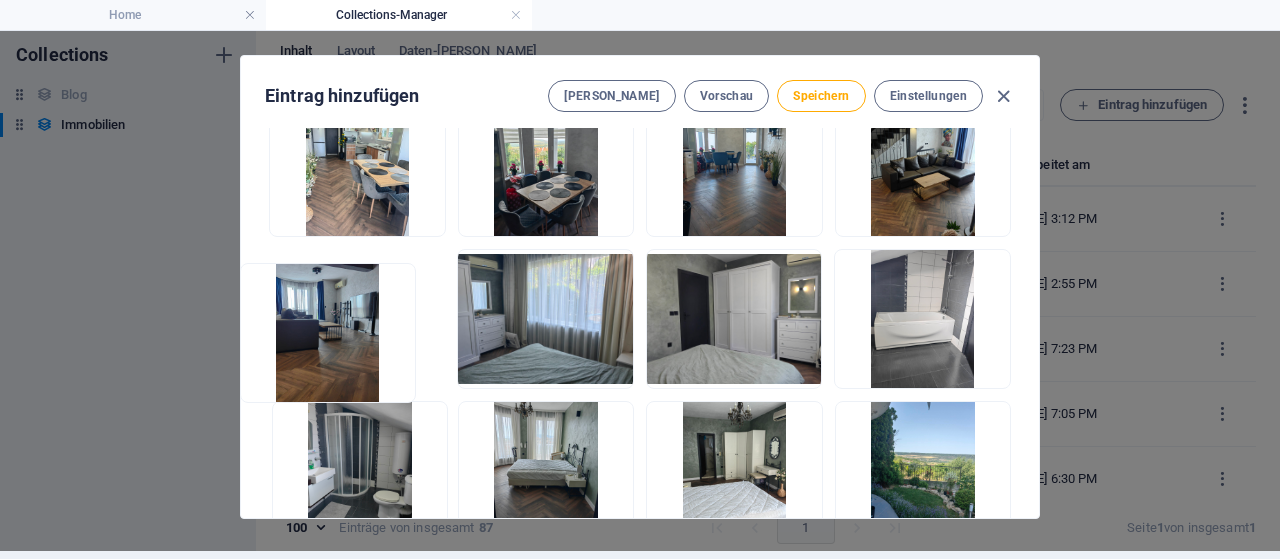 drag, startPoint x: 411, startPoint y: 463, endPoint x: 378, endPoint y: 311, distance: 155.54099 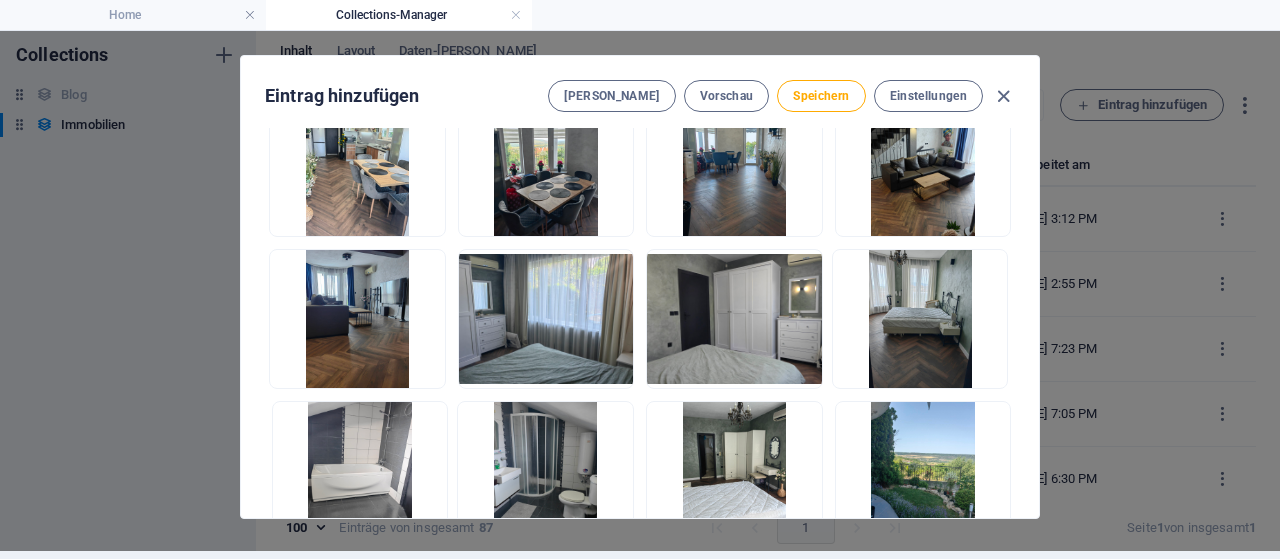 drag, startPoint x: 579, startPoint y: 445, endPoint x: 973, endPoint y: 289, distance: 423.75937 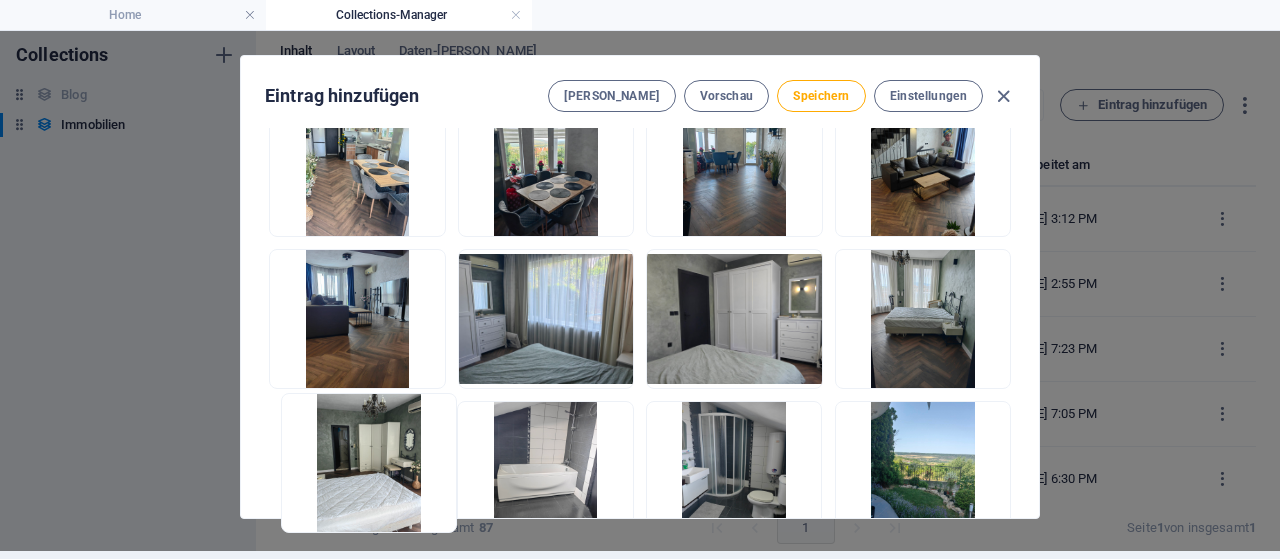 drag, startPoint x: 778, startPoint y: 431, endPoint x: 397, endPoint y: 423, distance: 381.08398 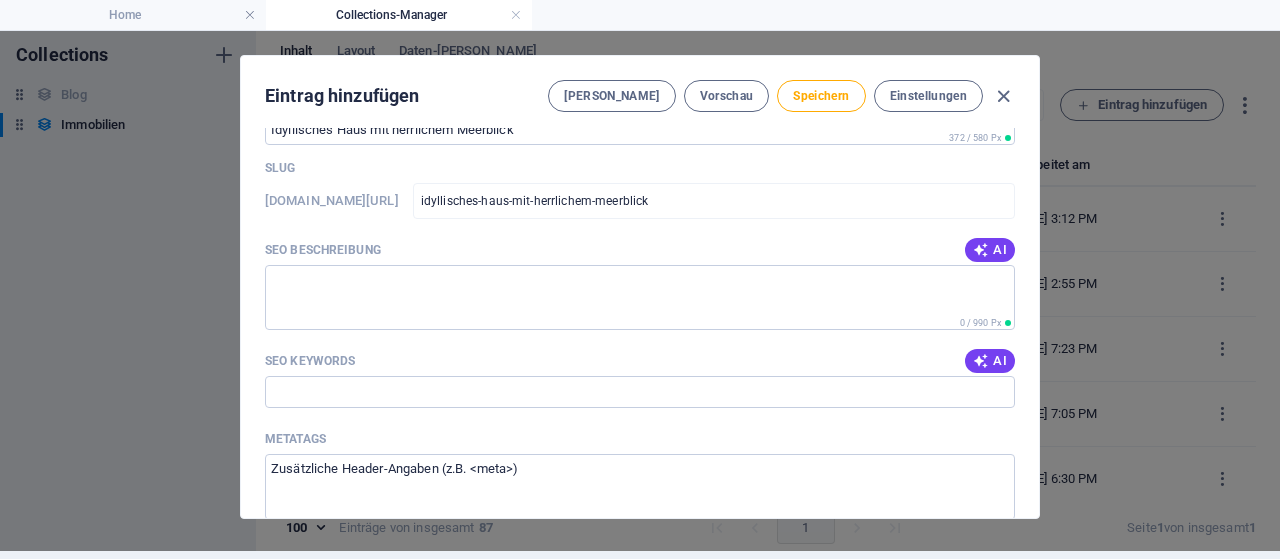 scroll, scrollTop: 4001, scrollLeft: 0, axis: vertical 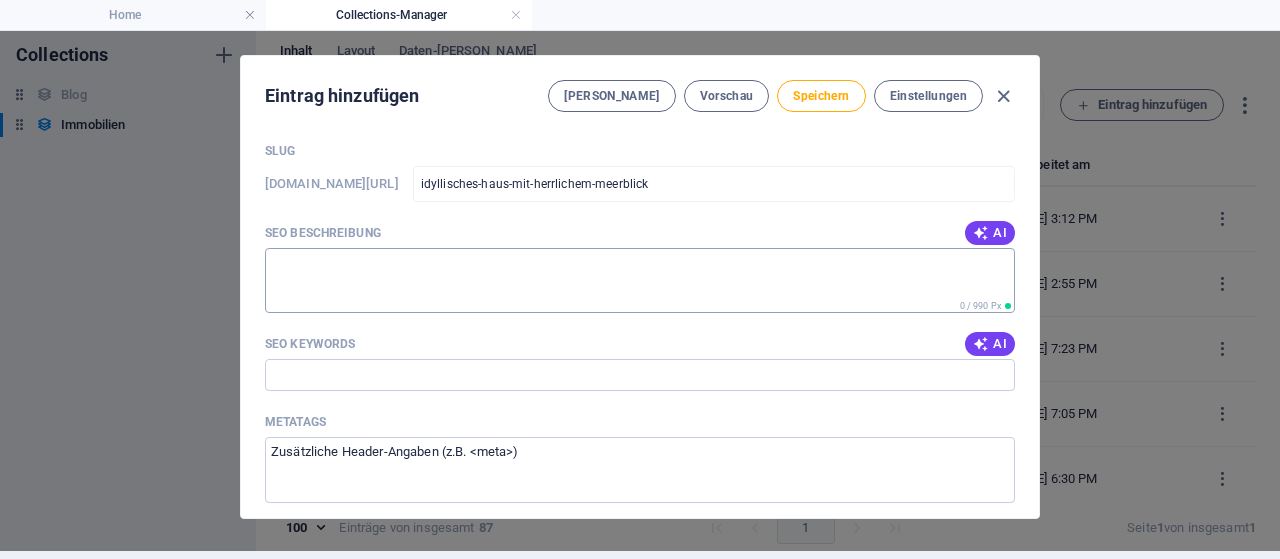 click on "SEO Beschreibung" at bounding box center [640, 280] 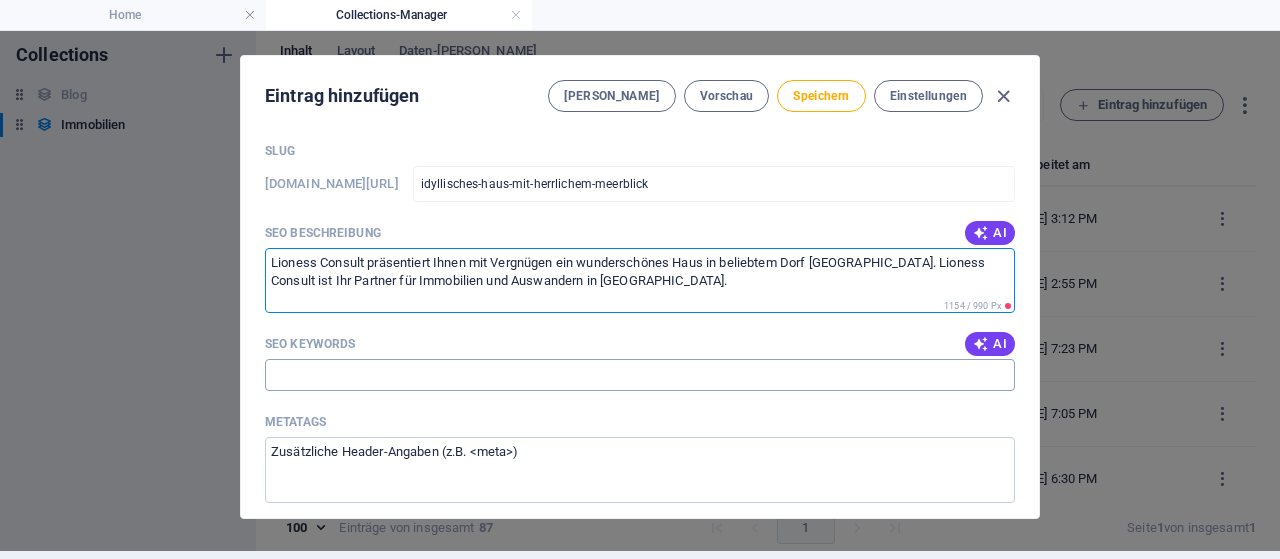 type on "Lioness Consult präsentiert Ihnen mit Vergnügen ein wunderschönes Haus in beliebtem Dorf [GEOGRAPHIC_DATA]. Lioness Consult ist Ihr Partner für Immobilien und Auswandern in [GEOGRAPHIC_DATA]." 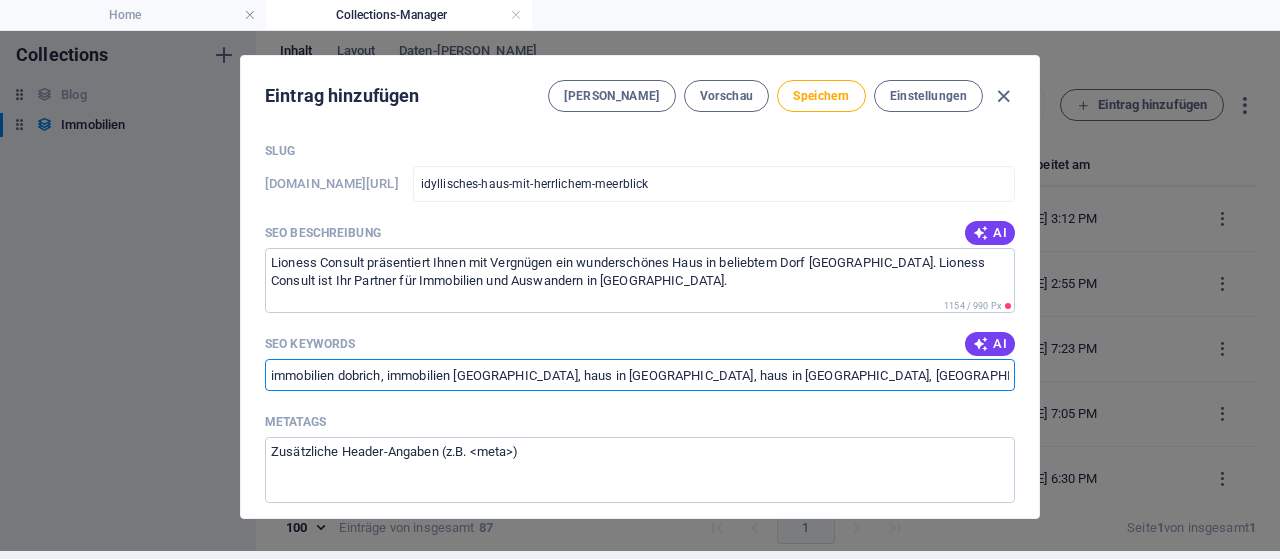 click on "immobilien dobrich, immobilien [GEOGRAPHIC_DATA], haus in [GEOGRAPHIC_DATA], haus in [GEOGRAPHIC_DATA], [GEOGRAPHIC_DATA], [PERSON_NAME] am meer, [GEOGRAPHIC_DATA], [GEOGRAPHIC_DATA], haus am [GEOGRAPHIC_DATA] [GEOGRAPHIC_DATA], möblierte immobilien, balchik, kapitalanlagevarna" at bounding box center [640, 375] 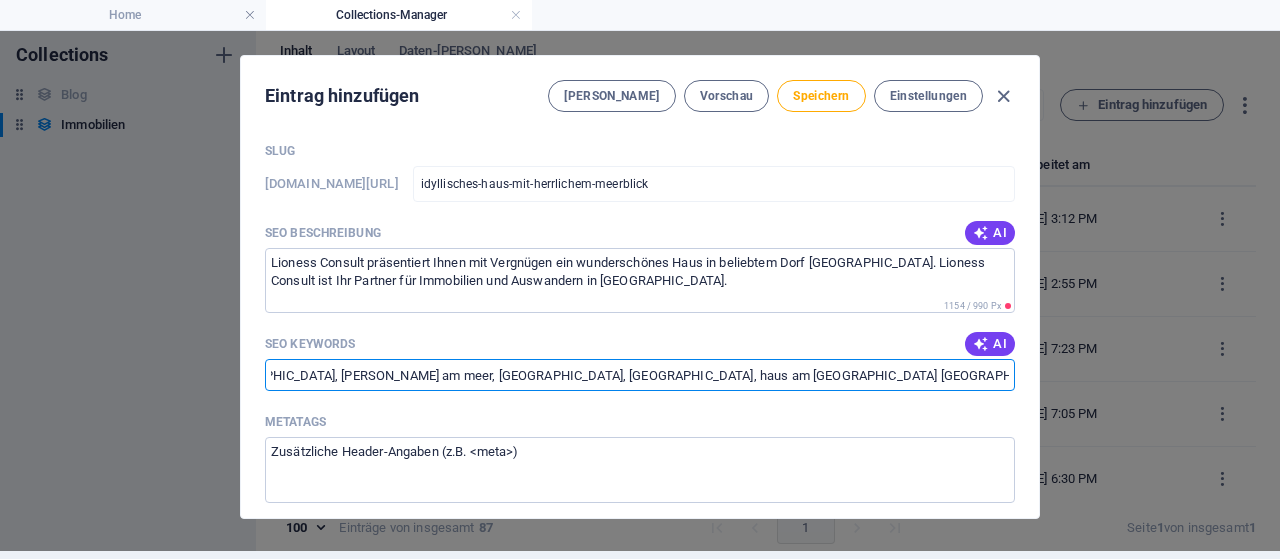 scroll, scrollTop: 0, scrollLeft: 739, axis: horizontal 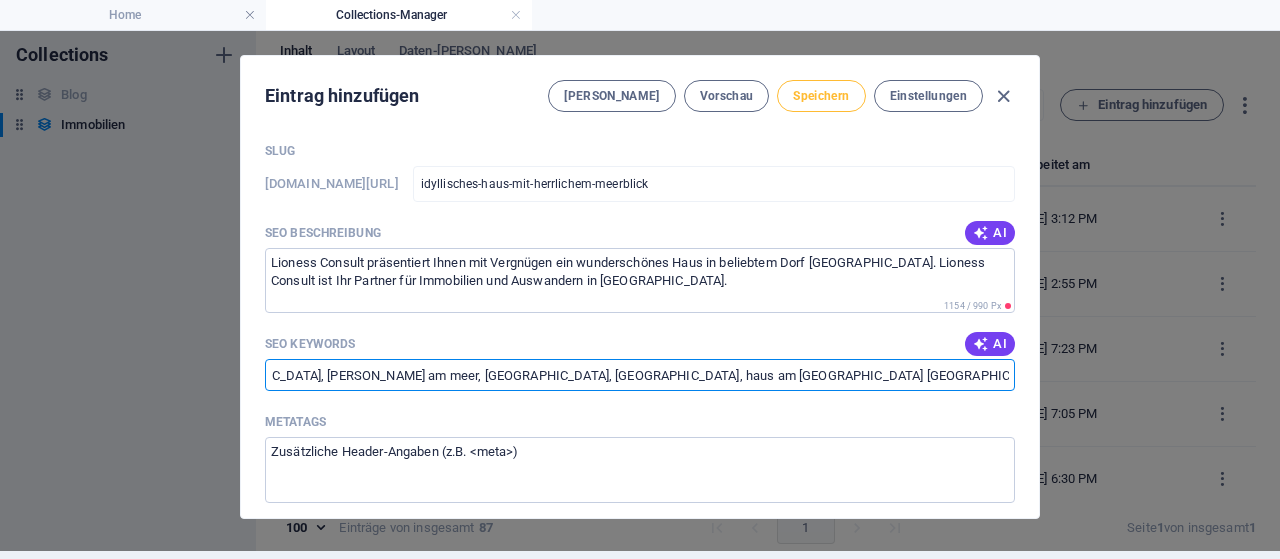 type on "immobilien dobrich, immobilien [GEOGRAPHIC_DATA], haus in [GEOGRAPHIC_DATA], haus in [GEOGRAPHIC_DATA], [GEOGRAPHIC_DATA], [PERSON_NAME] am meer, [GEOGRAPHIC_DATA], [GEOGRAPHIC_DATA], haus am [GEOGRAPHIC_DATA] [GEOGRAPHIC_DATA], möblierte immobilien, balchik, kapitalanlagevarna, rogachevo" 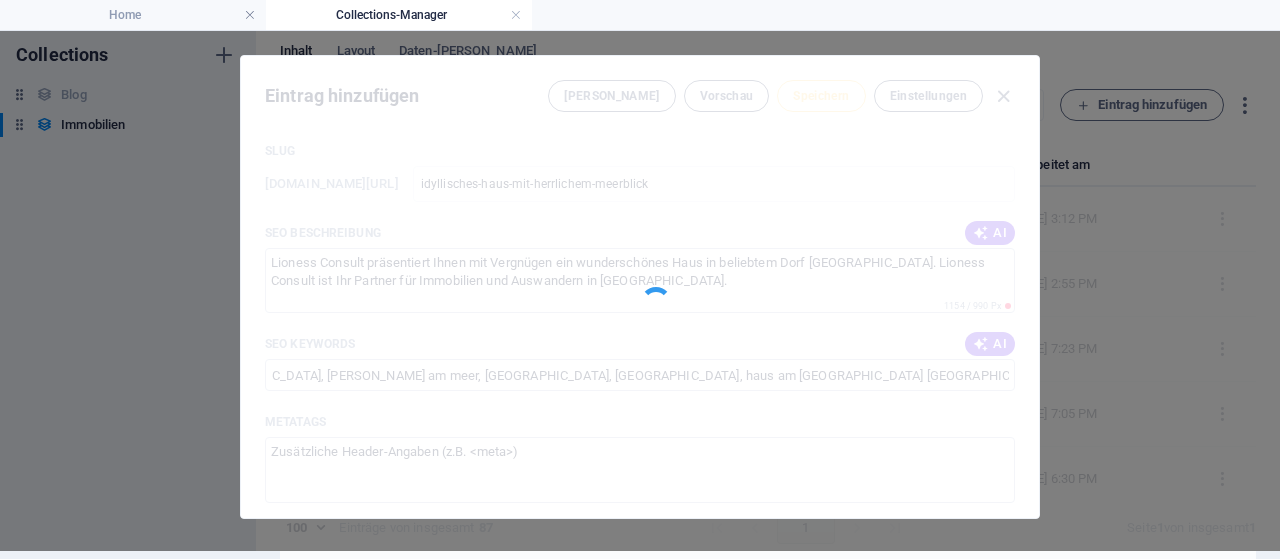 scroll, scrollTop: 0, scrollLeft: 0, axis: both 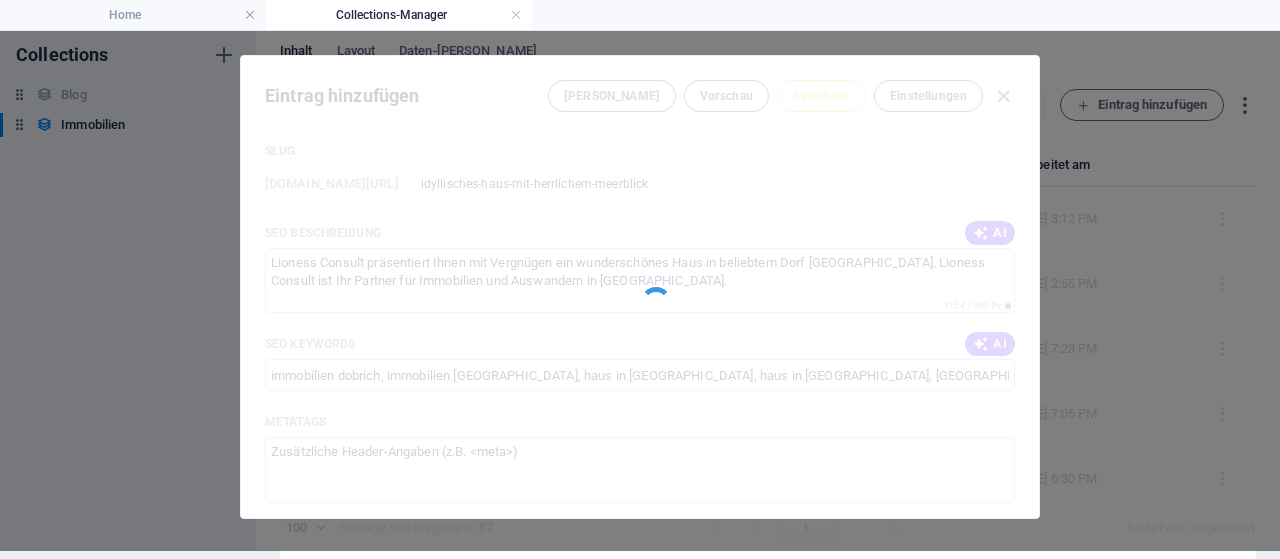 type on "idyllisches-haus-mit-herrlichem-meerblick" 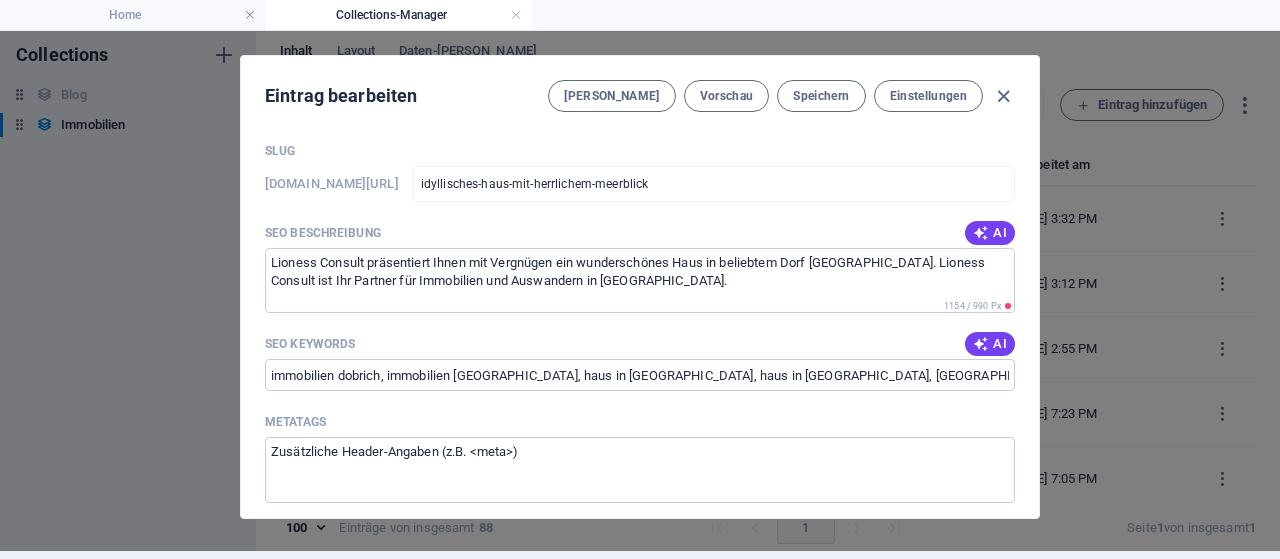click on "Eintrag bearbeiten [PERSON_NAME] Vorschau Speichern Einstellungen Name Idyllisches Haus mit herrlichem Meerblick ​ Slug [DOMAIN_NAME][URL] idyllisches-haus-mit-herrlichem-meerblick ​ Verfügbarkeit Objekt ist verfügbar Leider nicht mehr verfügbar Objekt bereits verkauft Reserviert Foto Objekt Lege Dateien hier ab, um sie sofort hochzuladen Kunde частно лице [PERSON_NAME] ​ Kd. Telefon [PHONE_NUMBER] ​ Kd. E-Mail ​ Vereinbarungen Formatierung Normal Überschrift 1 Überschrift 2 Überschrift 3 Überschrift 4 Heading 5 Heading 6 Quelltext Schriftart Arial [US_STATE][PERSON_NAME] Tahoma Times New Roman Verdana Schriftgröße 8 9 10 11 12 14 18 24 30 36 48 60 72 96 Fett Kursiv Unterstrichen Durchgestrichen Farben Icons Linksbündig ausrichten Zentriert ausrichten Rechtsbündig ausrichten Blocksatz Unnummerierte Liste Nummerierte Liste Link einfügen Tabelle einfügen Formatierung löschen Ansprechpartner [PERSON_NAME] Ich spreche Deutsch | English | български Formatierung 8" at bounding box center [640, 287] 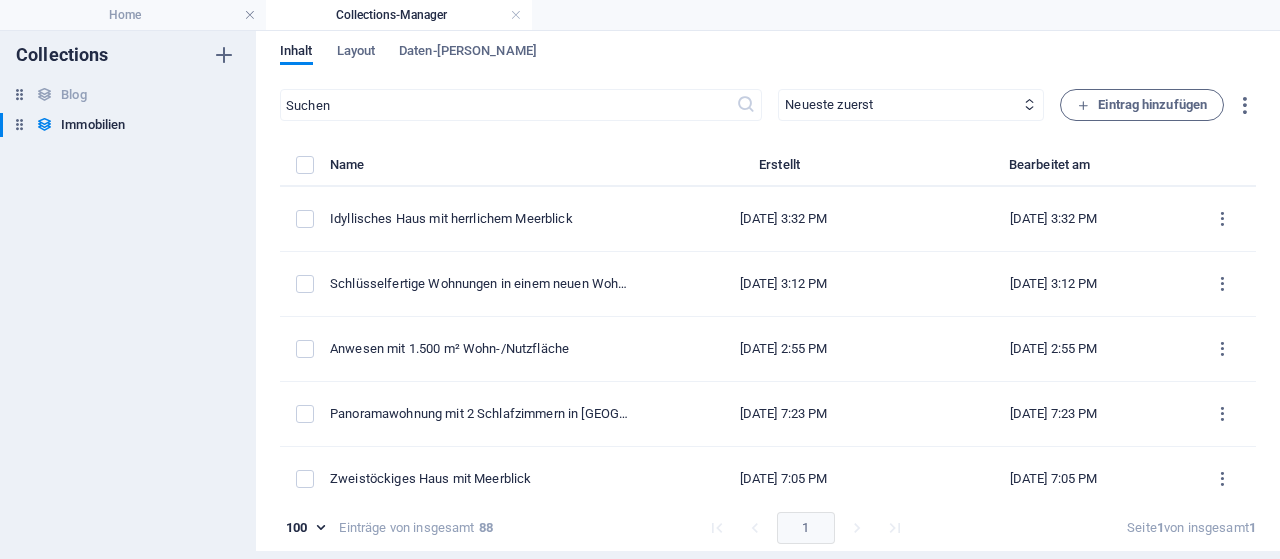 checkbox on "false" 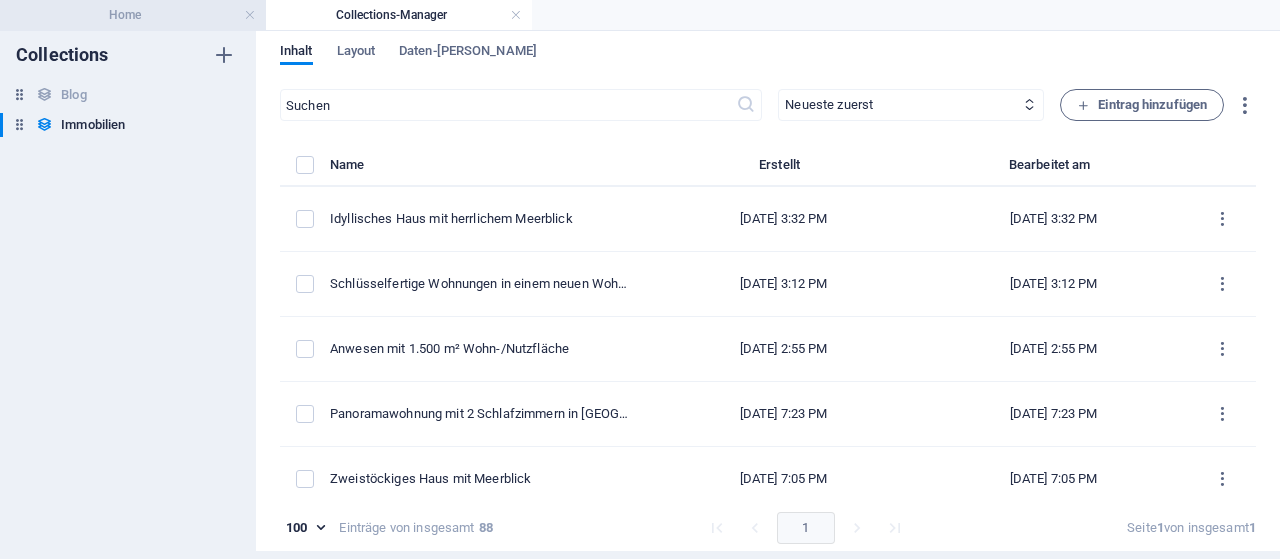 click on "Home" at bounding box center [133, 15] 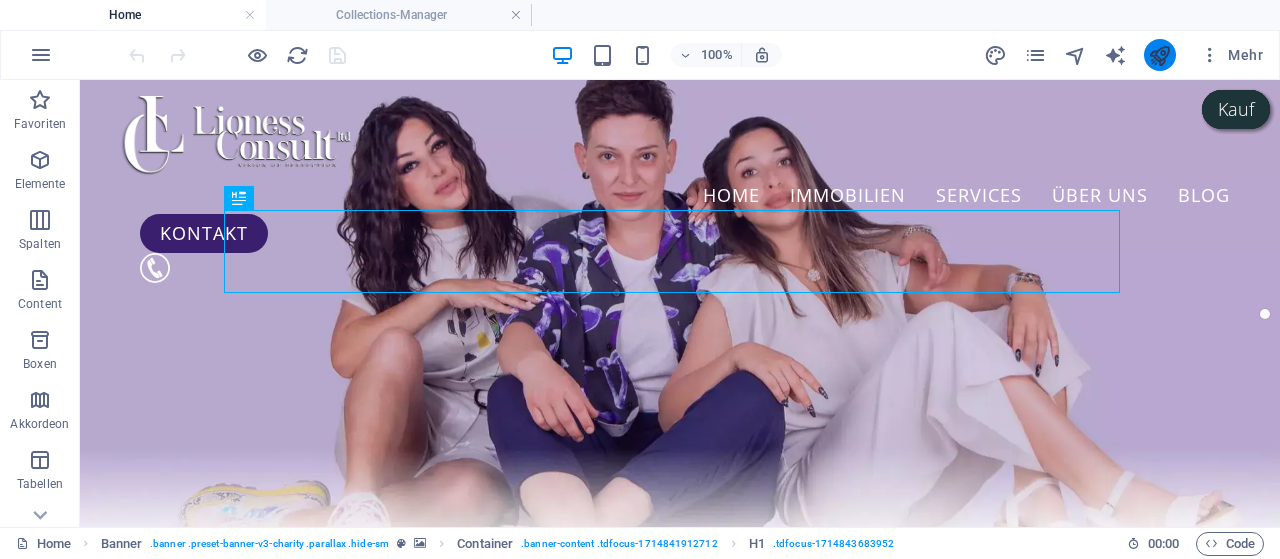 click at bounding box center (1159, 55) 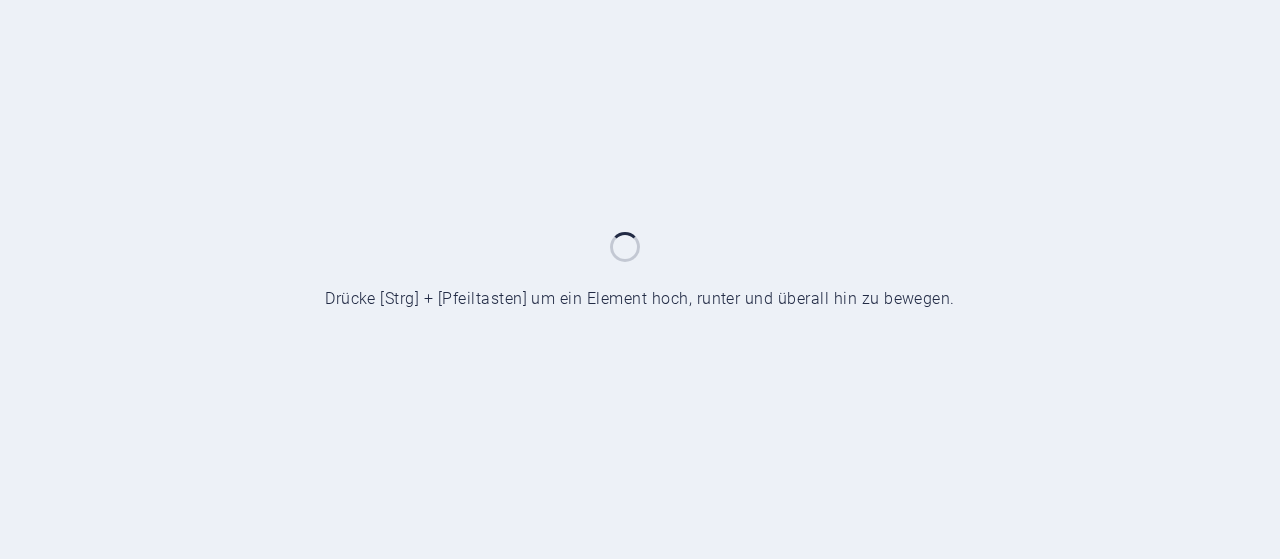 scroll, scrollTop: 0, scrollLeft: 0, axis: both 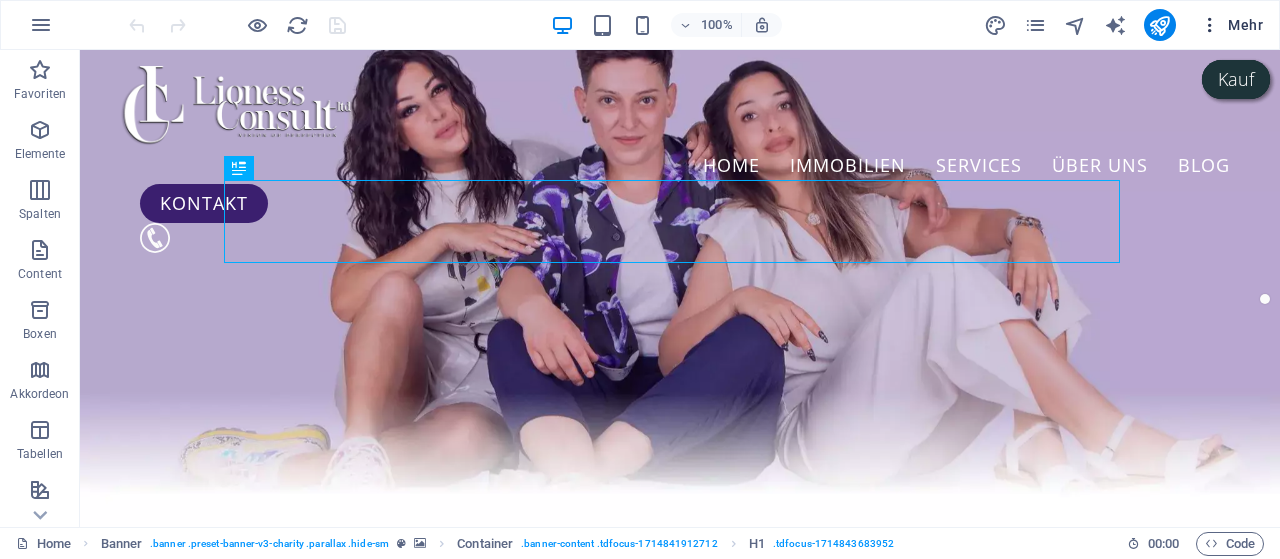 click on "Mehr" at bounding box center [1231, 25] 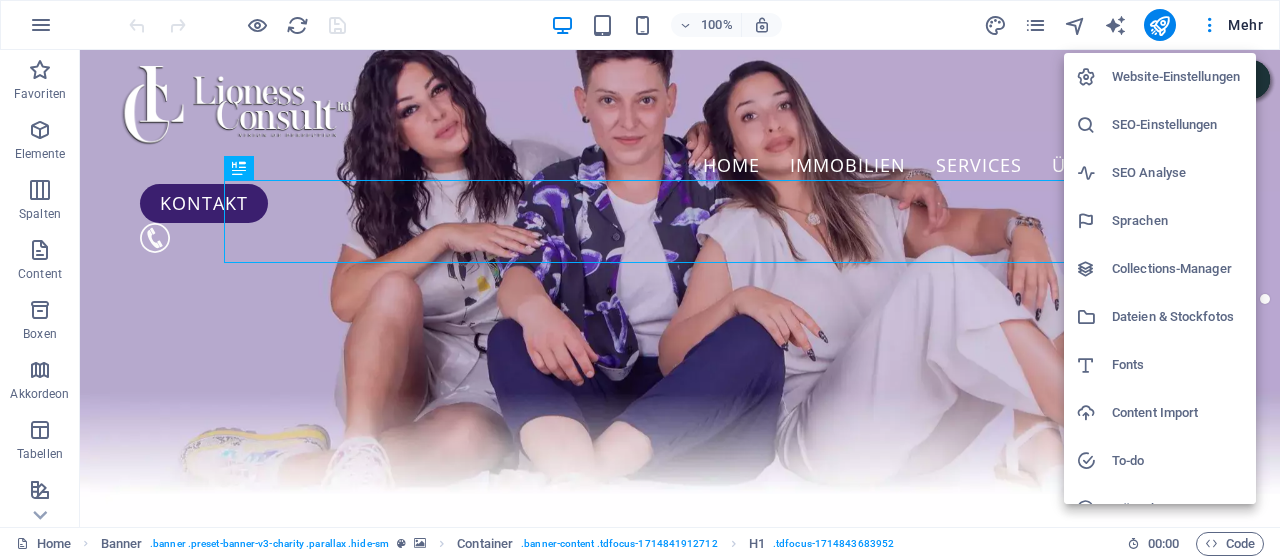 click on "Collections-Manager" at bounding box center (1160, 269) 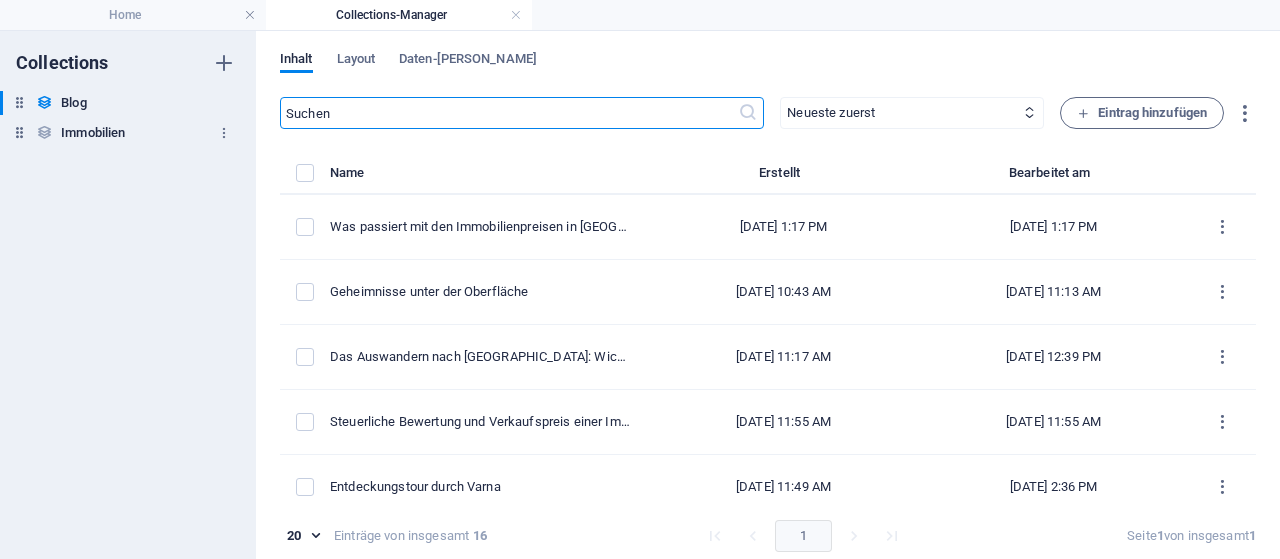 click on "Immobilien" at bounding box center (93, 133) 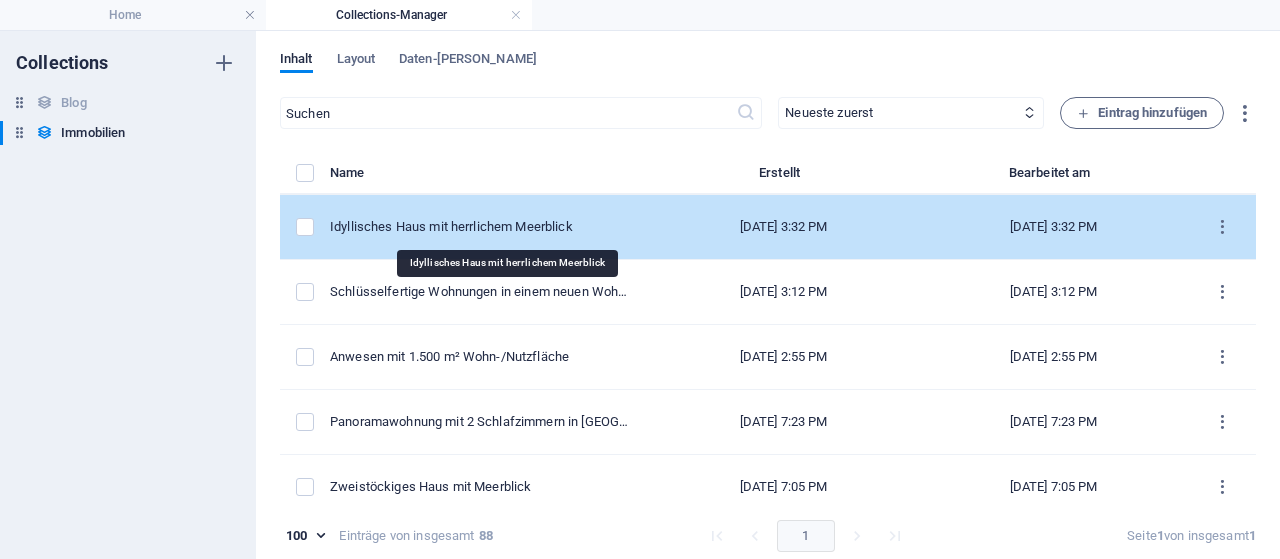 click on "Idyllisches Haus mit herrlichem Meerblick" at bounding box center [481, 227] 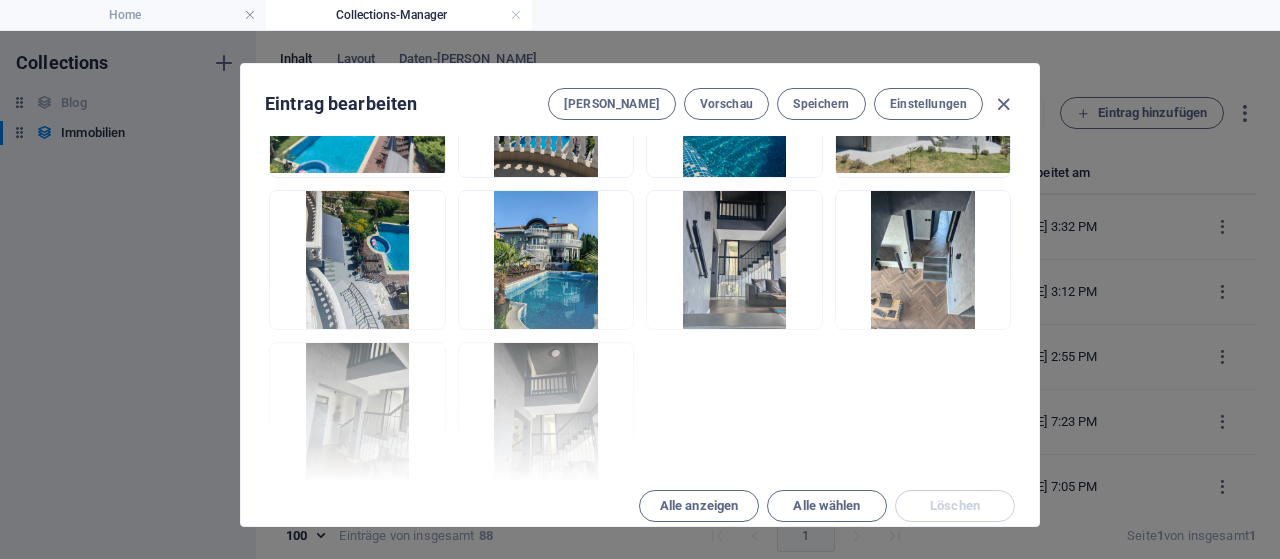 scroll, scrollTop: 2678, scrollLeft: 0, axis: vertical 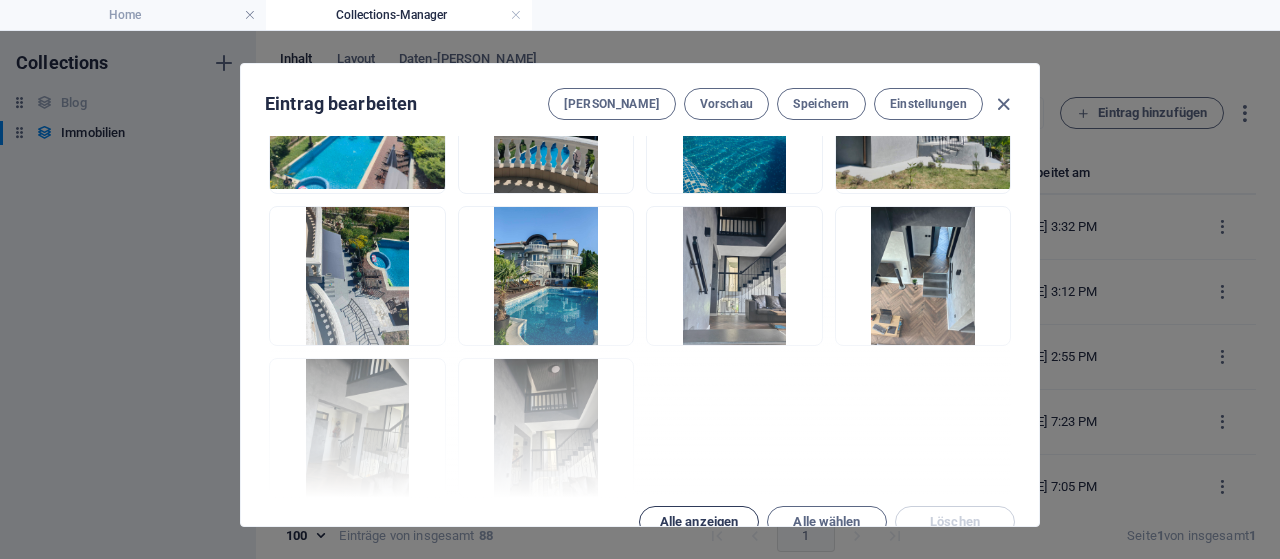click on "Alle anzeigen" at bounding box center [699, 522] 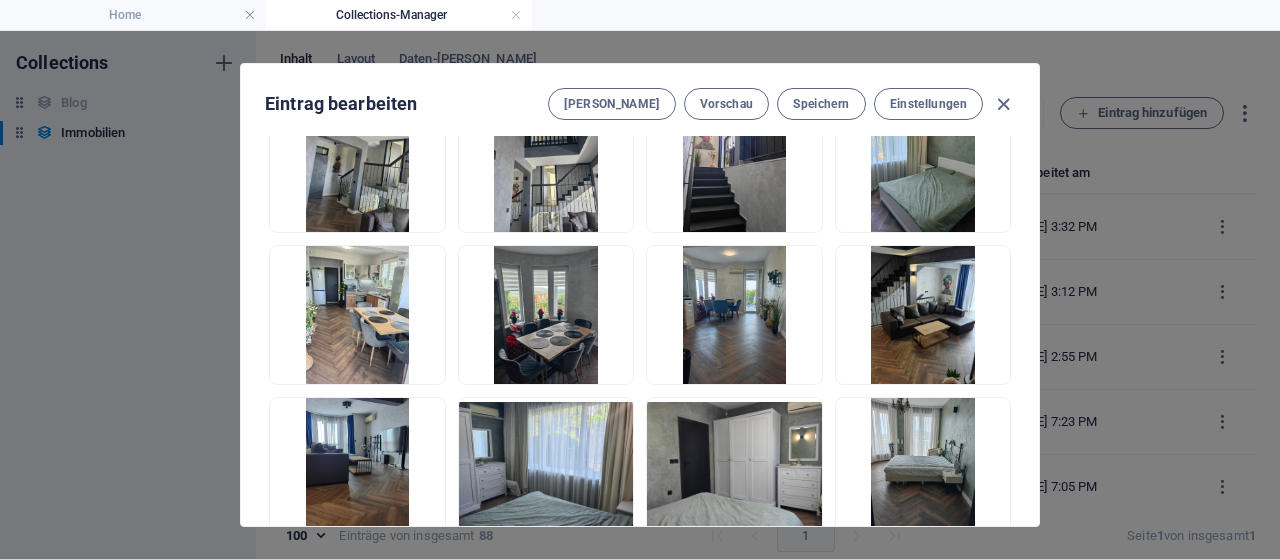 scroll, scrollTop: 2952, scrollLeft: 0, axis: vertical 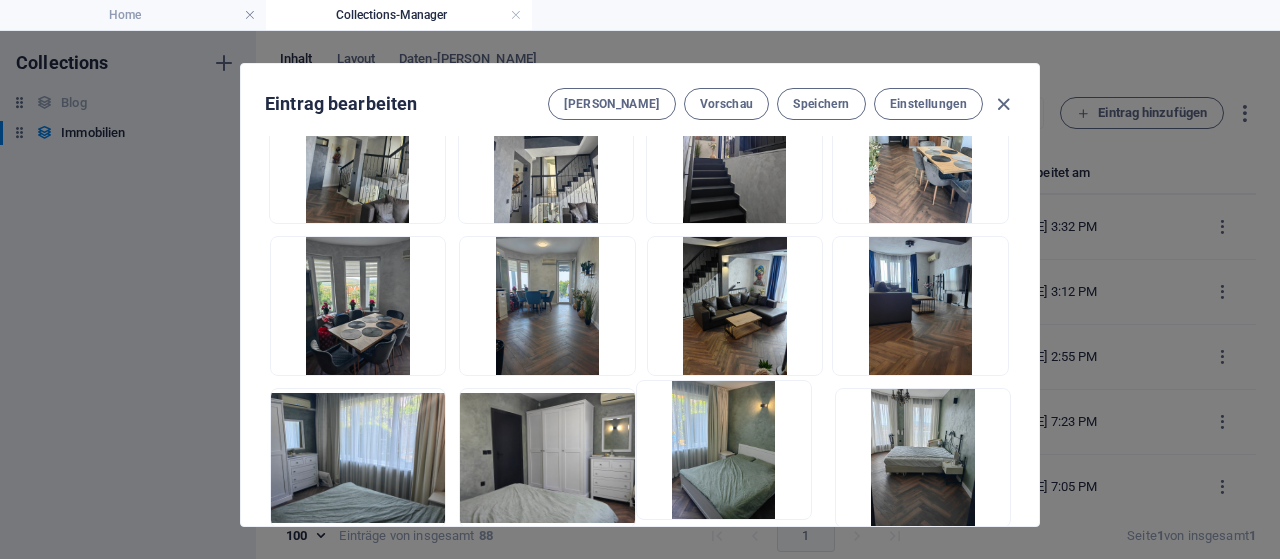 drag, startPoint x: 940, startPoint y: 166, endPoint x: 744, endPoint y: 491, distance: 379.52734 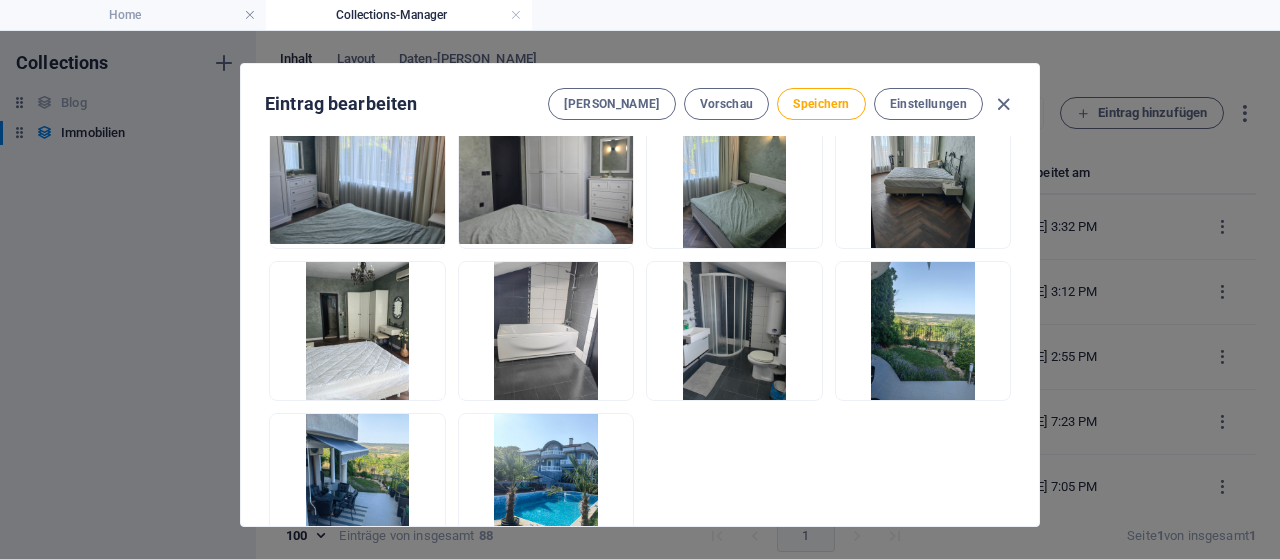 scroll, scrollTop: 3275, scrollLeft: 0, axis: vertical 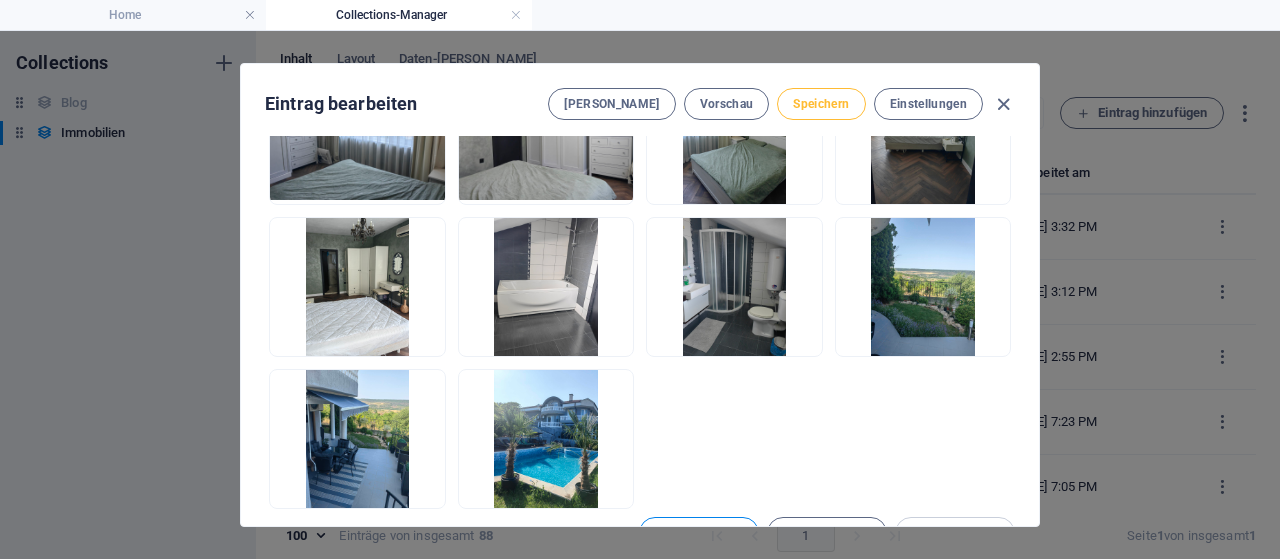 click on "Speichern" at bounding box center [821, 104] 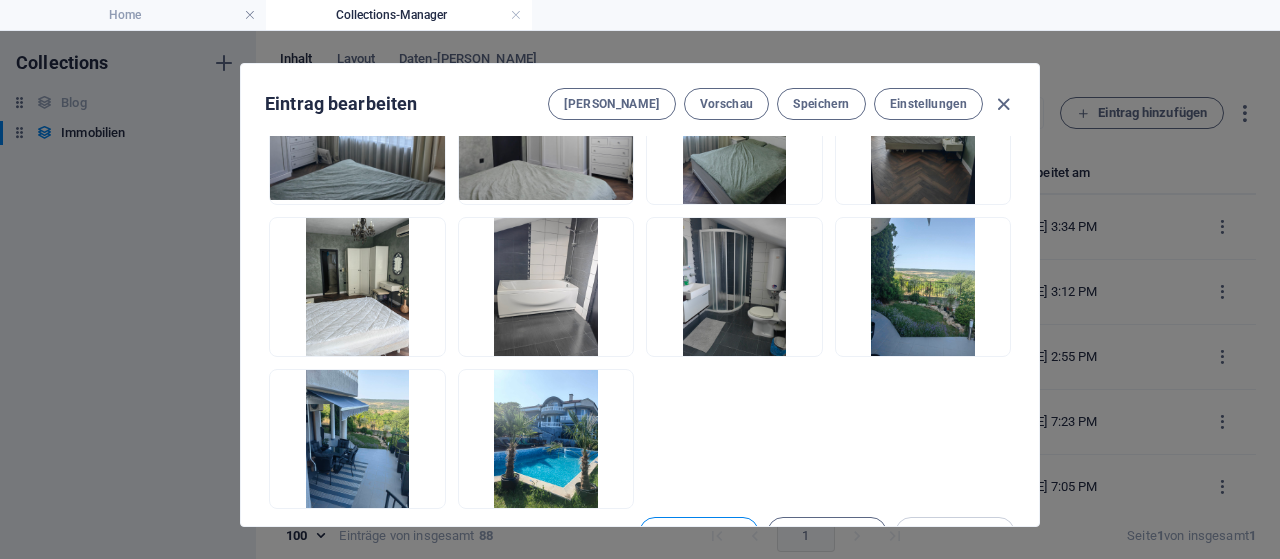 click on "Home Collections-Manager" at bounding box center (640, 15) 